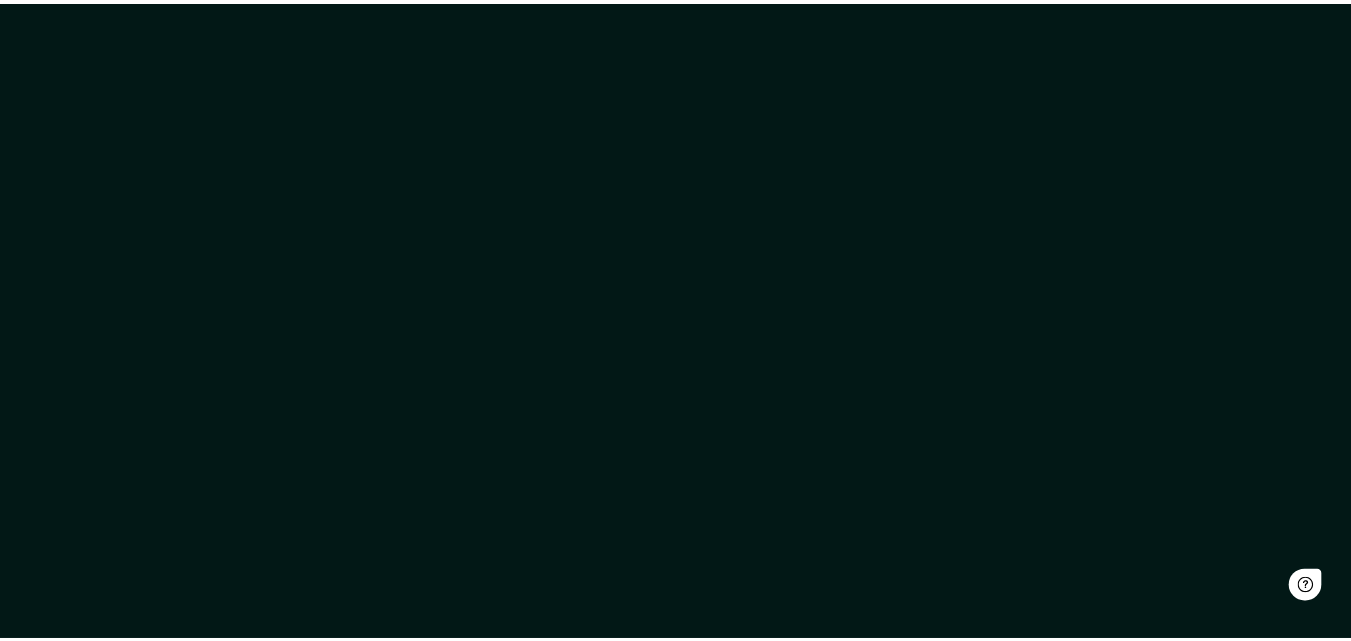scroll, scrollTop: 0, scrollLeft: 0, axis: both 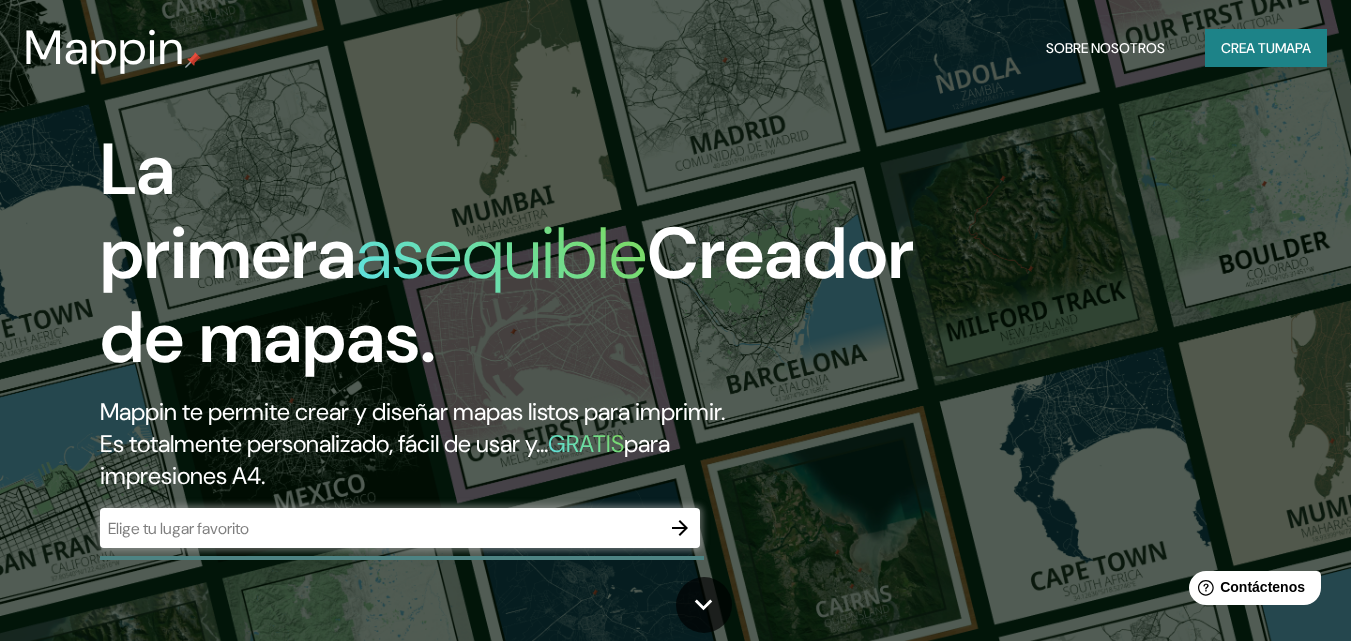 click on "La primera asequible Creador de mapas. Mappin te permite crear y diseñar mapas listos para imprimir.  Es totalmente personalizado, fácil de usar y... GRATIS para impresiones A4. ​" at bounding box center [675, 320] 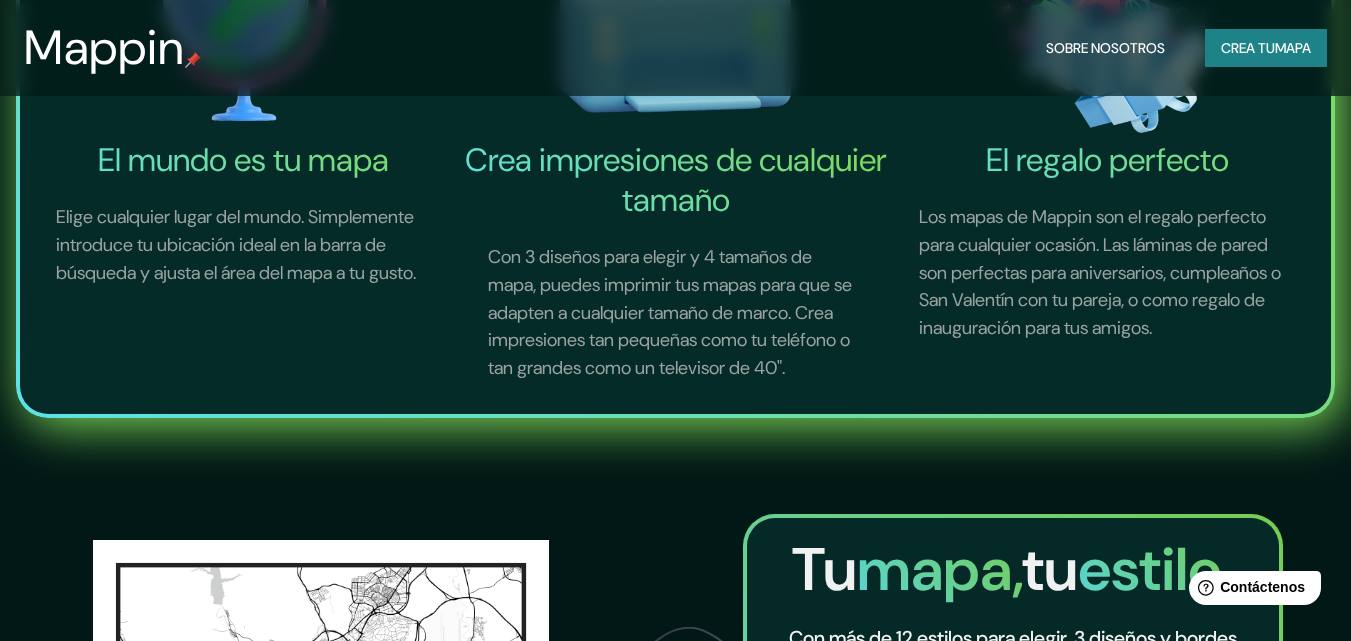 scroll, scrollTop: 500, scrollLeft: 0, axis: vertical 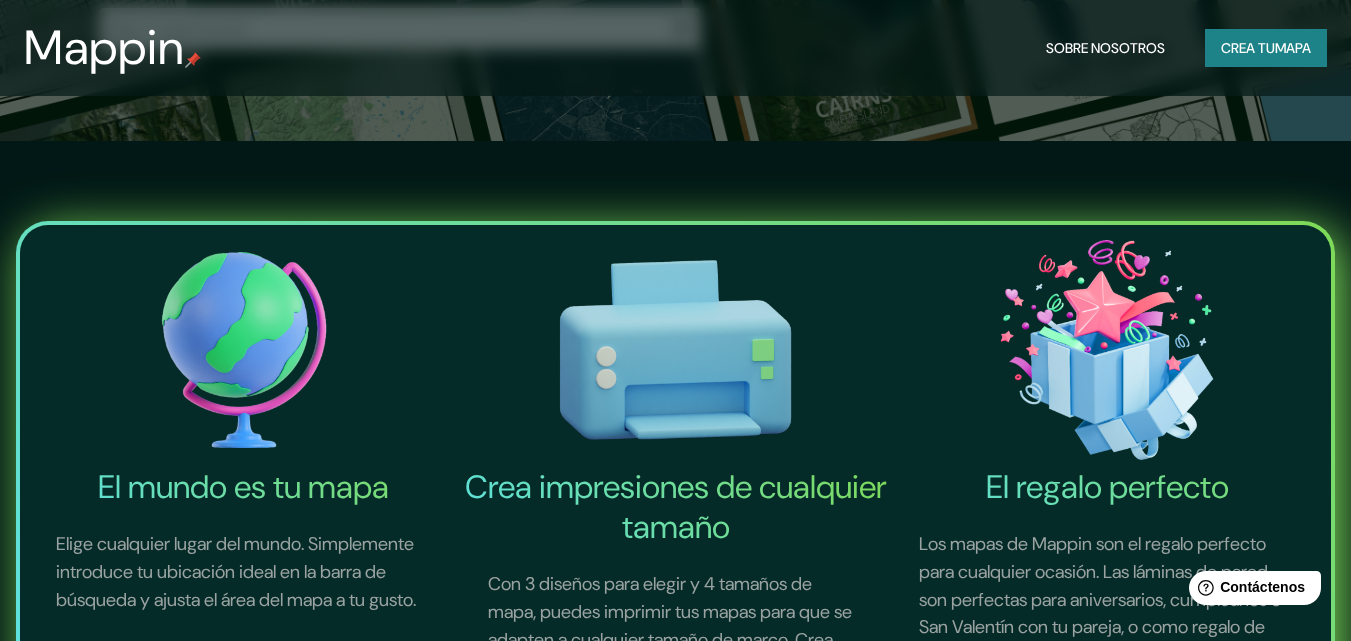 click at bounding box center [244, 350] 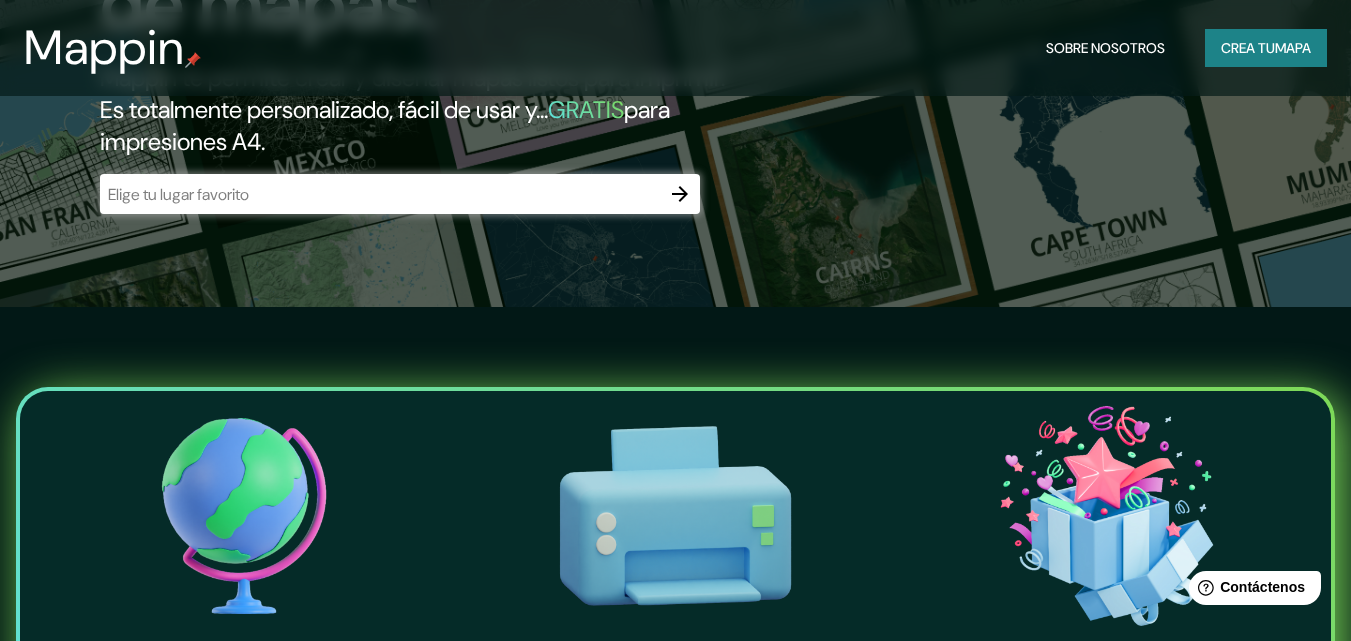 scroll, scrollTop: 0, scrollLeft: 0, axis: both 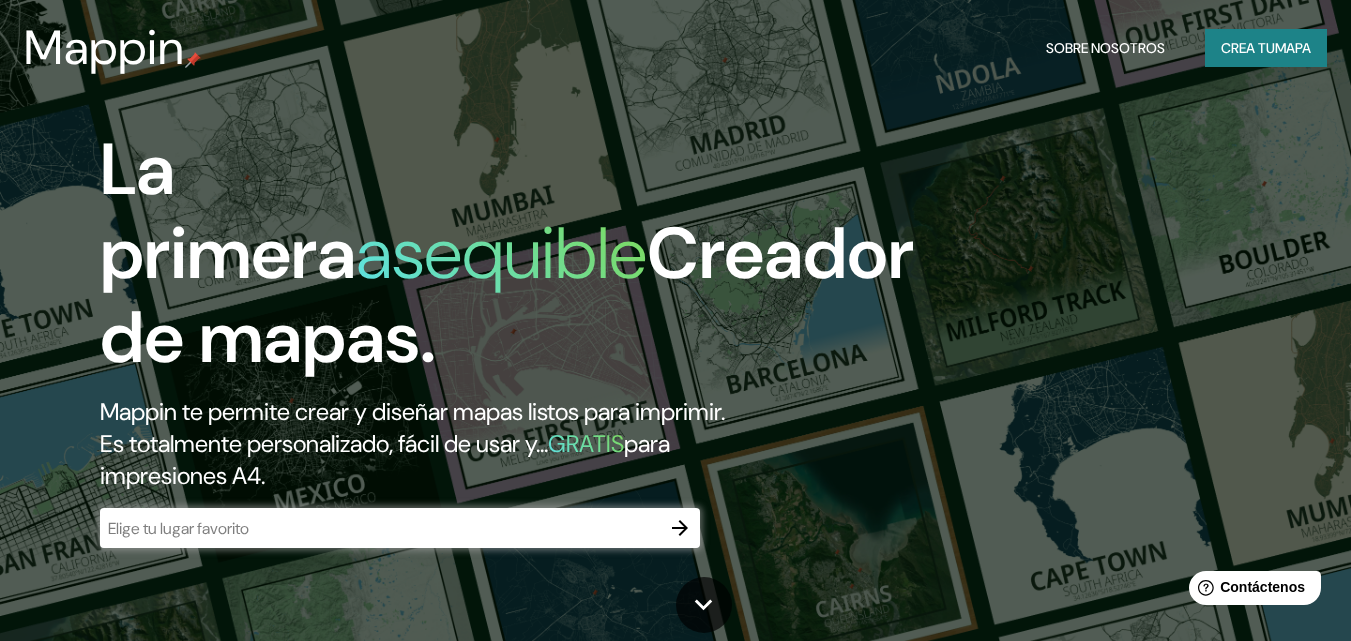 click at bounding box center [380, 528] 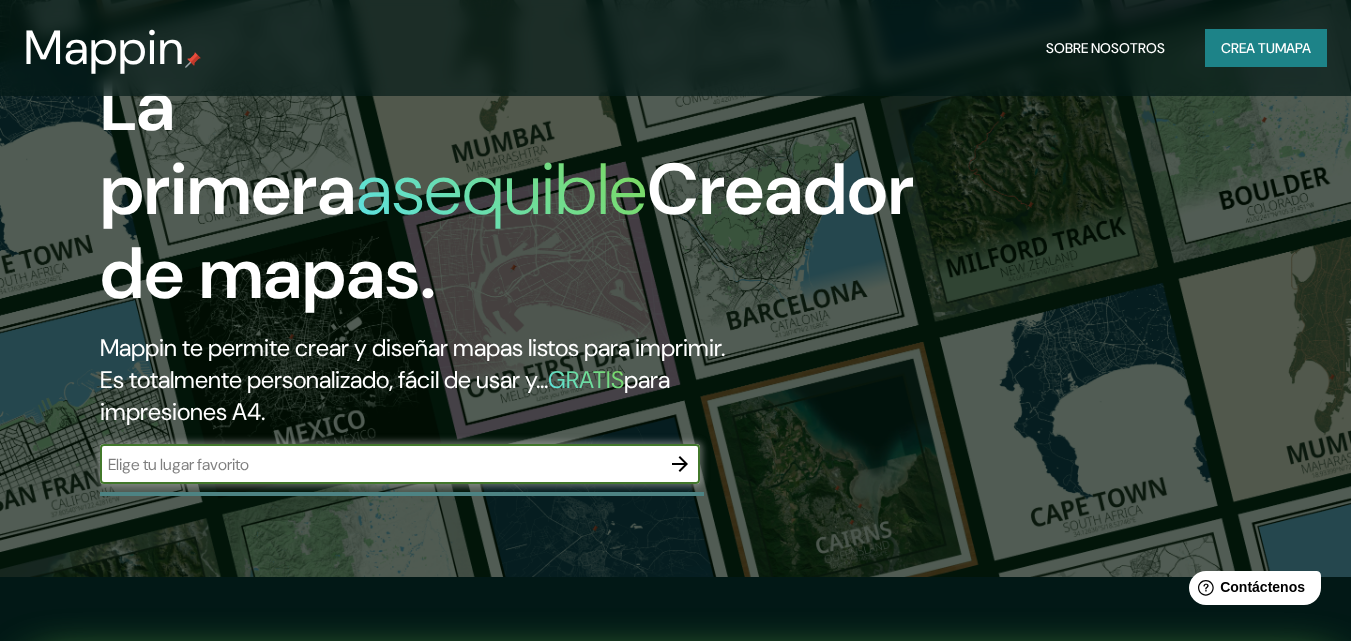 scroll, scrollTop: 100, scrollLeft: 0, axis: vertical 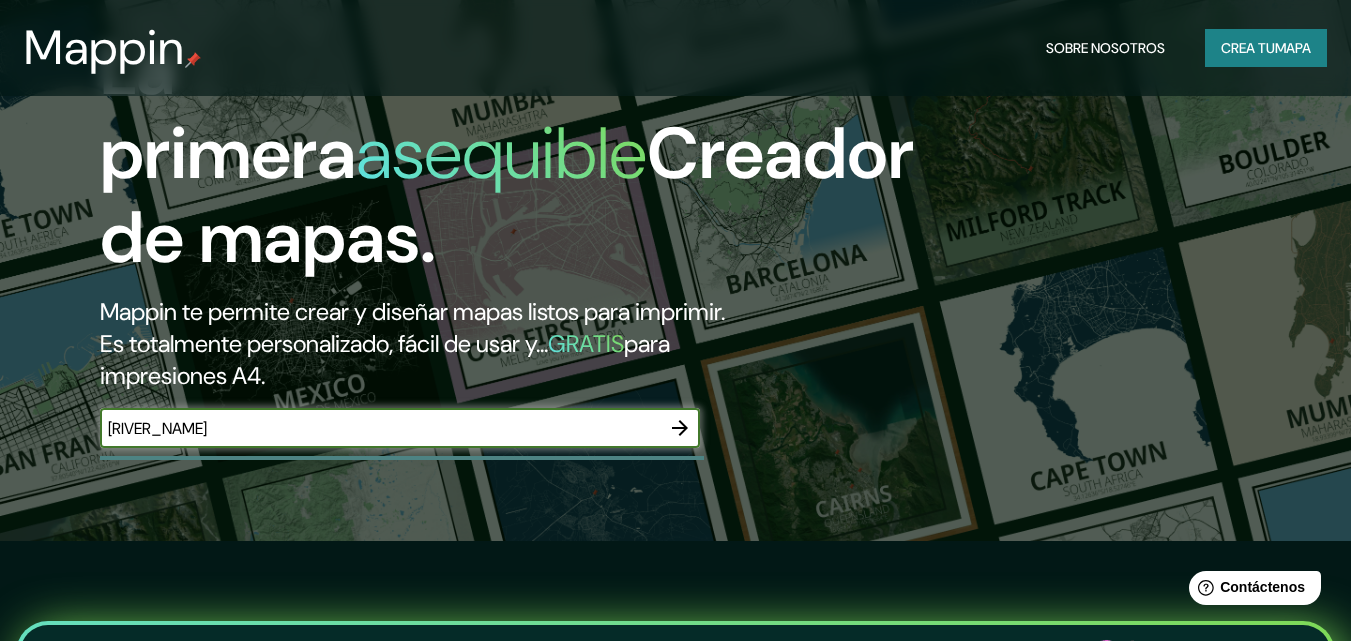 type on "[RIVER_NAME]" 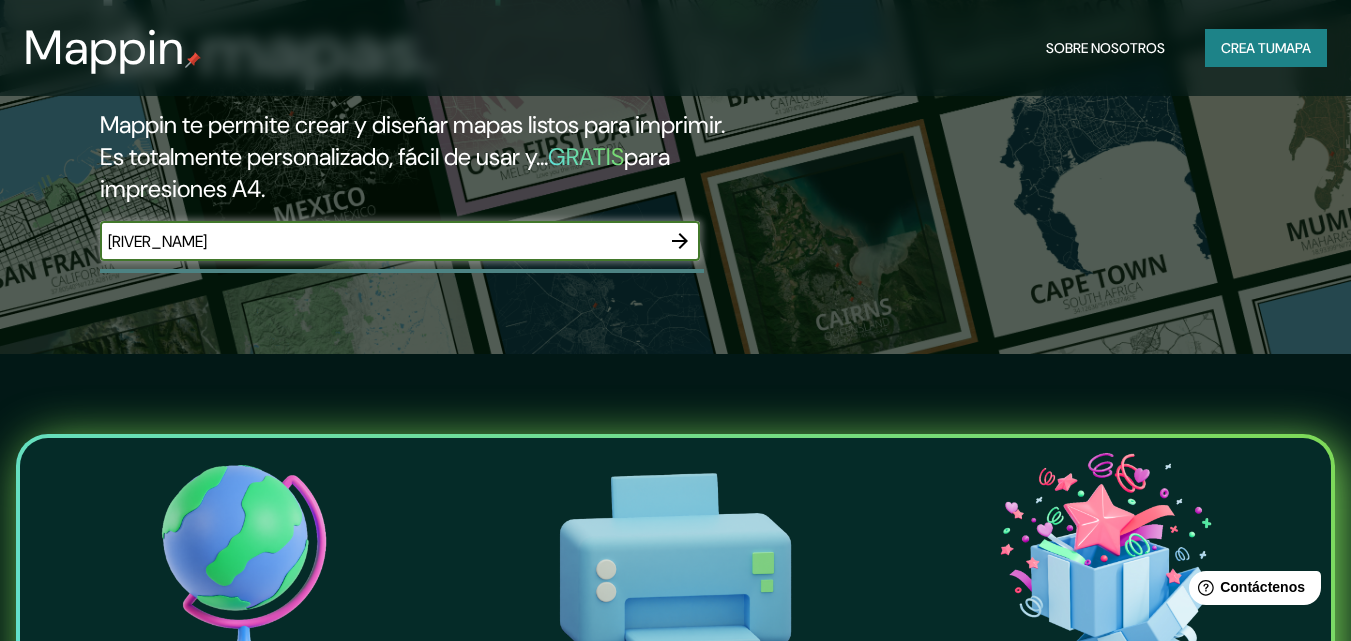 scroll, scrollTop: 200, scrollLeft: 0, axis: vertical 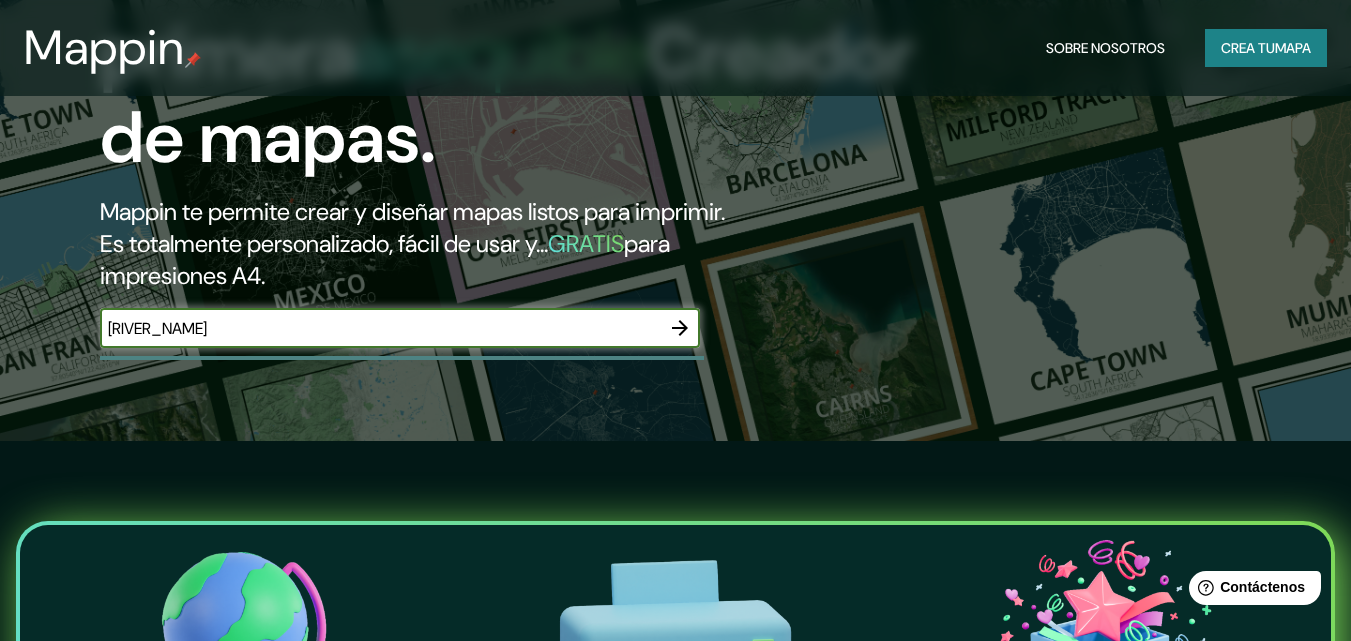 click 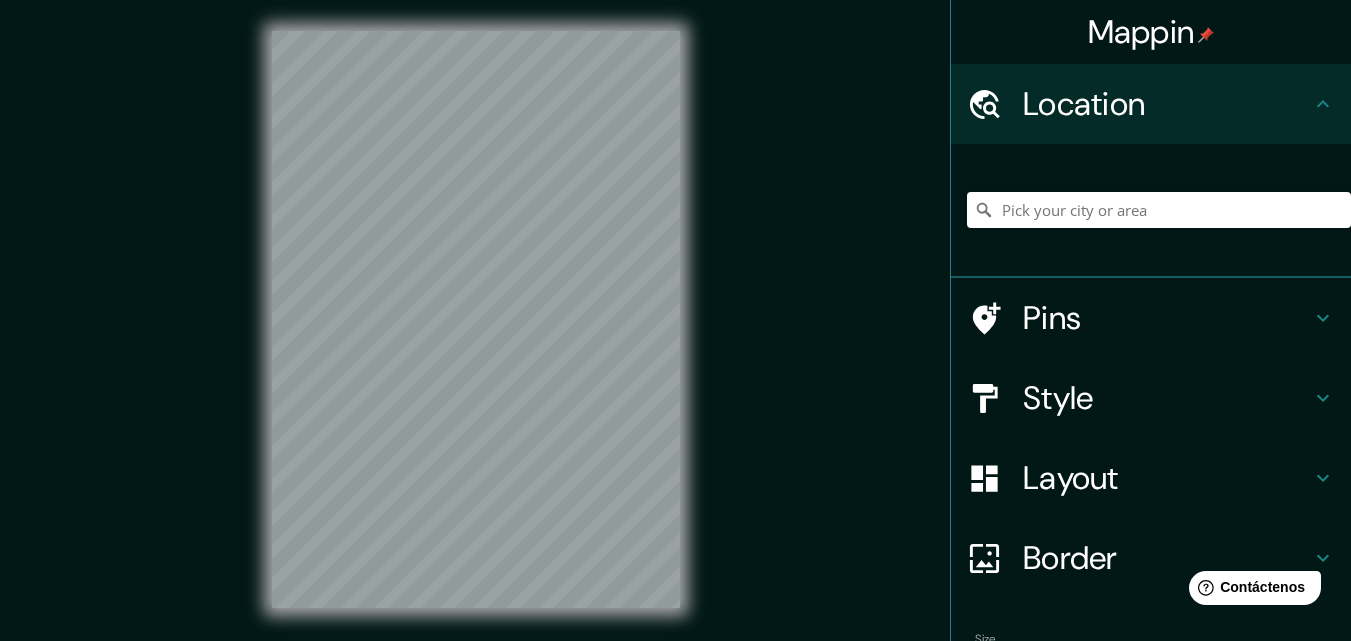 scroll, scrollTop: 0, scrollLeft: 0, axis: both 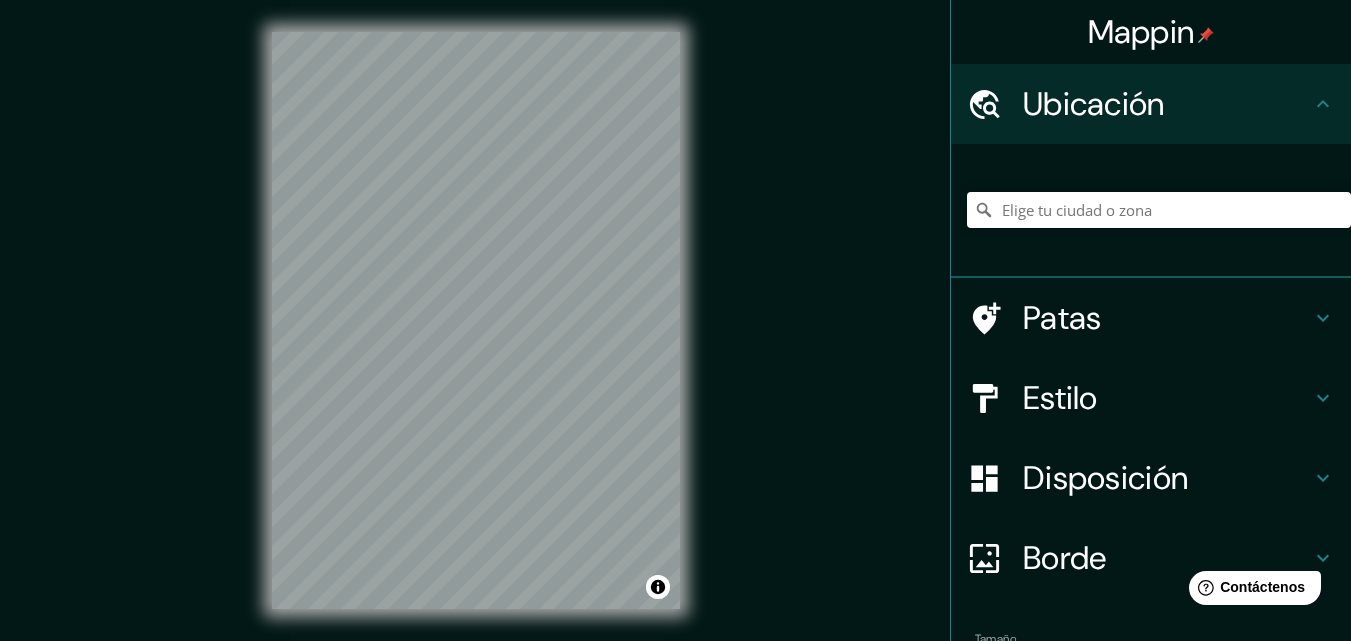 click on "Mappin Ubicación Patas Estilo Disposición Borde Elige un borde.  Consejo  : puedes opacar las capas del marco para crear efectos geniales. Ninguno Simple Transparente Elegante Tamaño A4 single Zoom level too high - zoom in more Crea tu mapa © Mapbox   © OpenStreetMap   Improve this map Si tiene algún problema, sugerencia o inquietud, envíe un correo electrónico a  help@example.com  .   ." at bounding box center [675, 336] 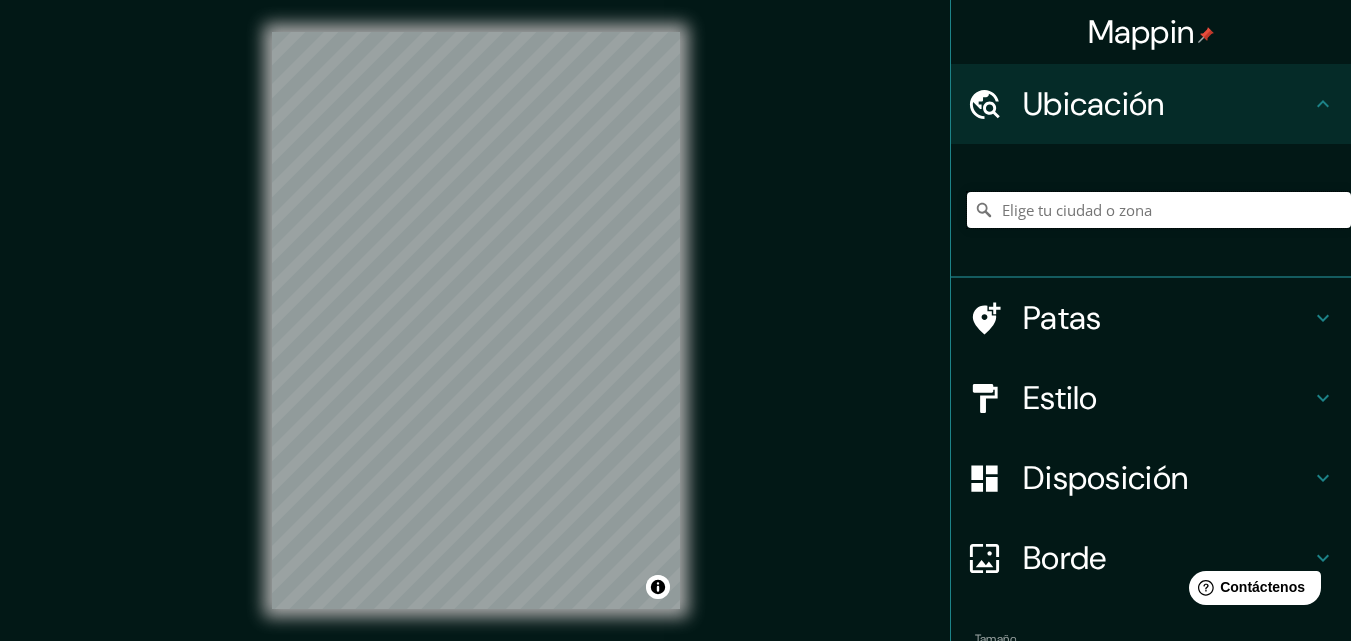 click at bounding box center [1159, 210] 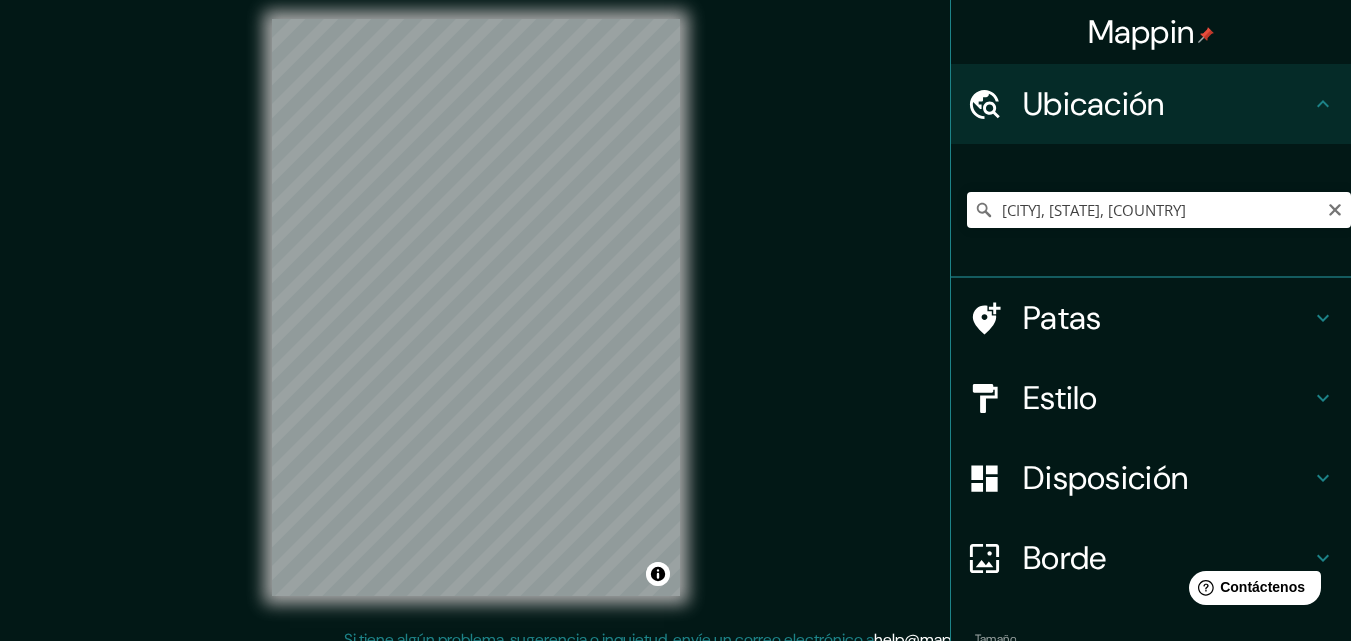 scroll, scrollTop: 32, scrollLeft: 0, axis: vertical 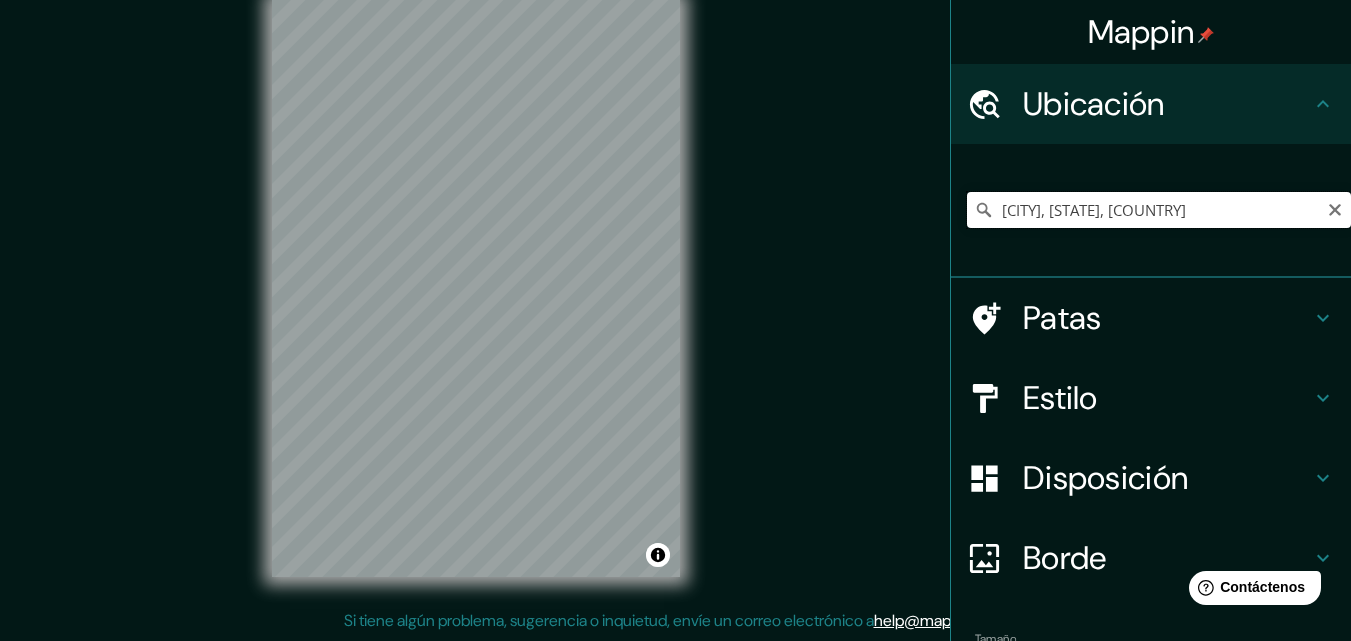 click on "[CITY], [STATE], [COUNTRY]" at bounding box center (1159, 210) 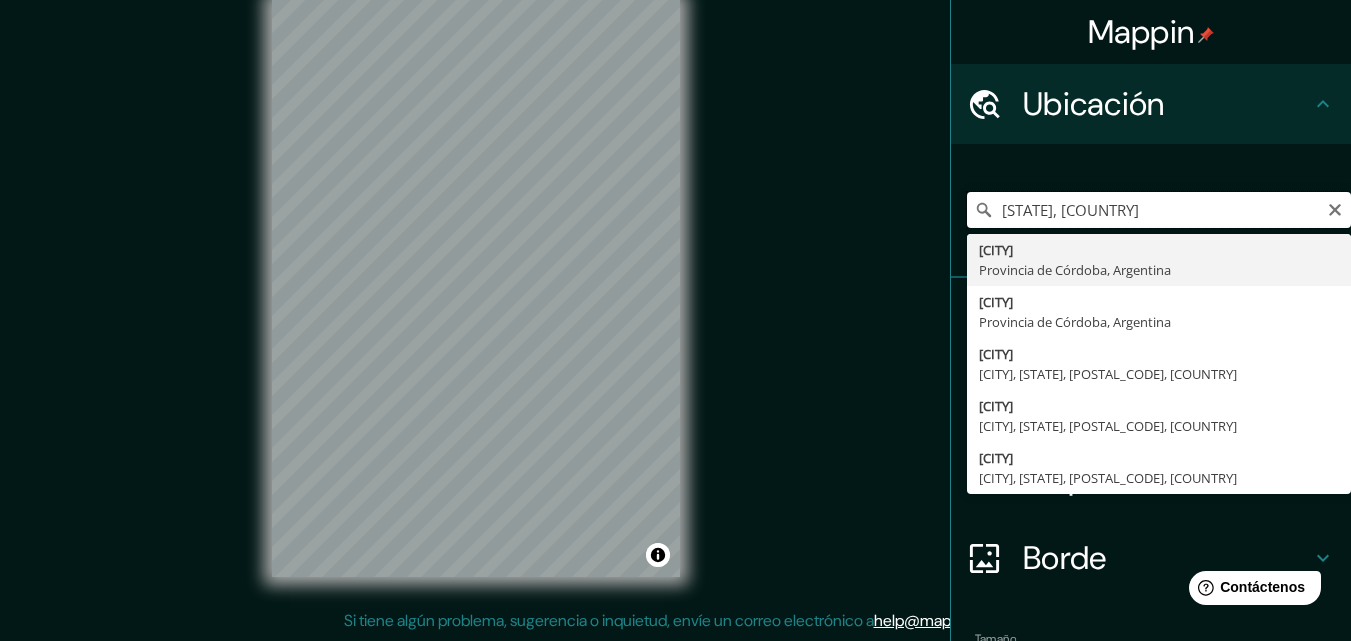 type on "Provincia de Córdoba, Argentina" 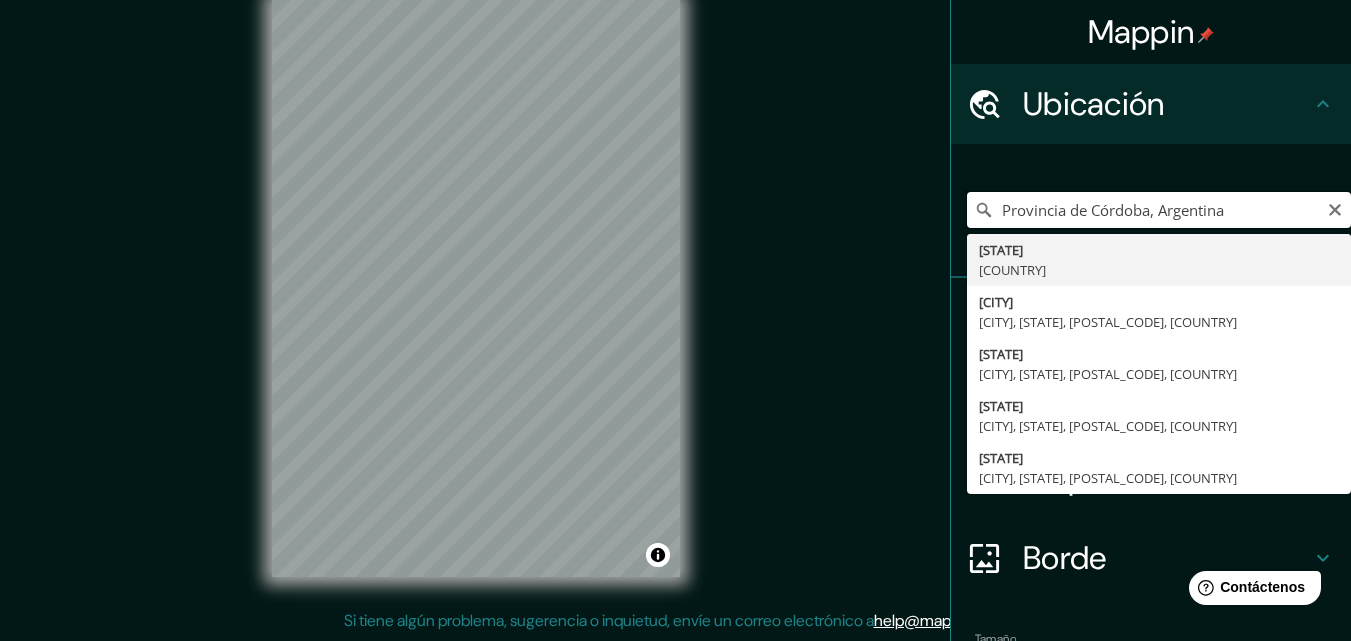drag, startPoint x: 1123, startPoint y: 223, endPoint x: 979, endPoint y: 207, distance: 144.88617 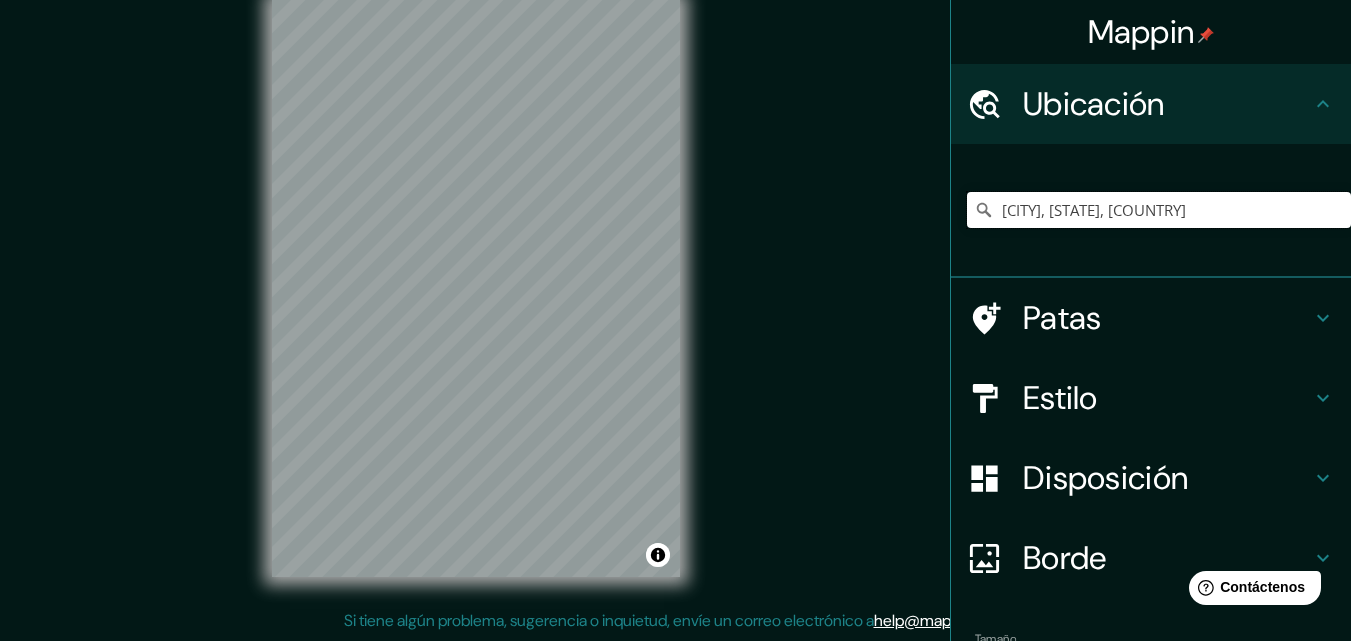 type on "[CITY], [STATE], [COUNTRY]" 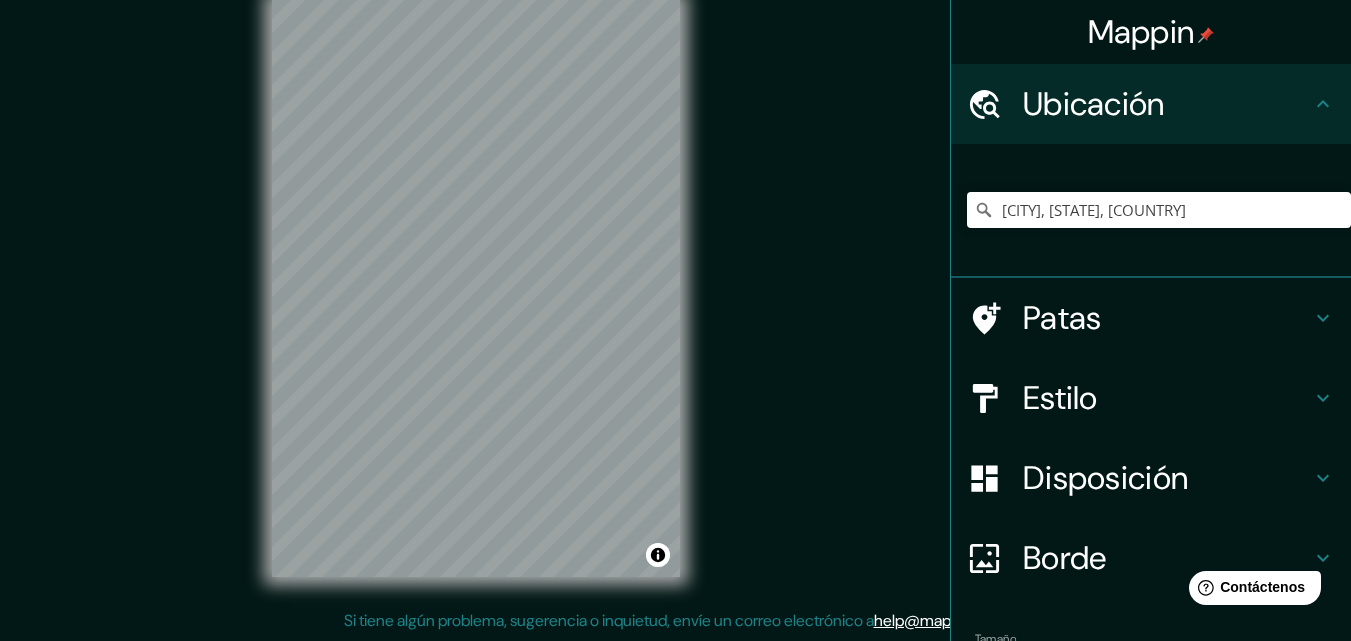 click on "Patas" at bounding box center [1167, 318] 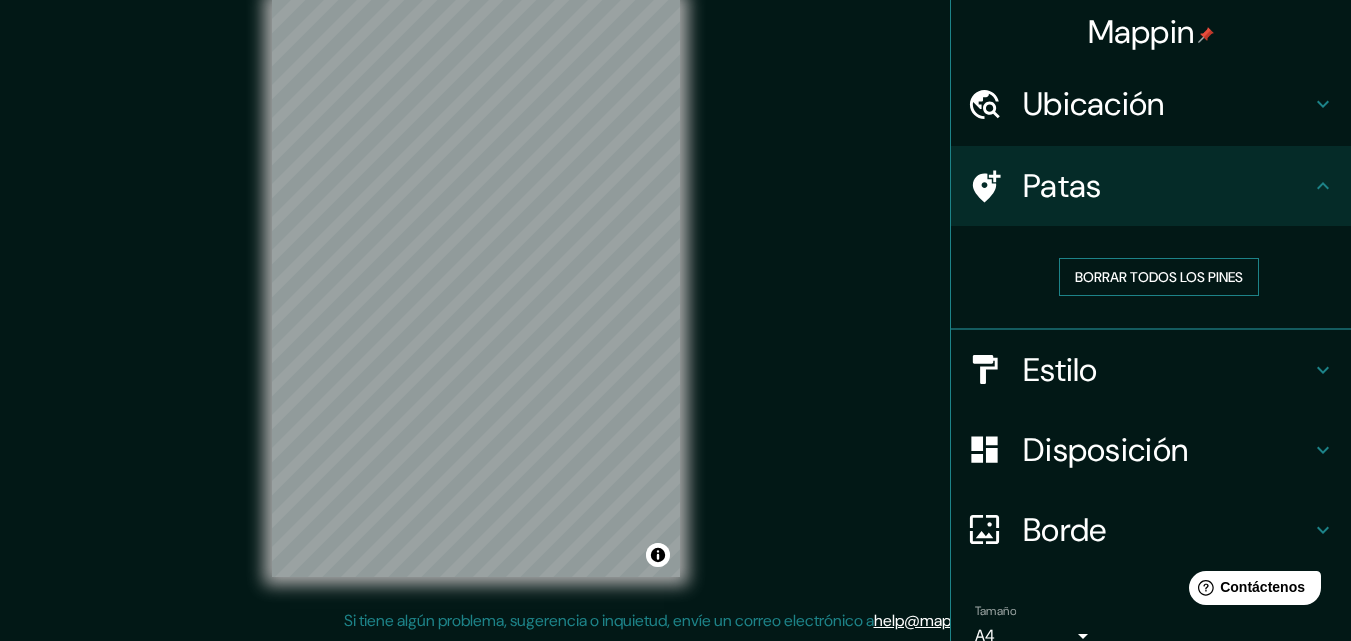click on "Borrar todos los pines" at bounding box center (1159, 277) 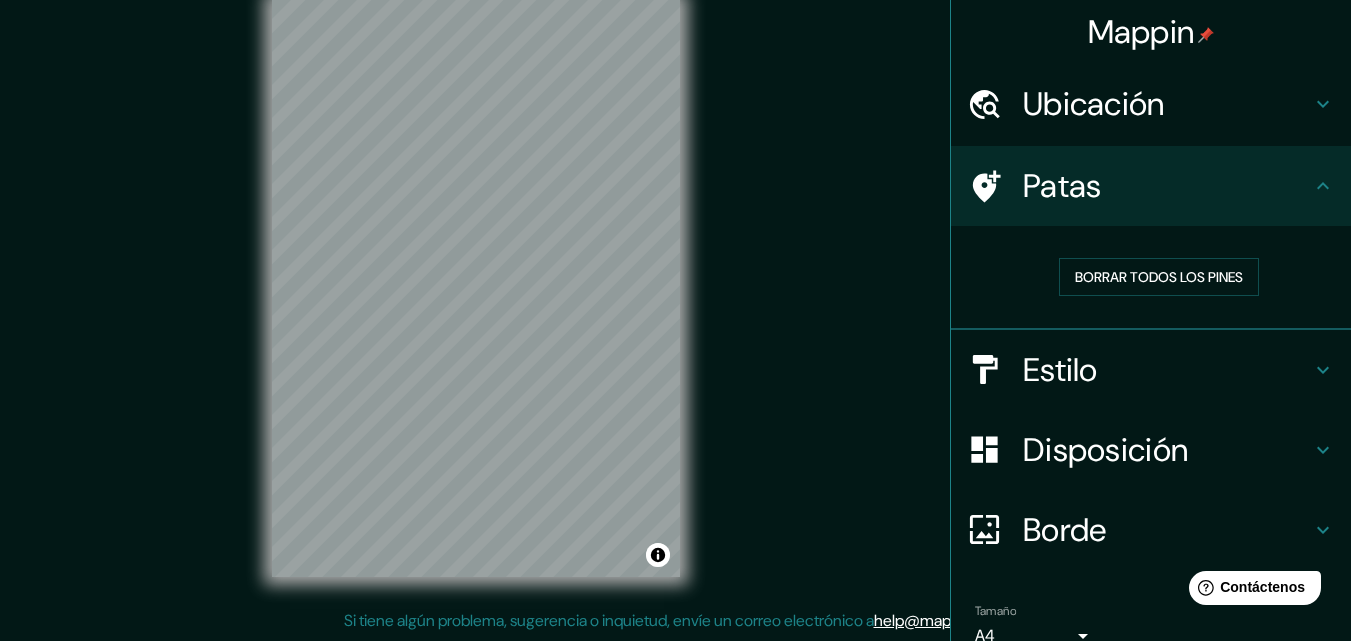 click on "Estilo" at bounding box center [1167, 370] 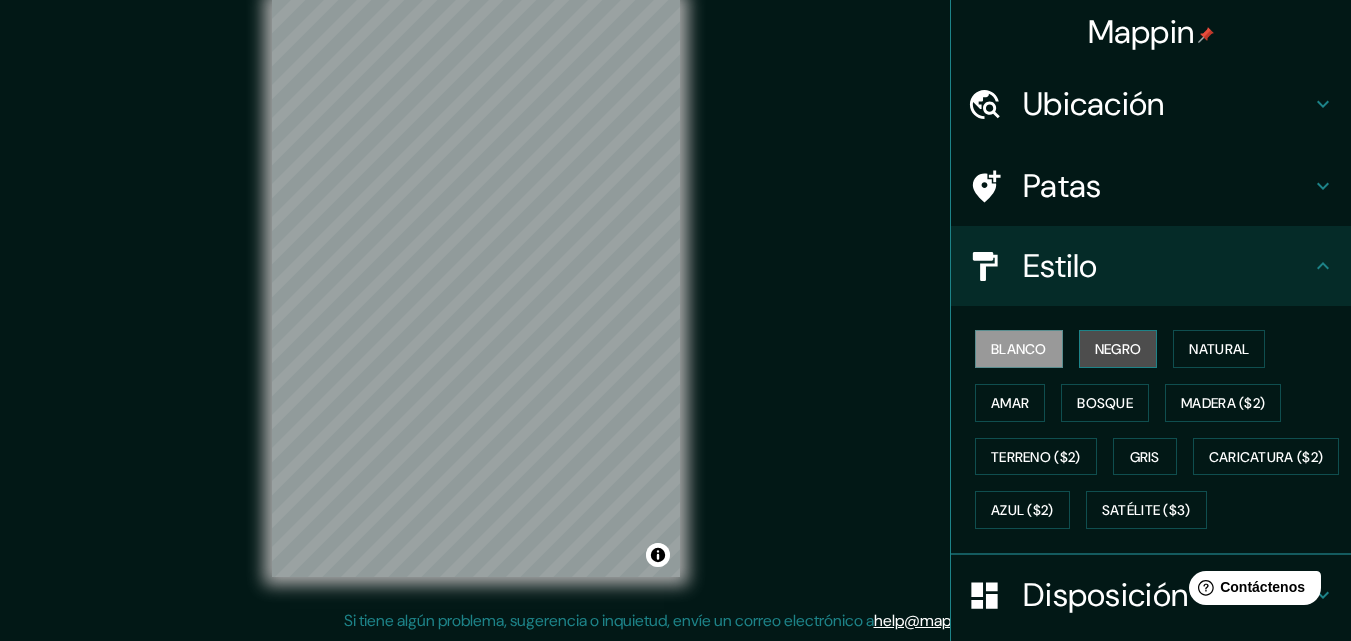 click on "Negro" at bounding box center [1118, 349] 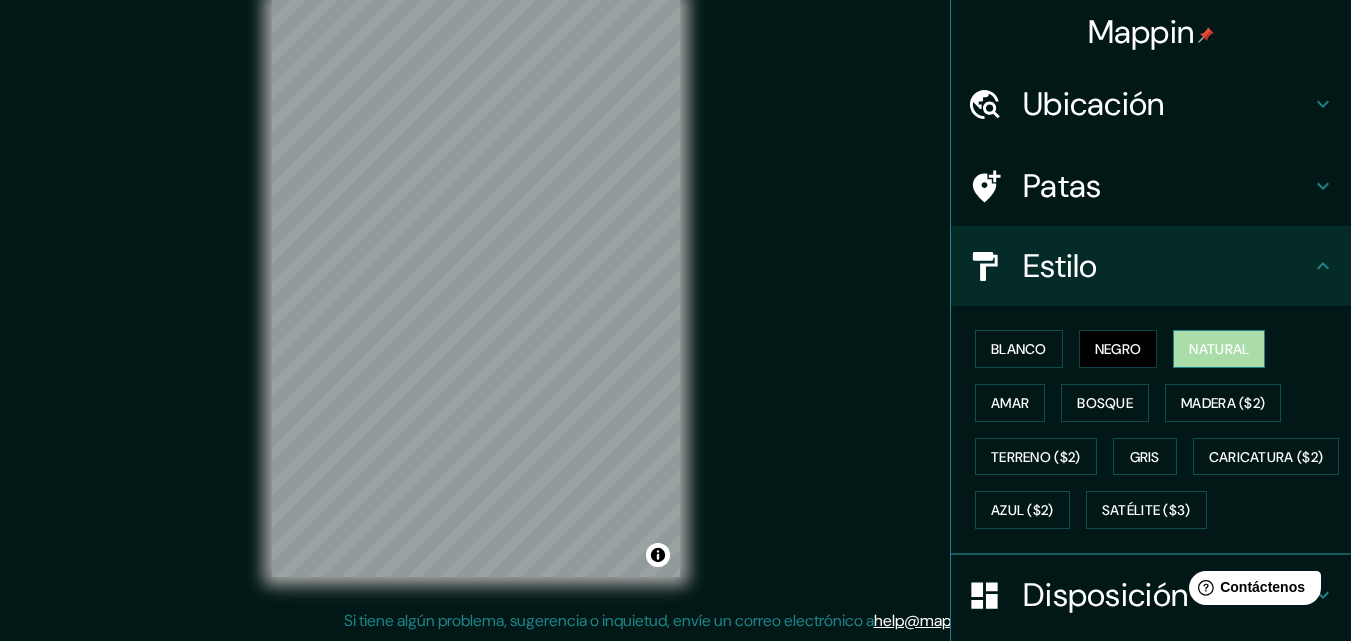 click on "Natural" at bounding box center (1219, 349) 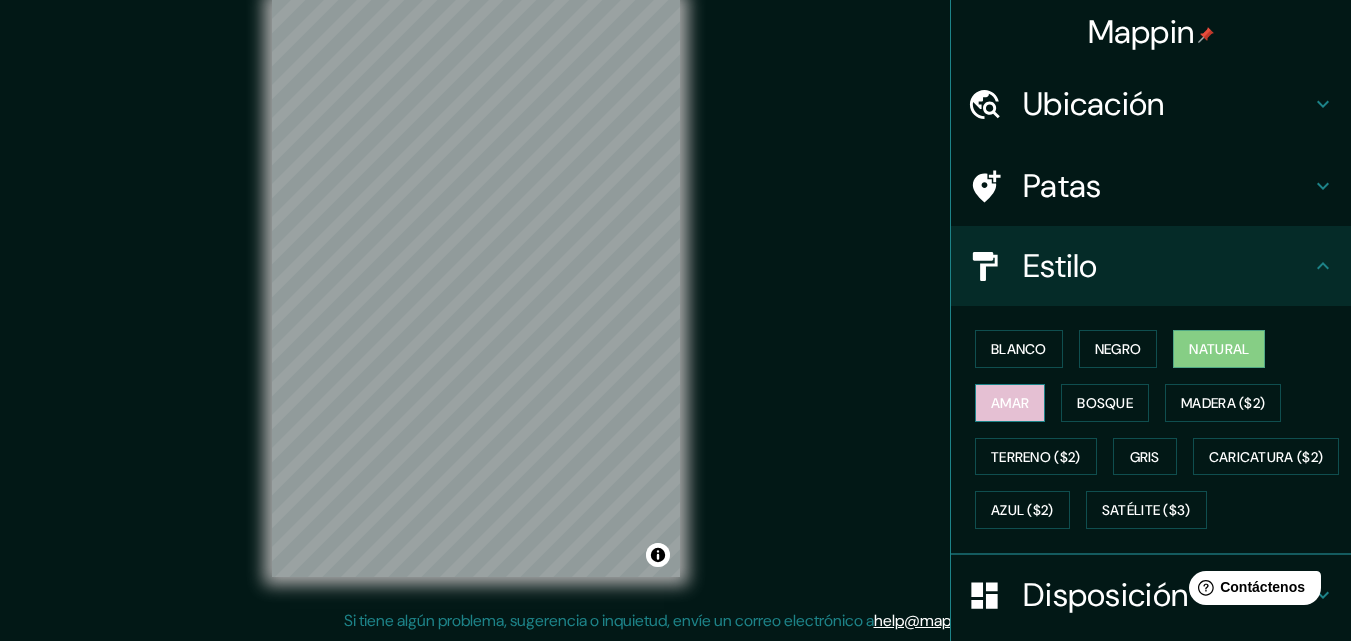 click on "Amar" at bounding box center [1010, 403] 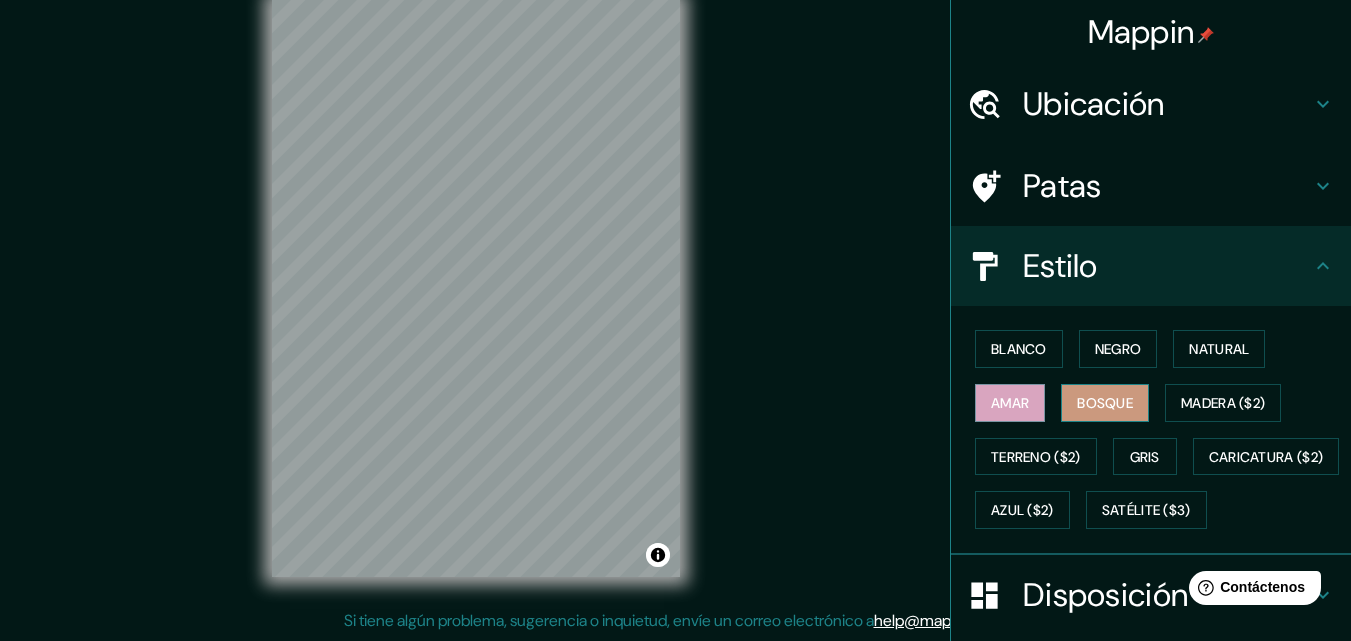 click on "Bosque" at bounding box center [1105, 403] 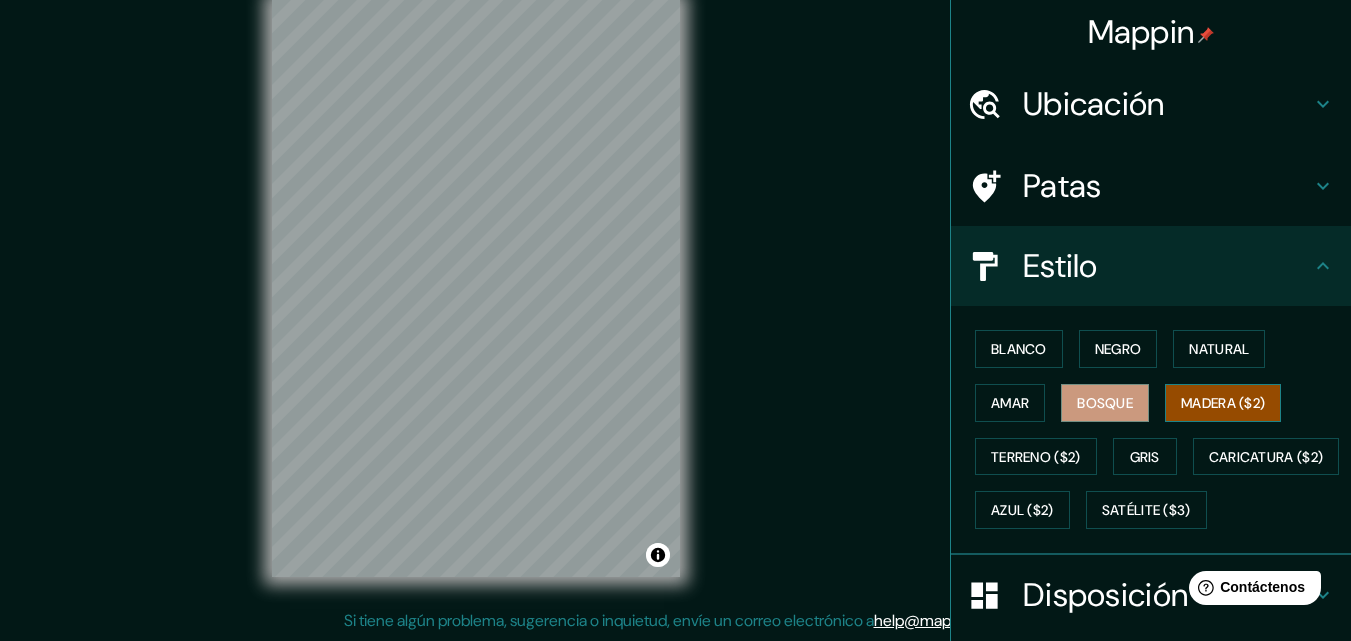 click on "Madera ($2)" at bounding box center [1223, 403] 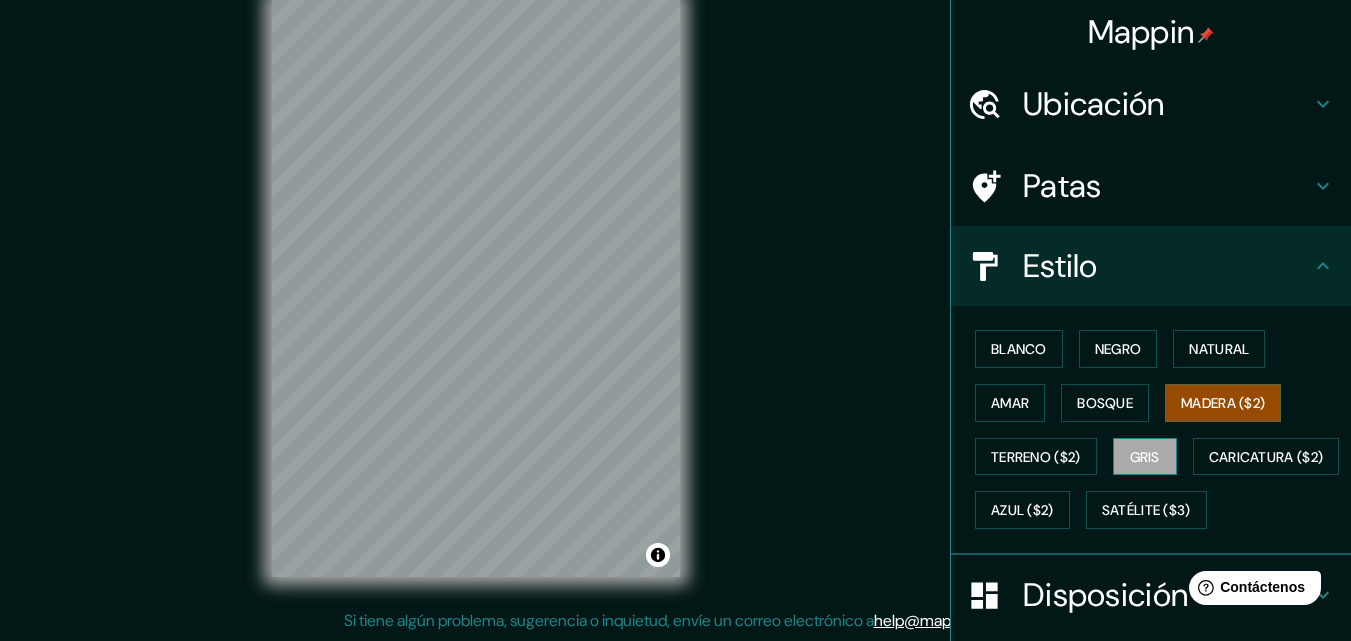 click on "Gris" at bounding box center (1145, 457) 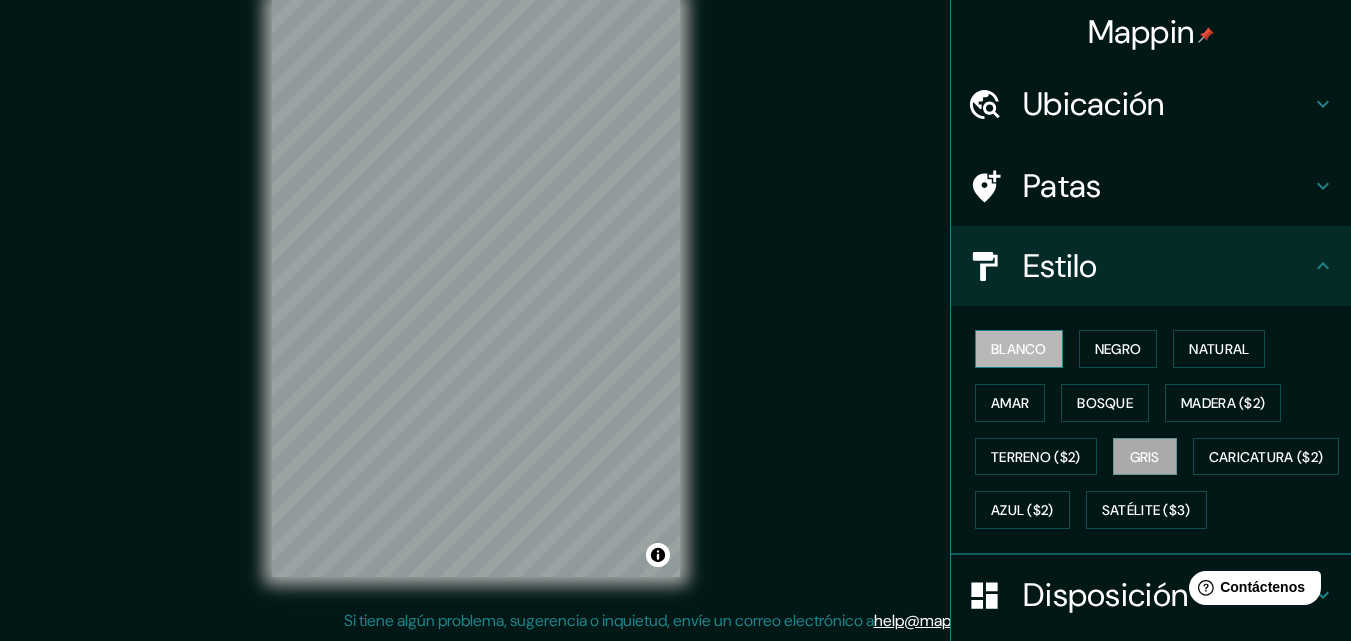 click on "Blanco" at bounding box center [1019, 349] 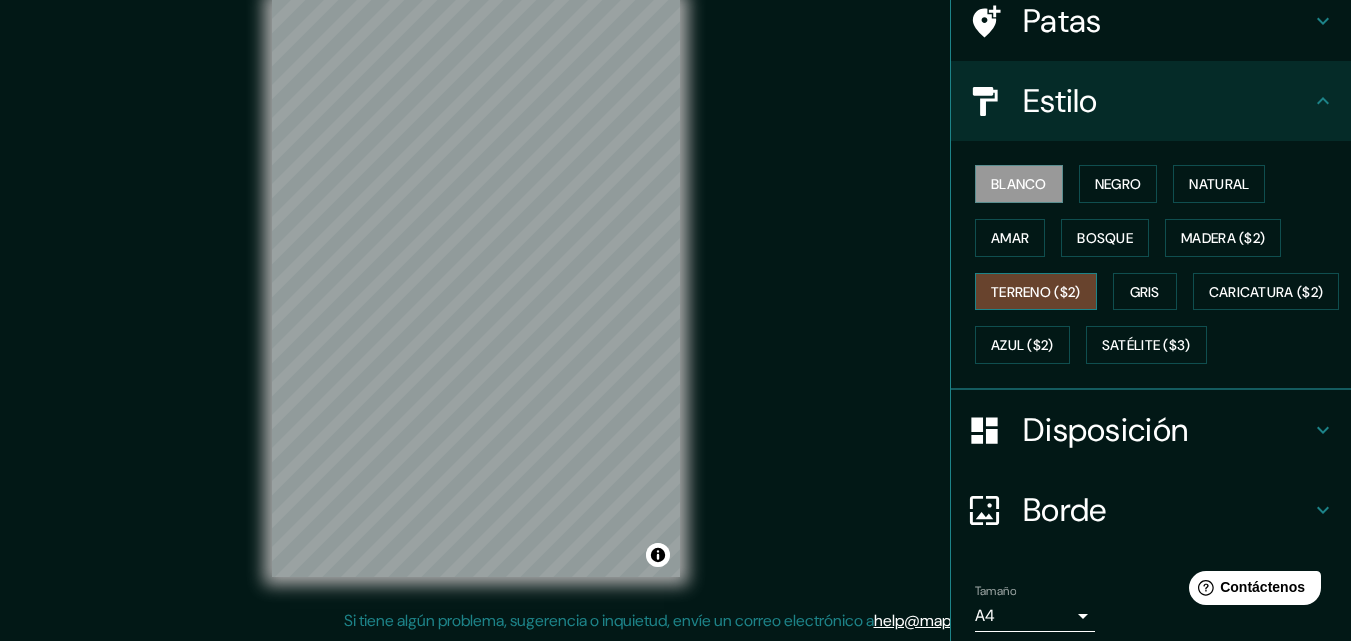 scroll, scrollTop: 200, scrollLeft: 0, axis: vertical 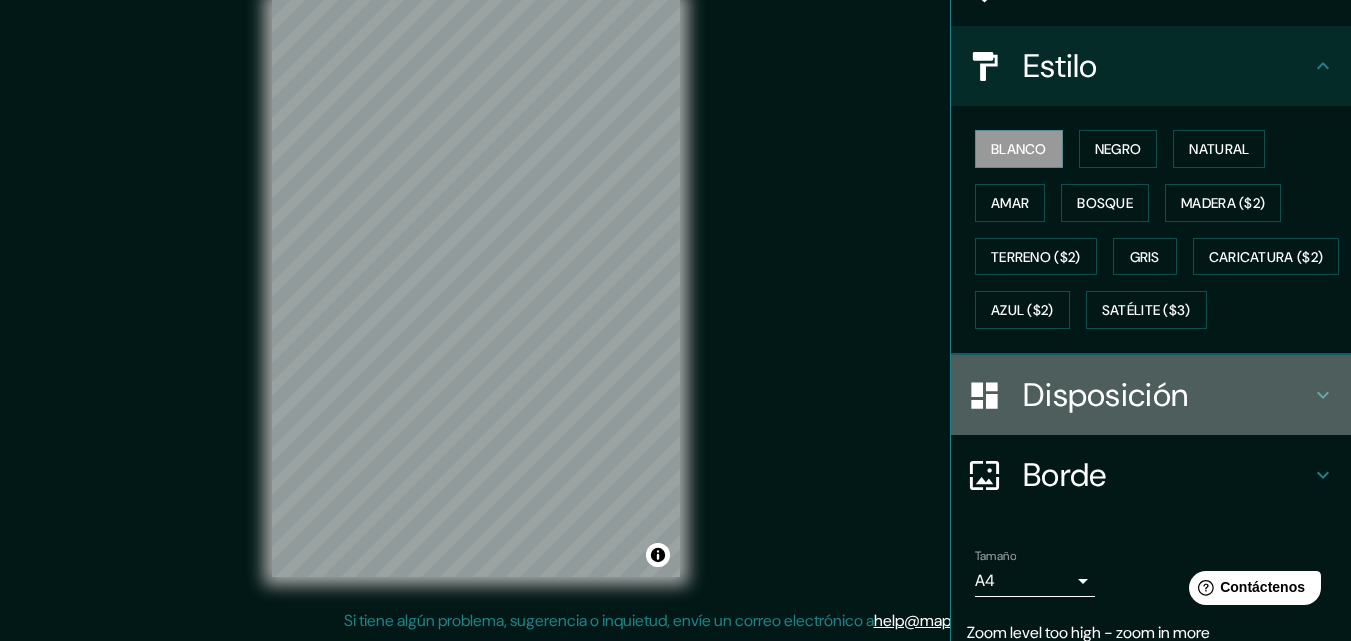 click on "Disposición" at bounding box center [1105, 395] 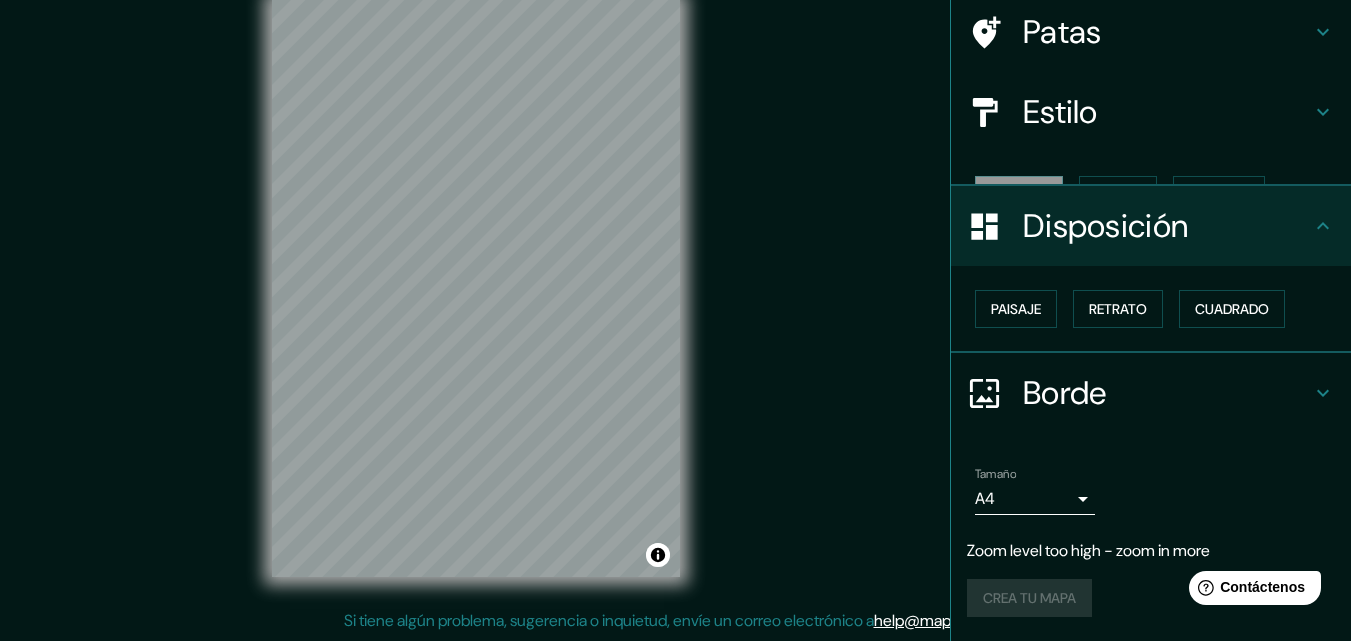 scroll, scrollTop: 120, scrollLeft: 0, axis: vertical 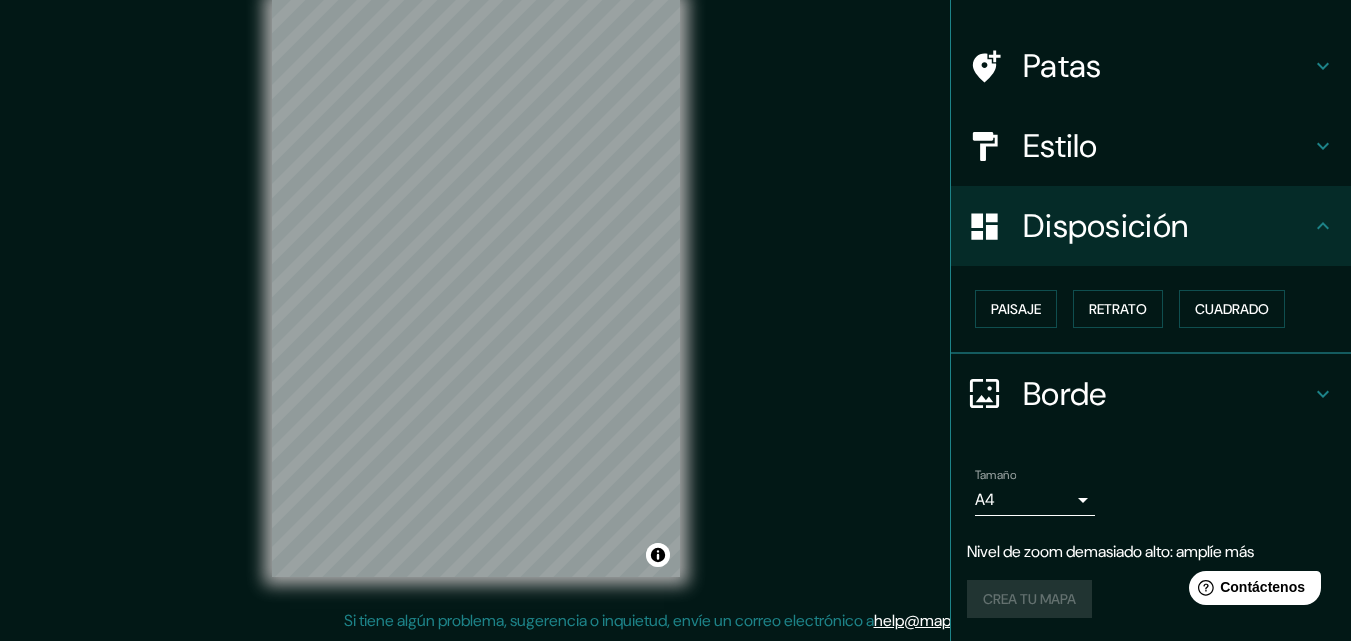 click on "Tamaño A4 single" at bounding box center (1151, 492) 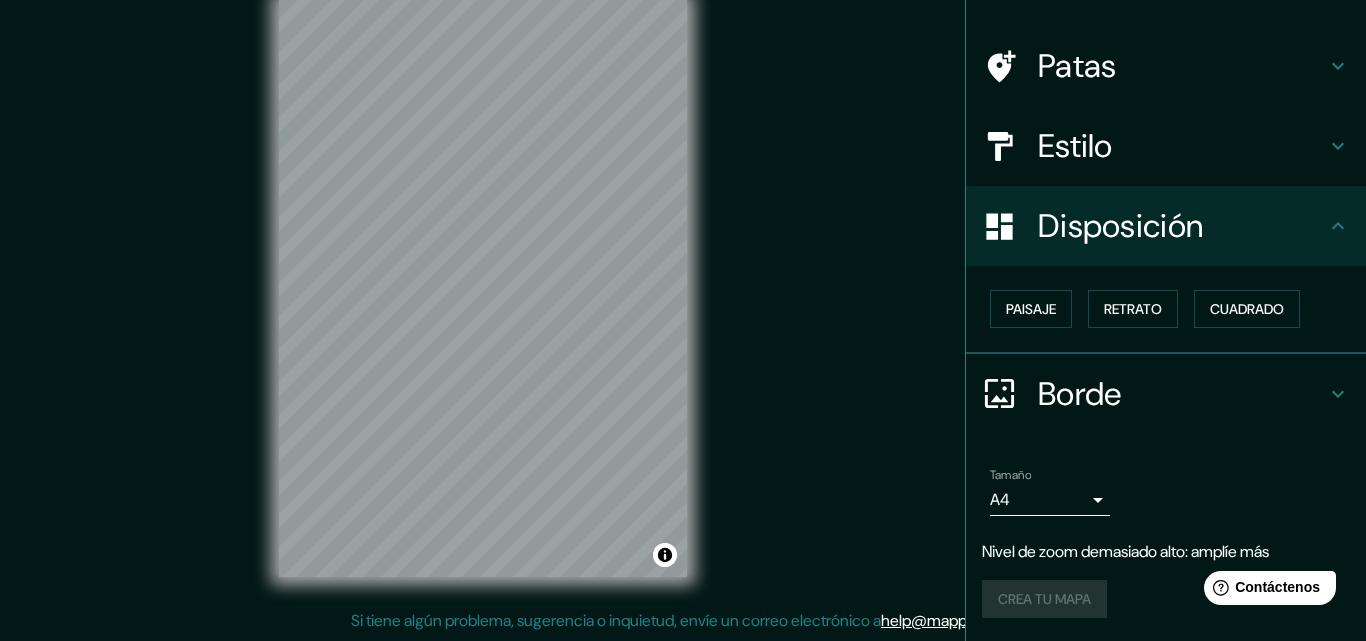 click on "Mappin Ubicación [CITY], [STATE], [COUNTRY] [CITY] [STATE], [COUNTRY] [CITY] [STATE], [COUNTRY] Bulevar [CITY] Norte [CITY], [STATE] [POSTAL_CODE], [COUNTRY] Bulevar [CITY] Sur [CITY], [STATE] [POSTAL_CODE], [COUNTRY] [CITY] [CITY], [STATE] [POSTAL_CODE], [COUNTRY] Patas Estilo Disposición Paisaje Retrato Cuadrado Borde Elige un borde.  Consejo  : puedes opacar las capas del marco para crear efectos geniales. Ninguno Simple Transparente Elegante Tamaño A4 single Nivel de zoom demasiado alto: amplíe más Crea tu mapa © Mapbox   © OpenStreetMap   Improve this map Si tiene algún problema, sugerencia o inquietud, envíe un correo electrónico a  help@example.com  .   . . Texto original Valora esta traducción Tu opinión servirá para ayudar a mejorar el Traductor de Google" at bounding box center [683, 288] 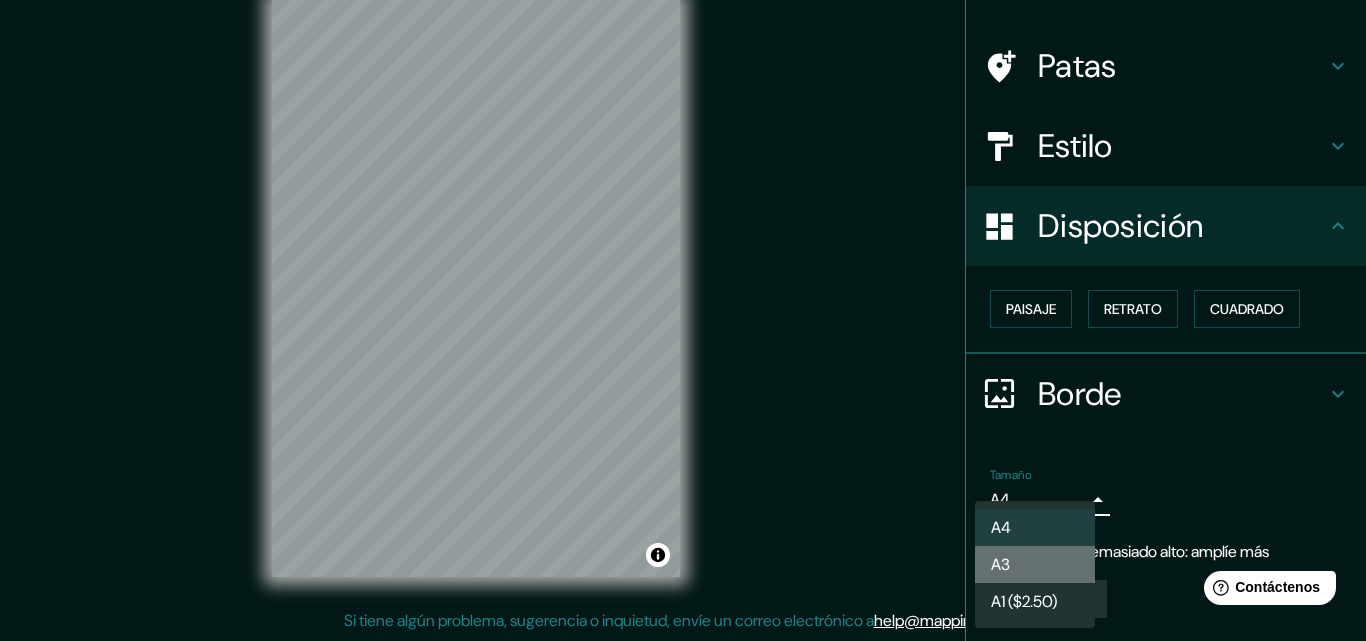 click on "A3" at bounding box center [1000, 564] 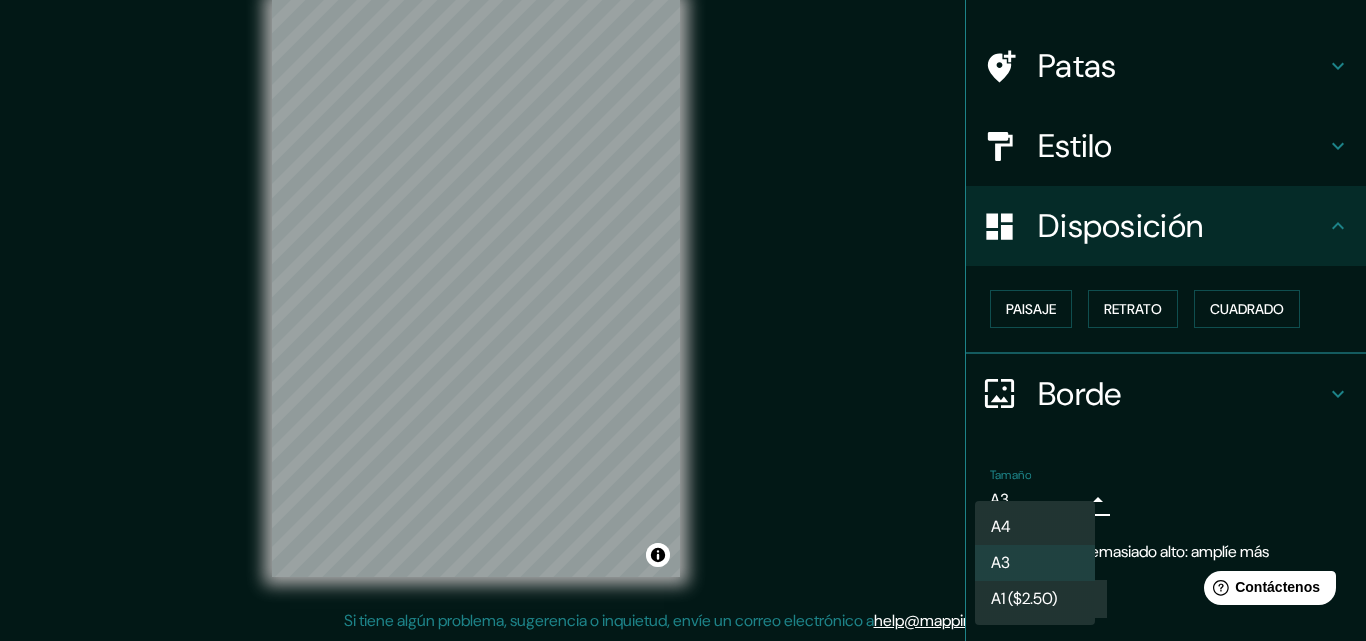 click on "Mappin Ubicación [CITY], [STATE], [COUNTRY] [CITY] [STATE], [COUNTRY] [CITY] [STATE], [COUNTRY] Bulevar [CITY] Norte [CITY], [STATE] [POSTAL_CODE], [COUNTRY] Bulevar [CITY] Sur [CITY], [STATE] [POSTAL_CODE], [COUNTRY] [CITY] [CITY], [STATE] [POSTAL_CODE], [COUNTRY] Patas Estilo Disposición Paisaje Retrato Cuadrado Borde Elige un borde.  Consejo  : puedes opacar las capas del marco para crear efectos geniales. Ninguno Simple Transparente Elegante Tamaño A3 a4 Nivel de zoom demasiado alto: amplíe más Crea tu mapa © Mapbox   © OpenStreetMap   Improve this map Si tiene algún problema, sugerencia o inquietud, envíe un correo electrónico a  help@example.com  .   . . Texto original Valora esta traducción Tu opinión servirá para ayudar a mejorar el Traductor de Google A4 A3 A1 ($2.50)" at bounding box center [683, 288] 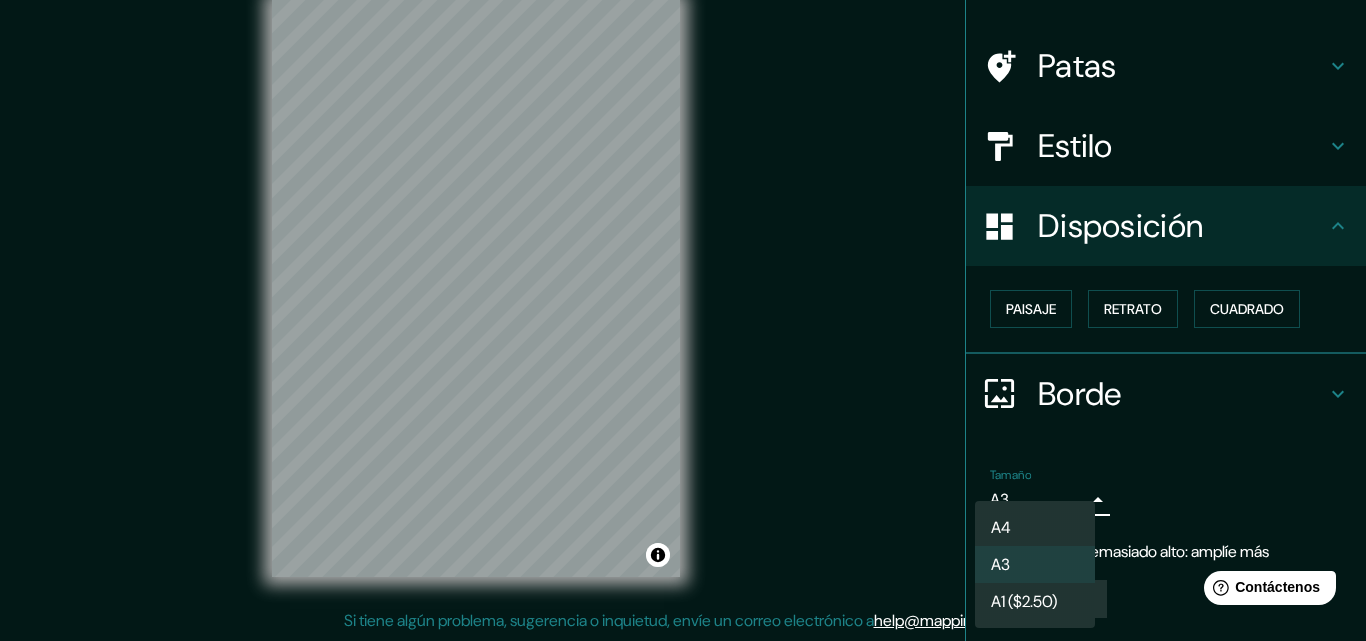 click on "A4 A3 A1 ($2.50)" at bounding box center [1035, 564] 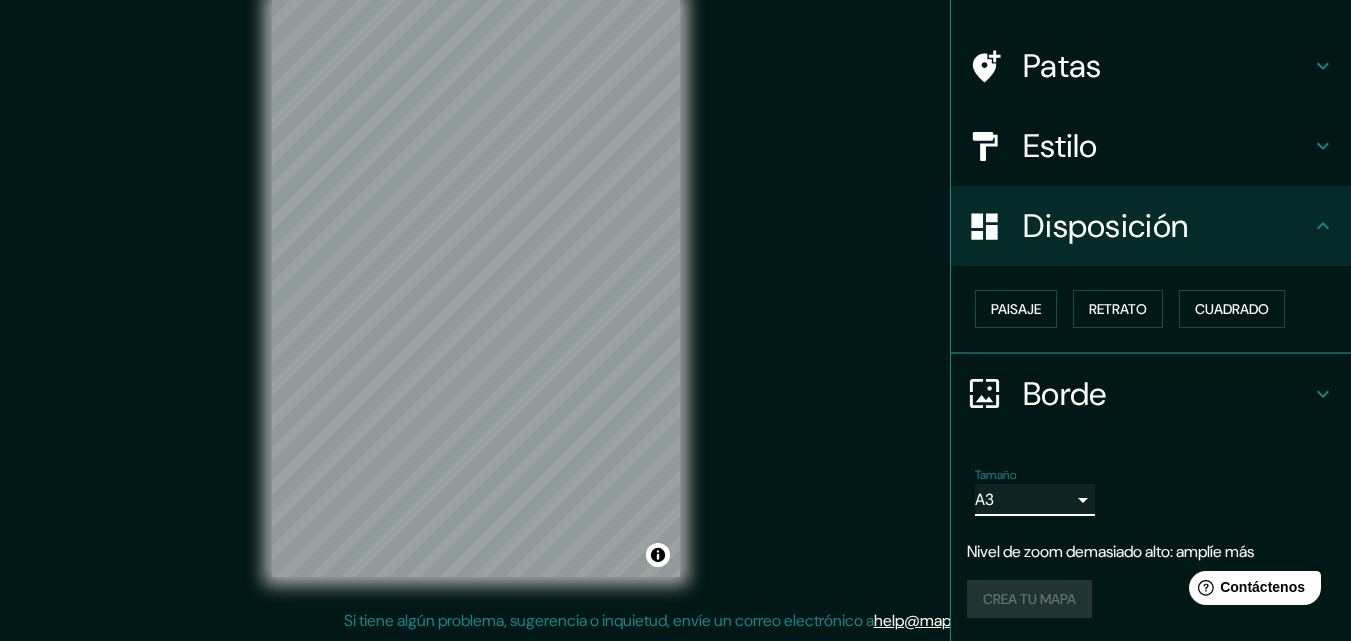 scroll, scrollTop: 120, scrollLeft: 0, axis: vertical 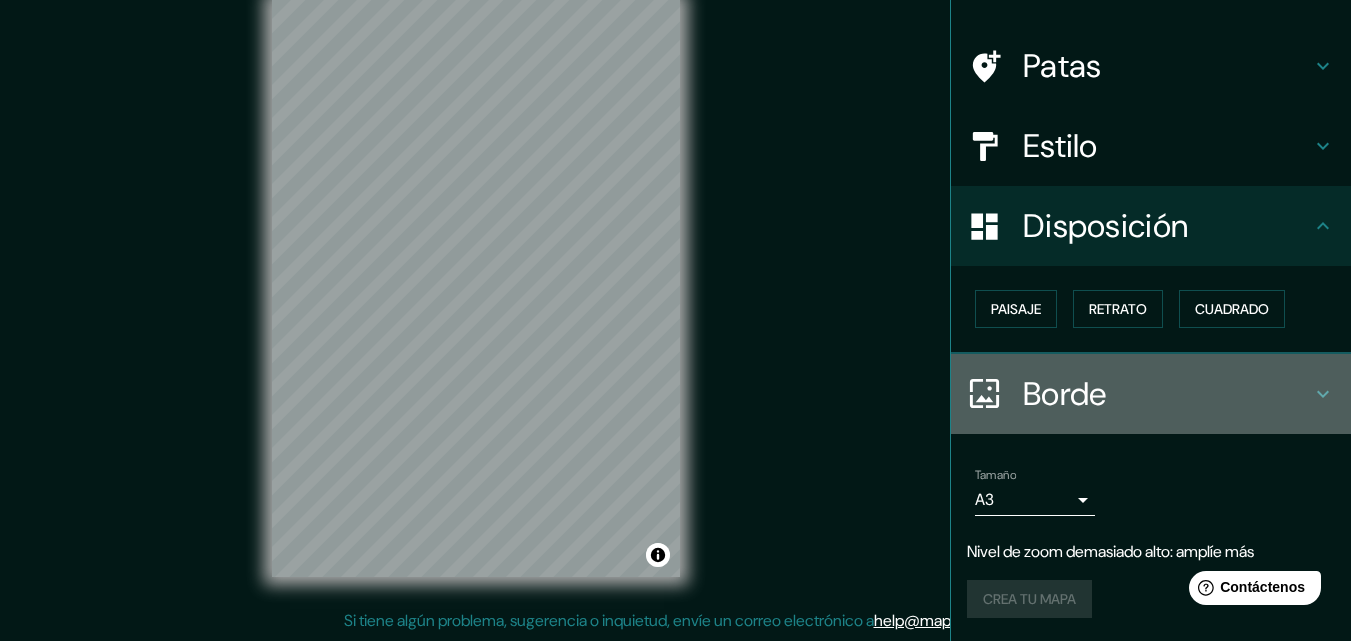 click on "Borde" at bounding box center (1167, 394) 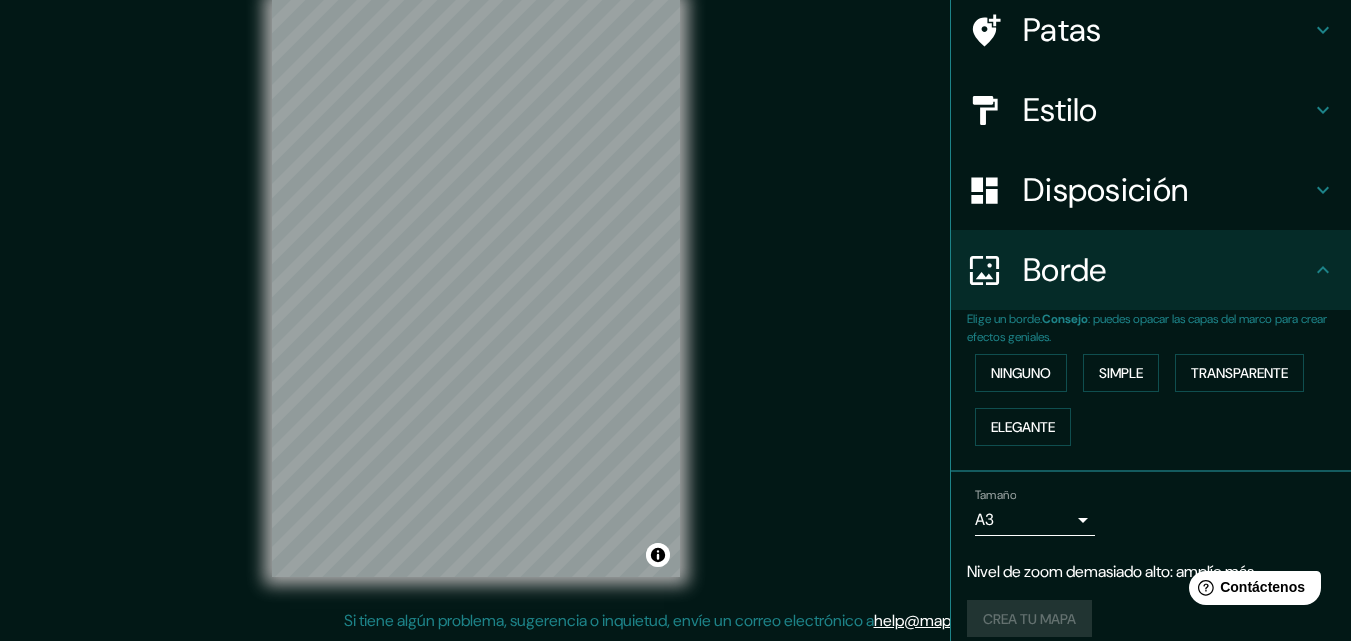 scroll, scrollTop: 176, scrollLeft: 0, axis: vertical 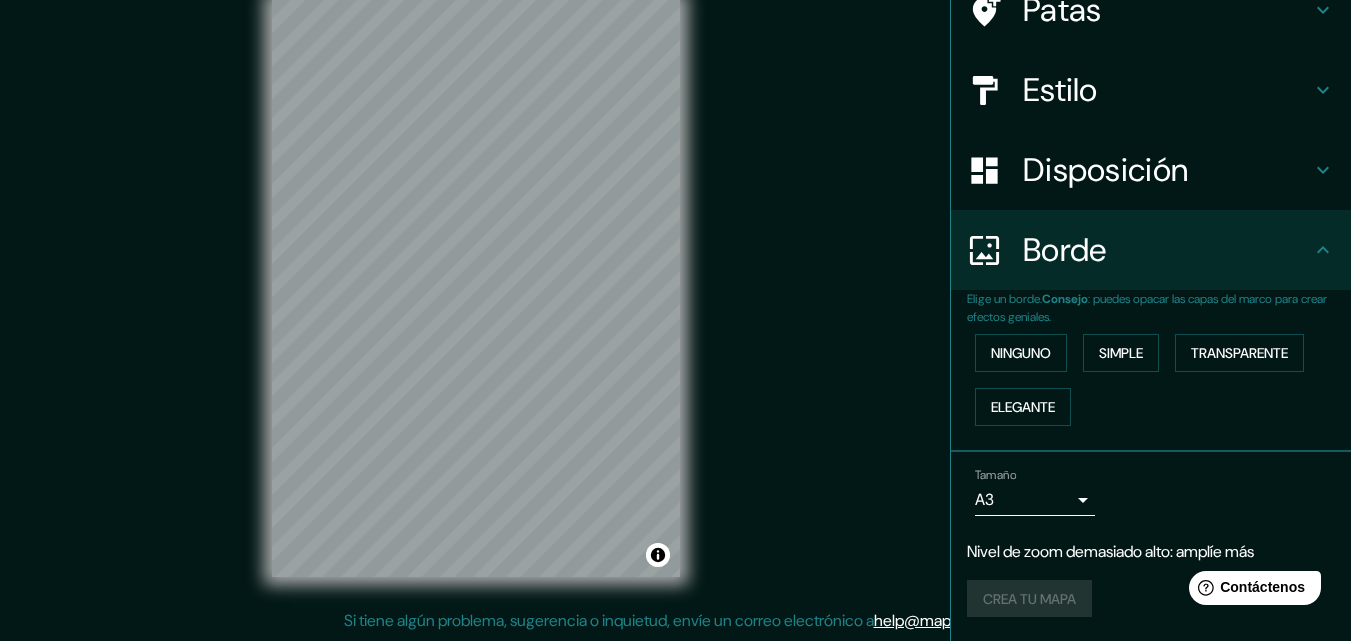 click on "Mappin Ubicación [CITY], [STATE], [COUNTRY] [CITY] [STATE], [COUNTRY] [CITY] [STATE], [COUNTRY] Bulevar [CITY] Norte [CITY], [STATE] [POSTAL_CODE], [COUNTRY] Bulevar [CITY] Sur [CITY], [STATE] [POSTAL_CODE], [COUNTRY] [CITY] [CITY], [STATE] [POSTAL_CODE], [COUNTRY] Patas Estilo Disposición Borde Elige un borde.  Consejo  : puedes opacar las capas del marco para crear efectos geniales. Ninguno Simple Transparente Elegante Tamaño A3 a4 Nivel de zoom demasiado alto: amplíe más Crea tu mapa © Mapbox   © OpenStreetMap   Improve this map Si tiene algún problema, sugerencia o inquietud, envíe un correo electrónico a  help@example.com  .   . . Texto original Valora esta traducción Tu opinión servirá para ayudar a mejorar el Traductor de Google" at bounding box center [675, 288] 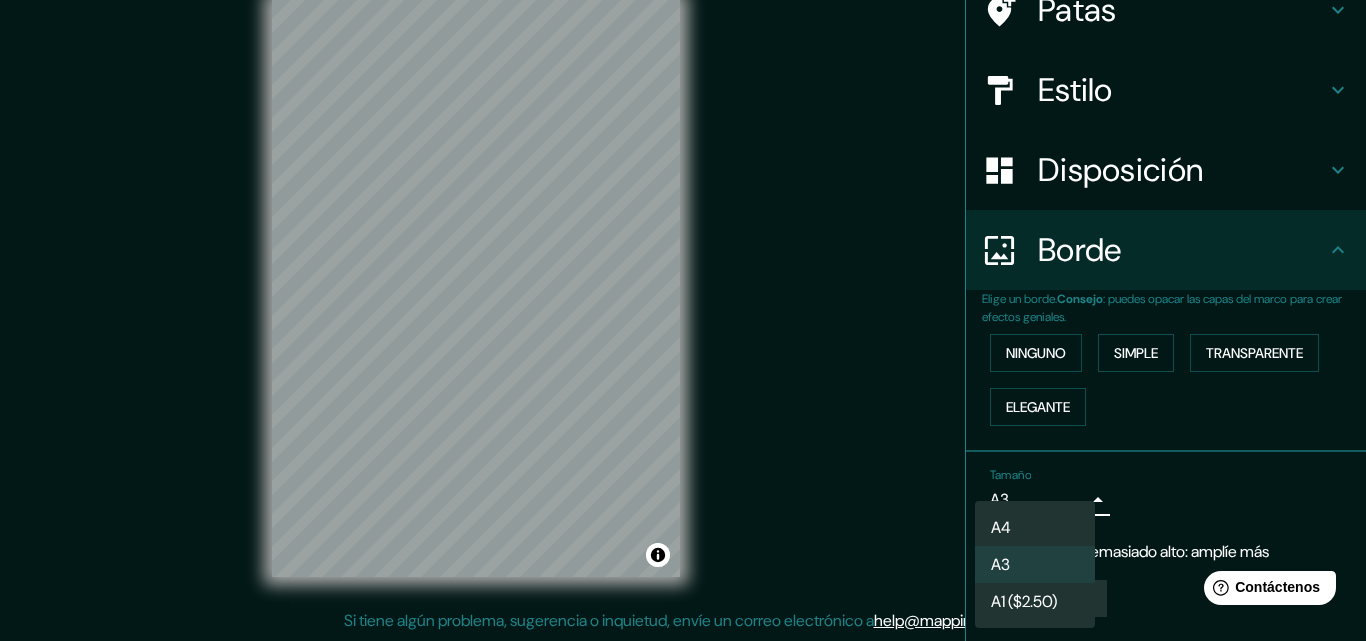 click on "A4" at bounding box center [1001, 527] 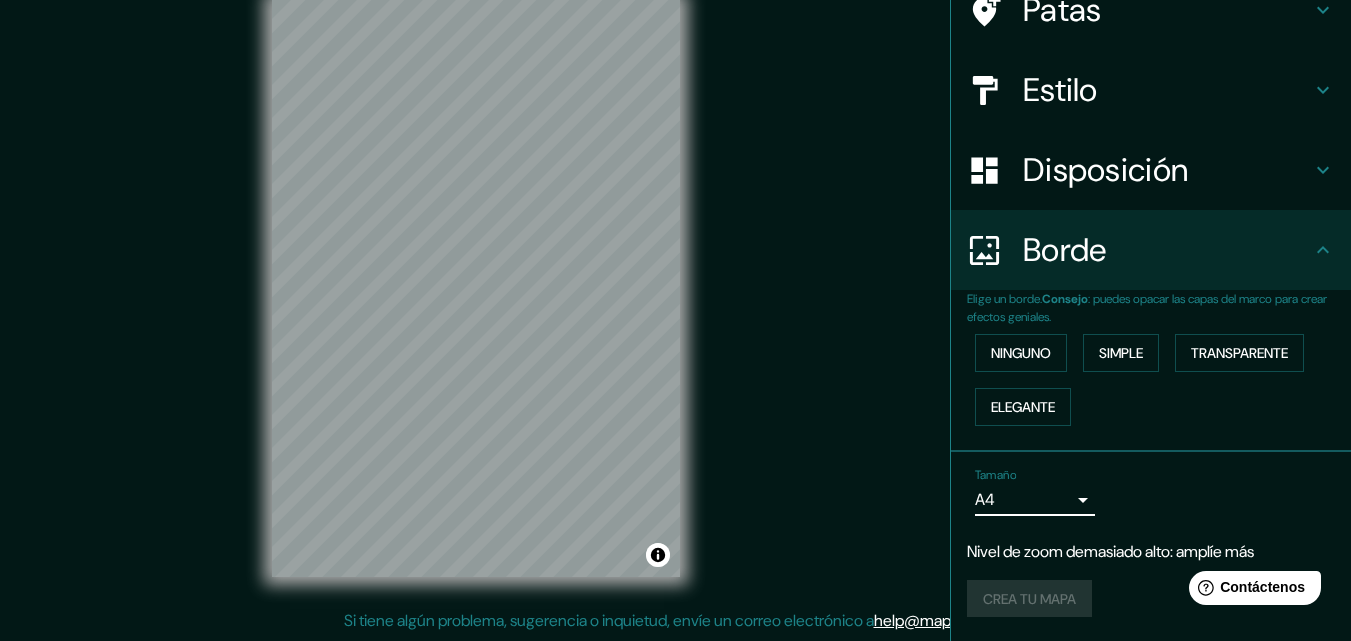 click on "Disposición" at bounding box center (1105, 170) 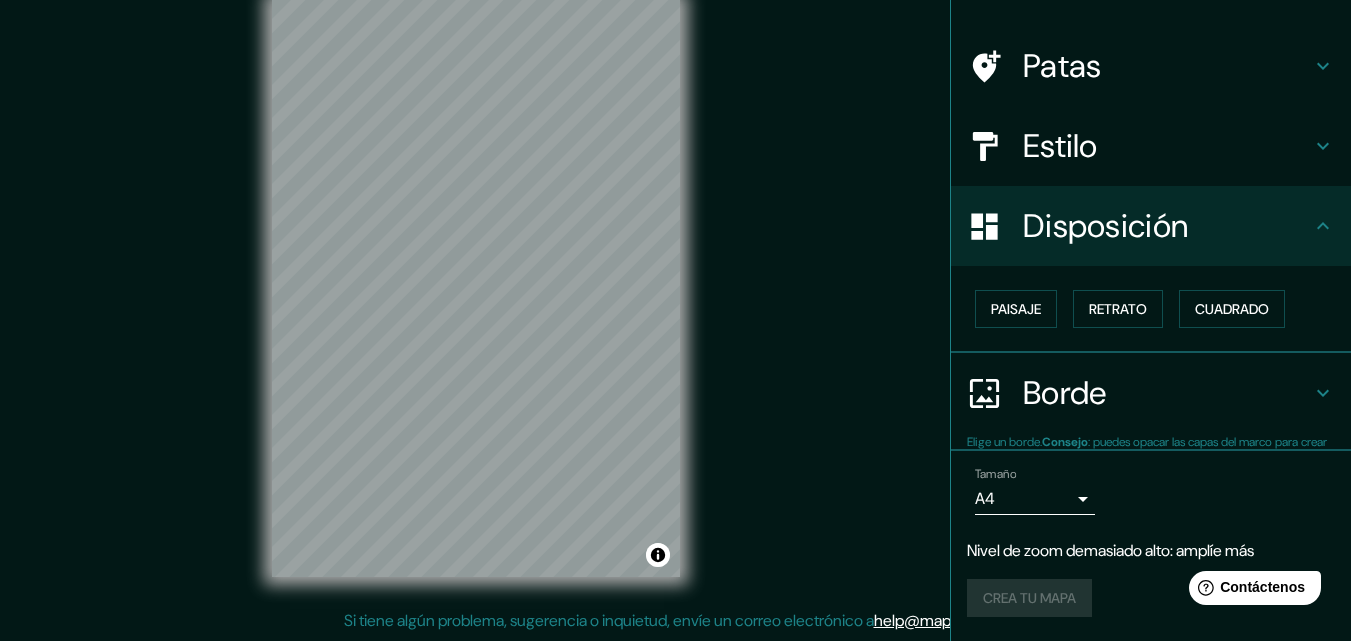 scroll, scrollTop: 120, scrollLeft: 0, axis: vertical 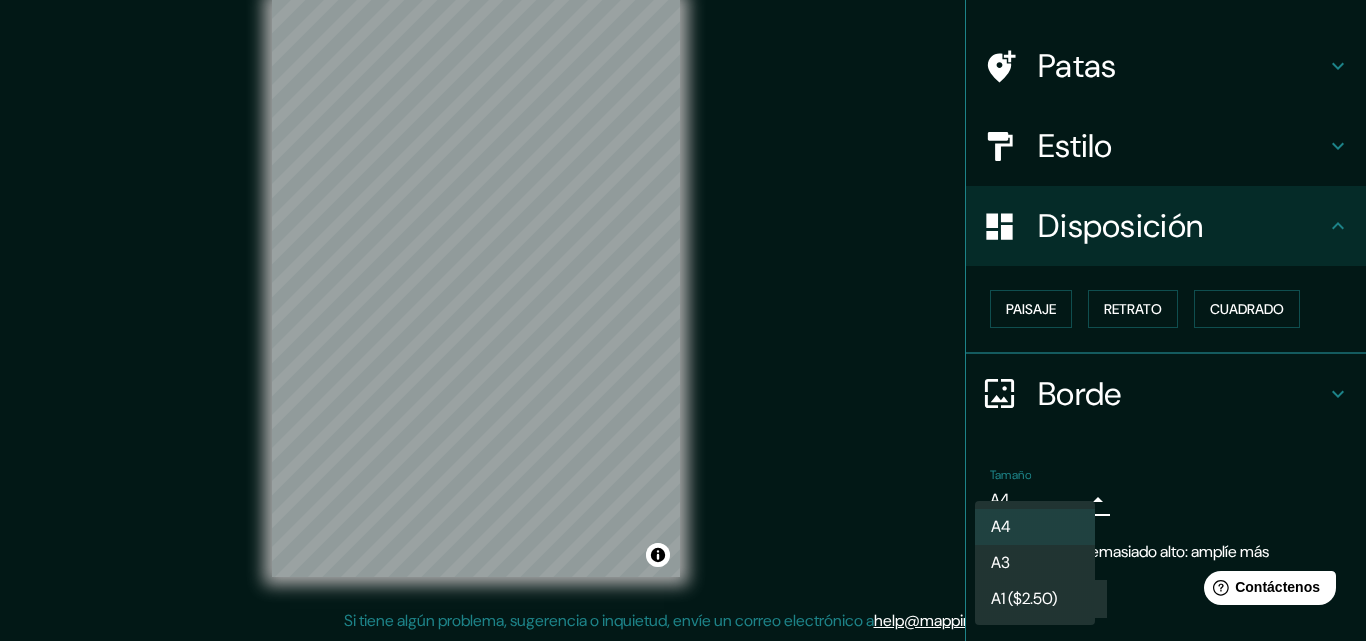 click on "Mappin Ubicación [CITY], [STATE], [COUNTRY] [CITY] [STATE], [COUNTRY] [CITY] [STATE], [COUNTRY] Bulevar [CITY] Norte [CITY], [STATE] [POSTAL_CODE], [COUNTRY] Bulevar [CITY] Sur [CITY], [STATE] [POSTAL_CODE], [COUNTRY] [CITY] [CITY], [STATE] [POSTAL_CODE], [COUNTRY] Patas Estilo Disposición Paisaje Retrato Cuadrado Borde Elige un borde.  Consejo  : puedes opacar las capas del marco para crear efectos geniales. Ninguno Simple Transparente Elegante Tamaño A4 single Nivel de zoom demasiado alto: amplíe más Crea tu mapa © Mapbox   © OpenStreetMap   Improve this map Si tiene algún problema, sugerencia o inquietud, envíe un correo electrónico a  help@example.com  .   . . Texto original Valora esta traducción Tu opinión servirá para ayudar a mejorar el Traductor de Google A4 A3 A1 ($2.50)" at bounding box center [683, 288] 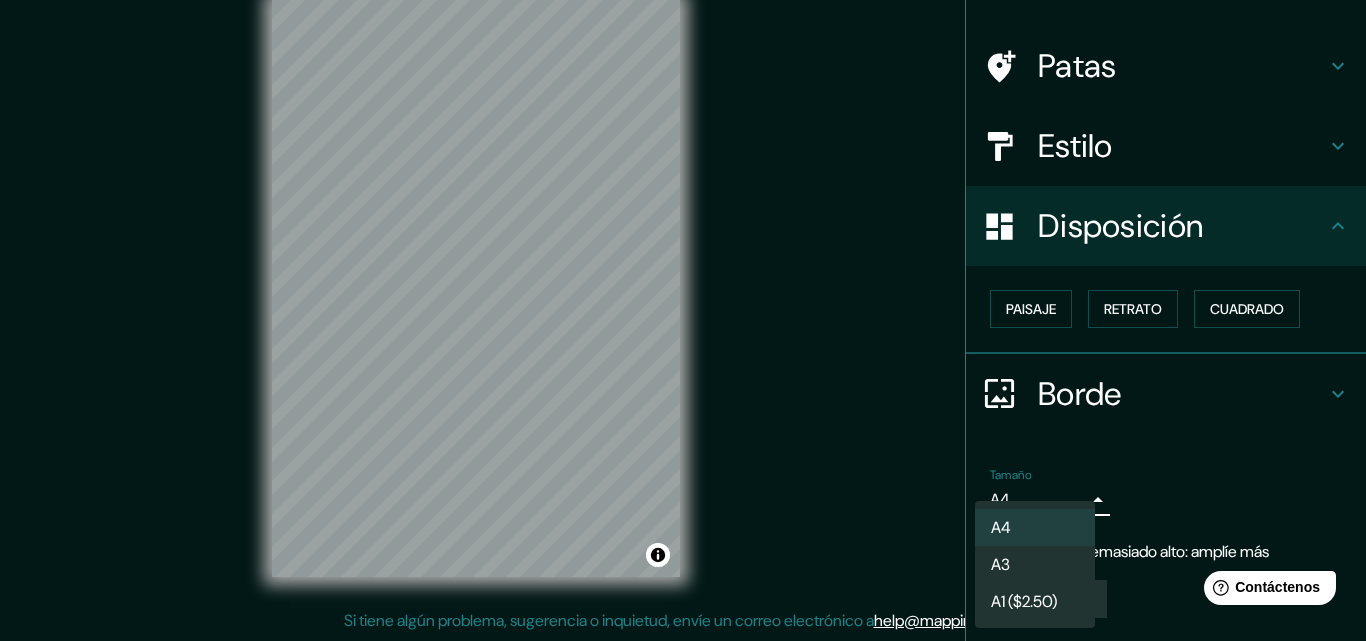 click on "A3" at bounding box center [1035, 564] 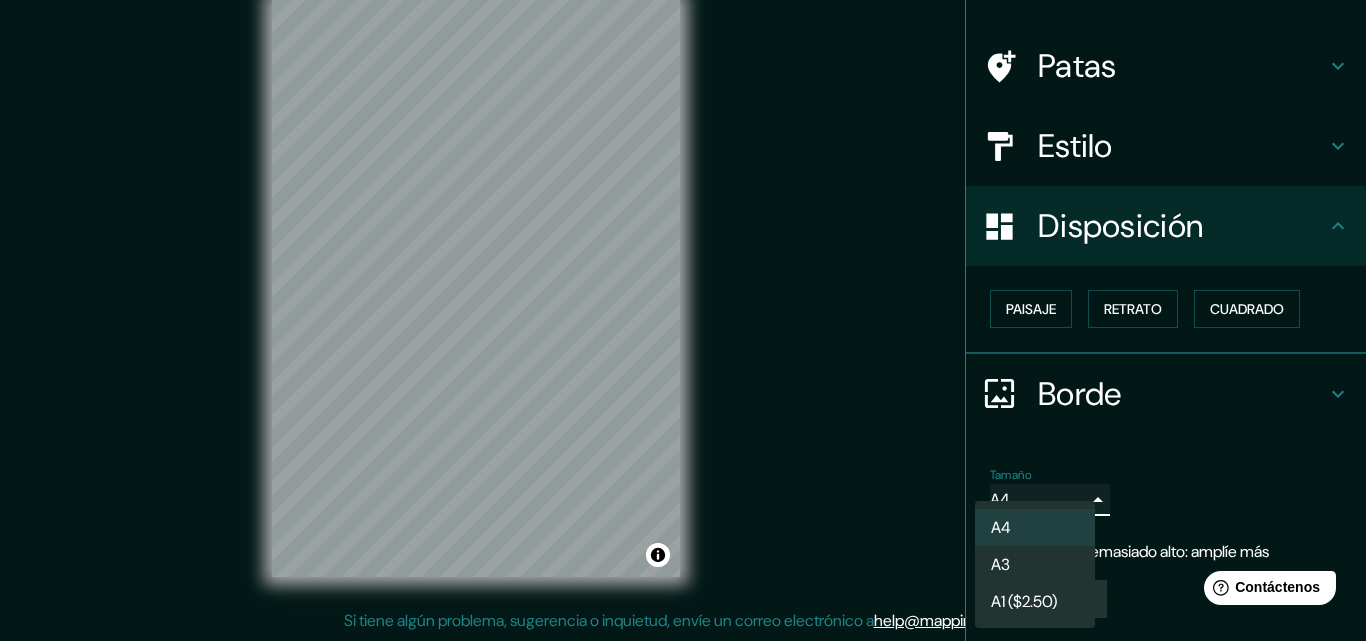 type on "a4" 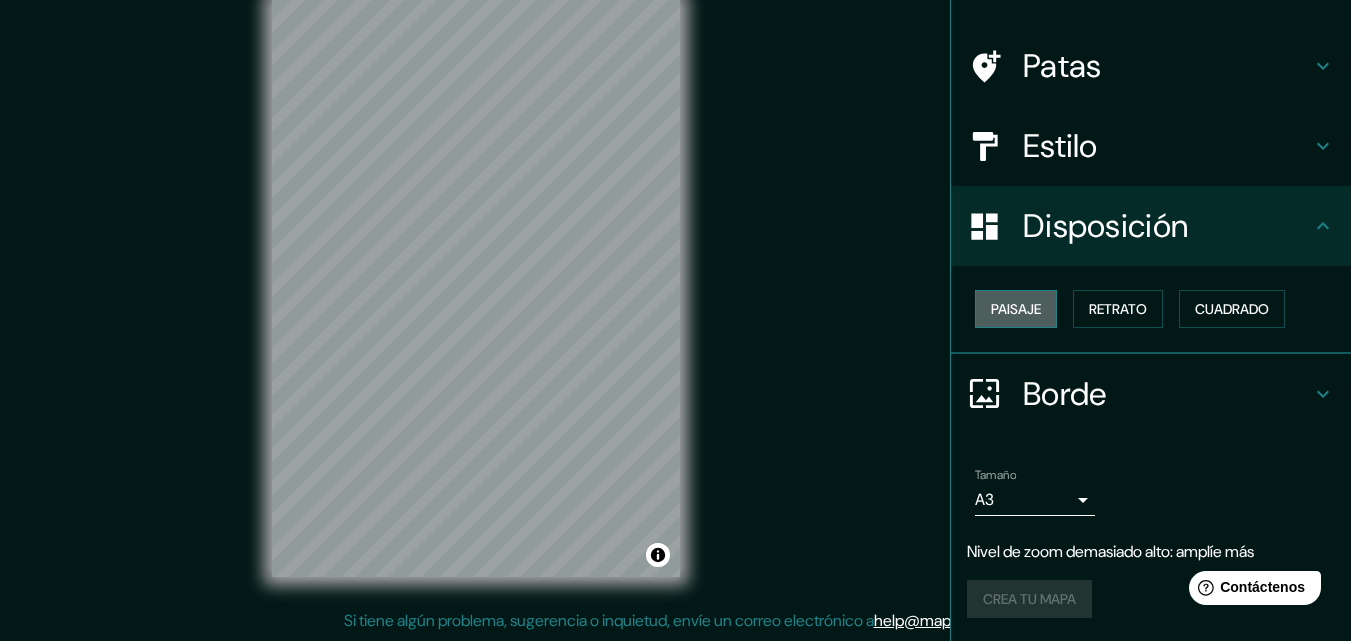 click on "Paisaje" at bounding box center [1016, 309] 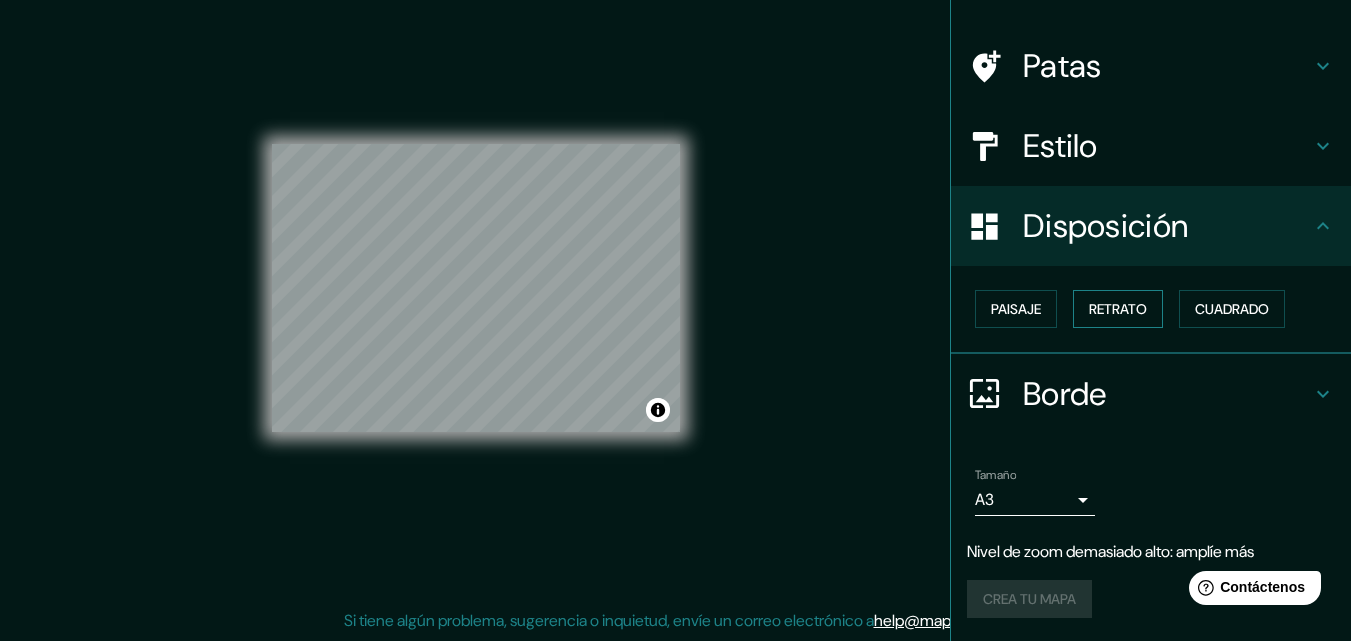 click on "Retrato" at bounding box center [1118, 309] 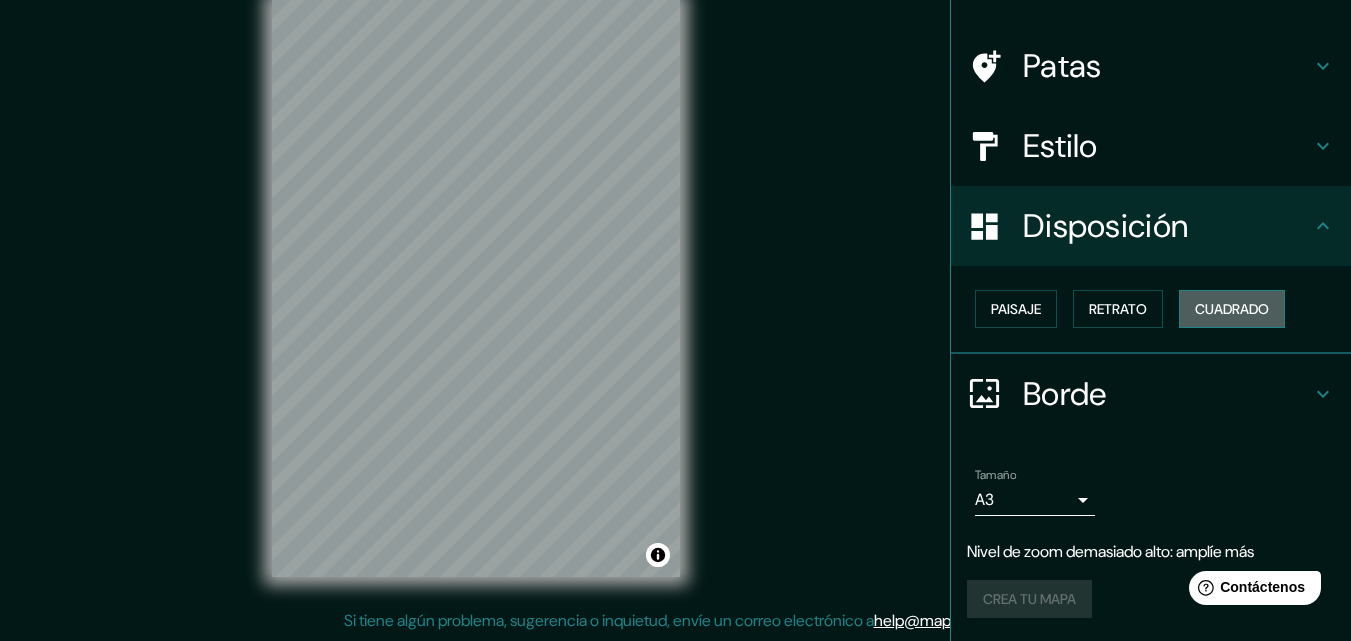 click on "Cuadrado" at bounding box center (1232, 309) 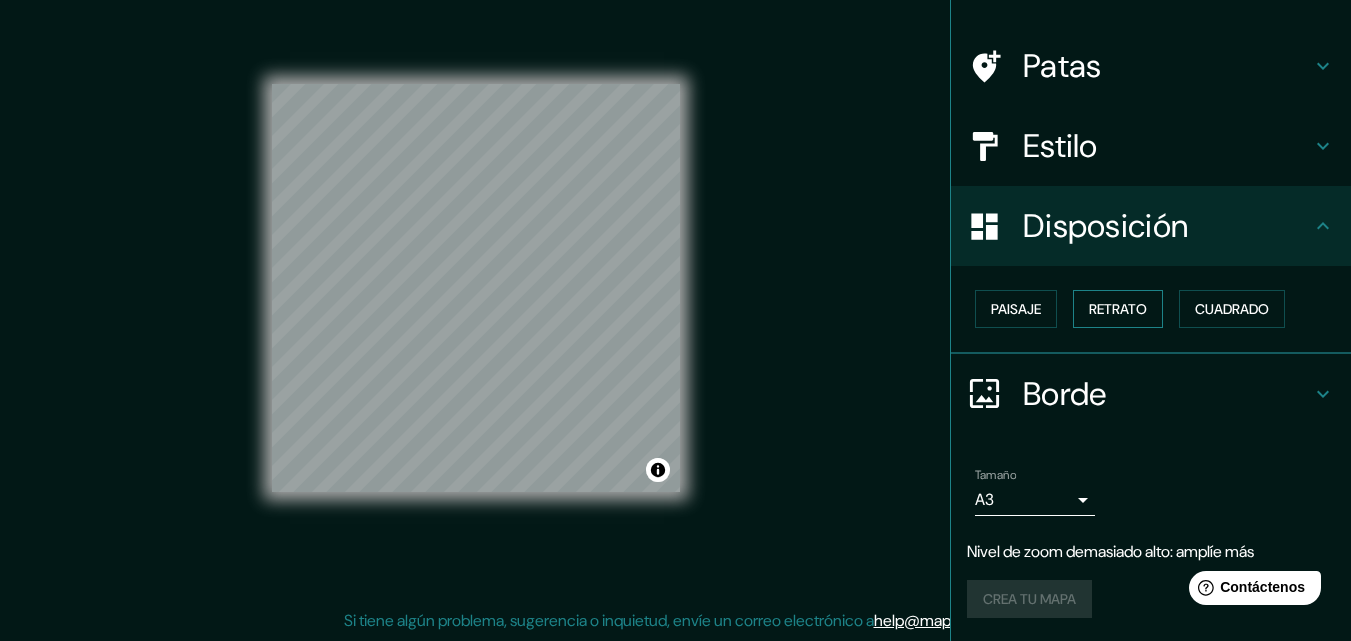 click on "Retrato" at bounding box center [1118, 309] 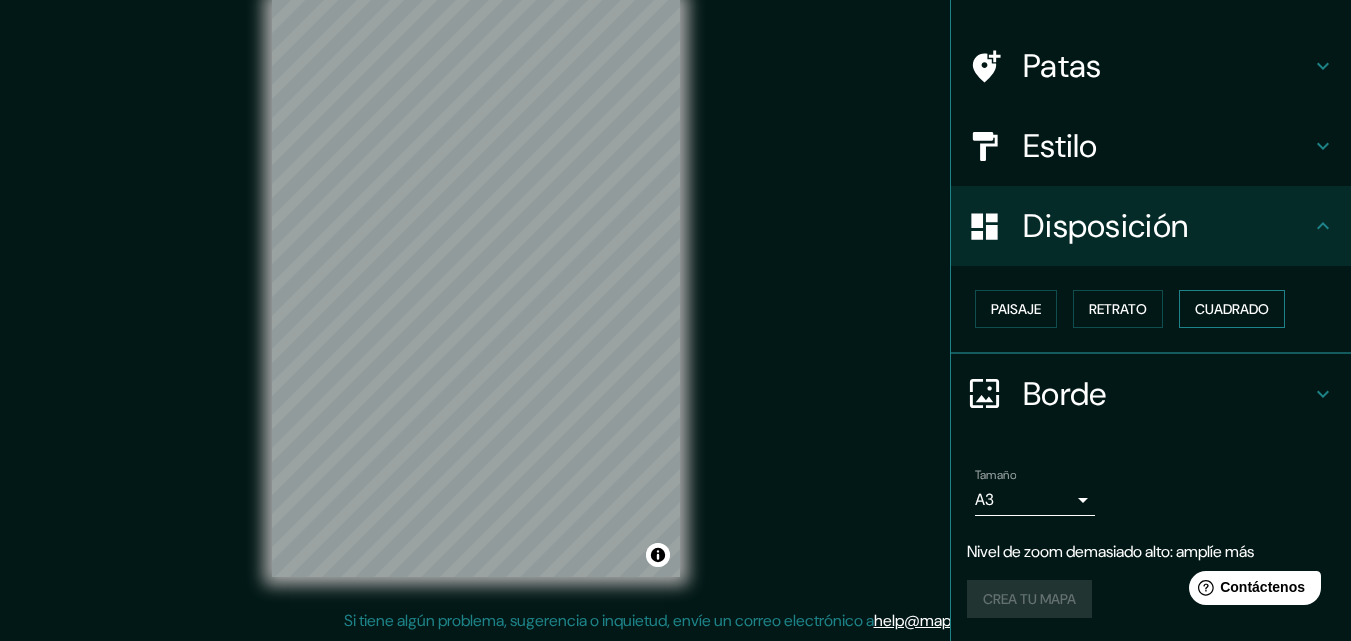 click on "Cuadrado" at bounding box center [1232, 309] 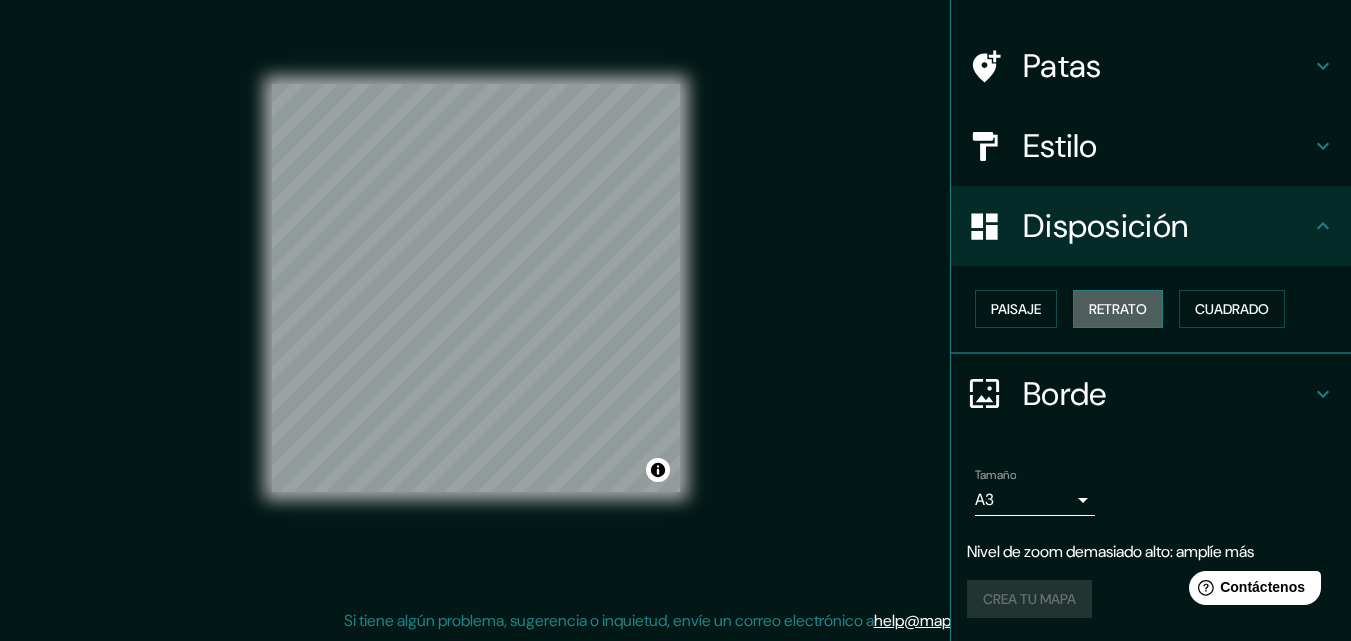 click on "Retrato" at bounding box center (1118, 309) 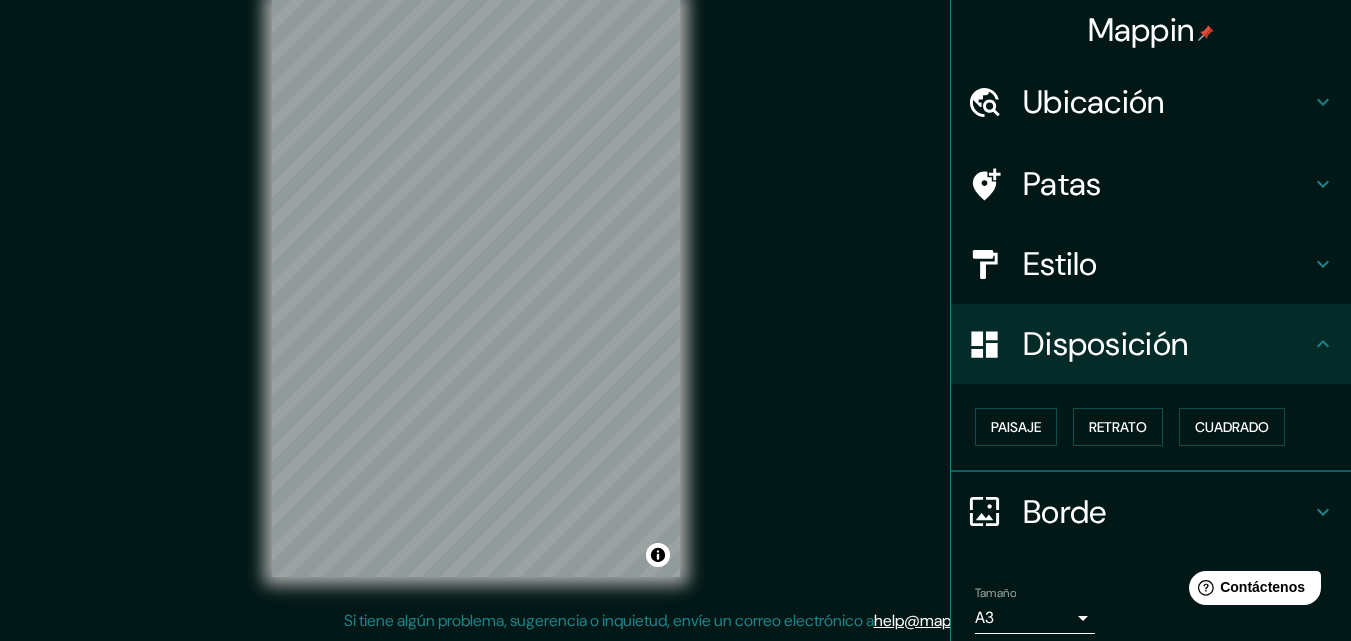 scroll, scrollTop: 0, scrollLeft: 0, axis: both 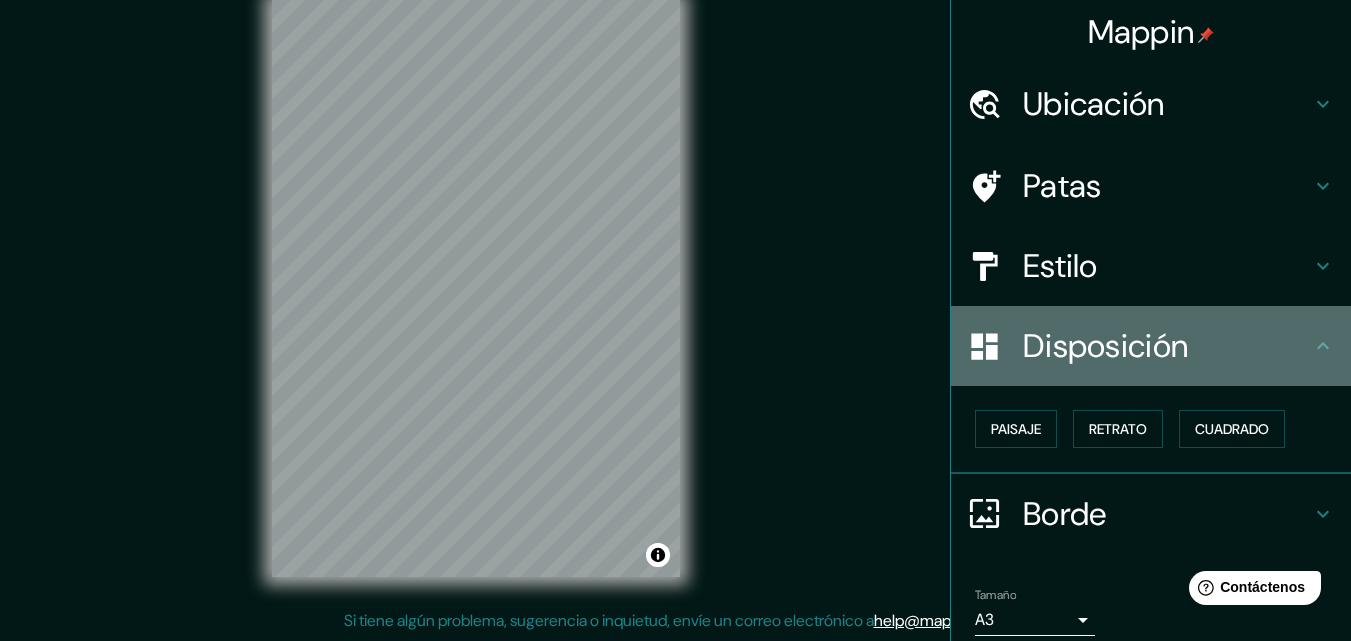 click on "Disposición" at bounding box center [1167, 346] 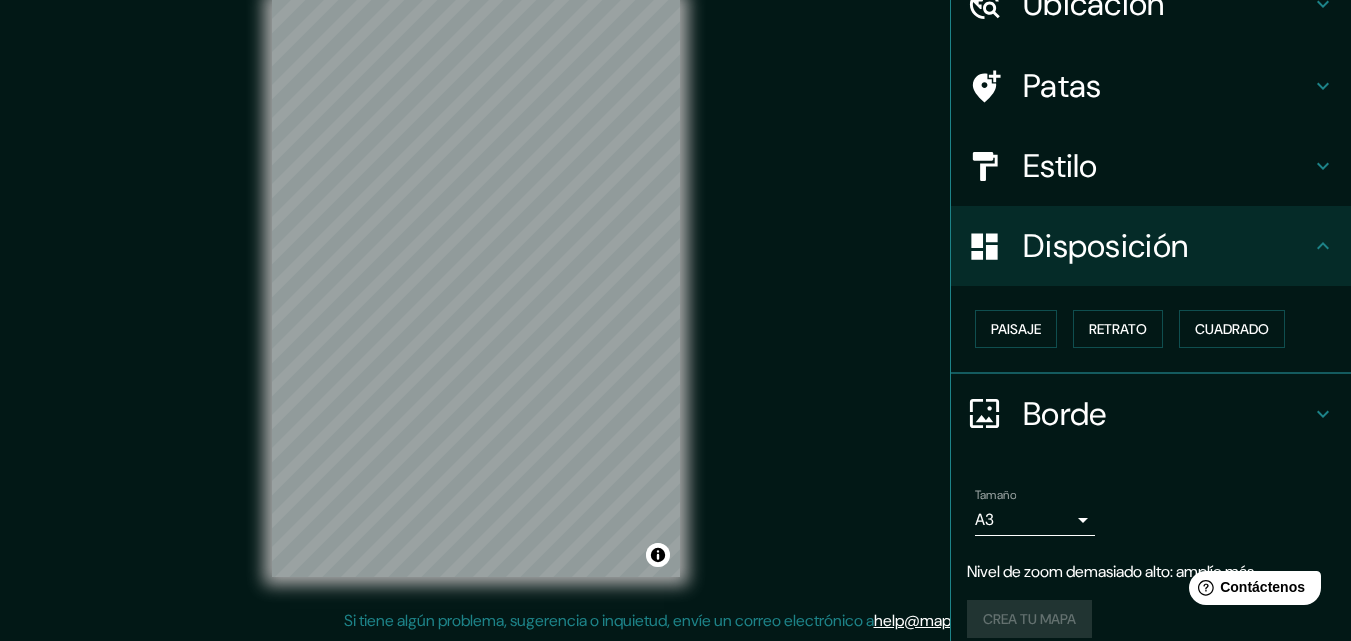 scroll, scrollTop: 120, scrollLeft: 0, axis: vertical 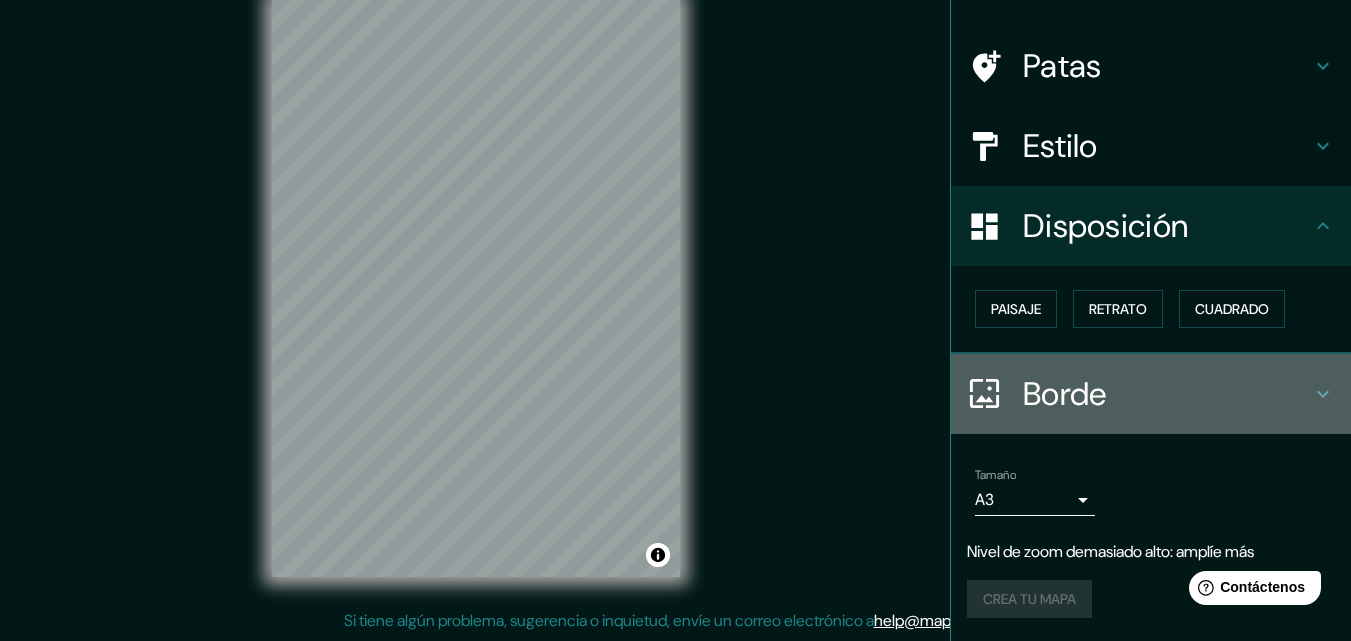 click on "Borde" at bounding box center (1167, 394) 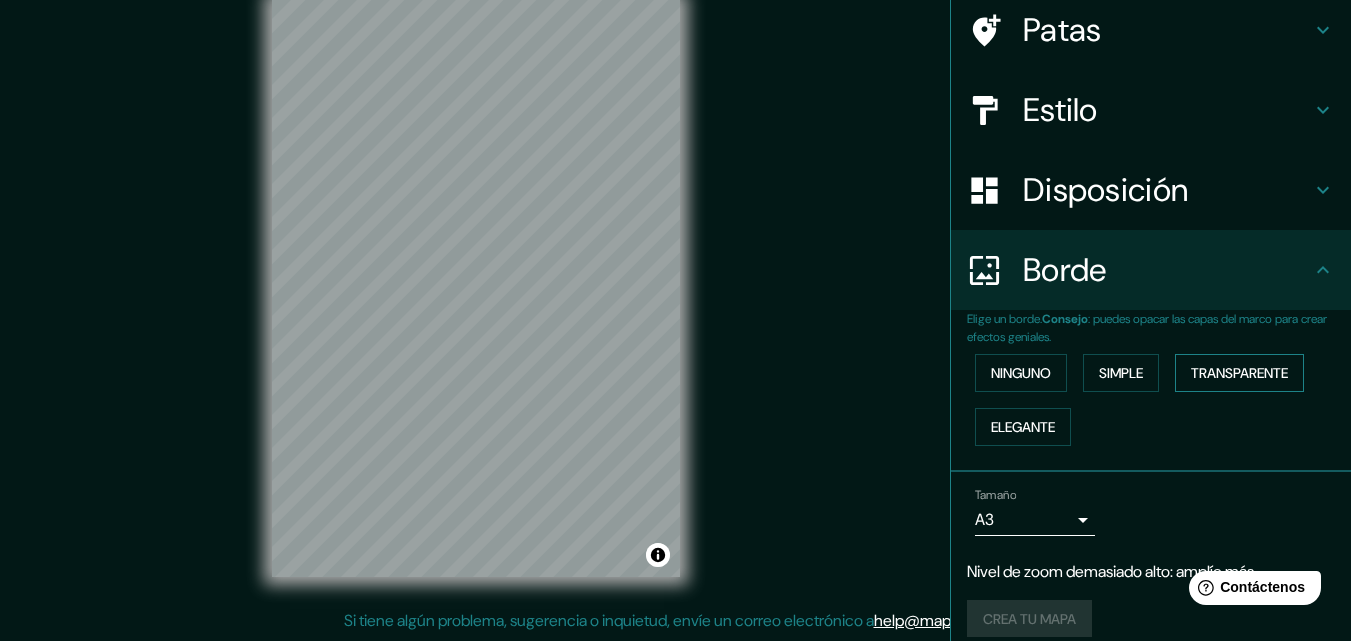 scroll, scrollTop: 176, scrollLeft: 0, axis: vertical 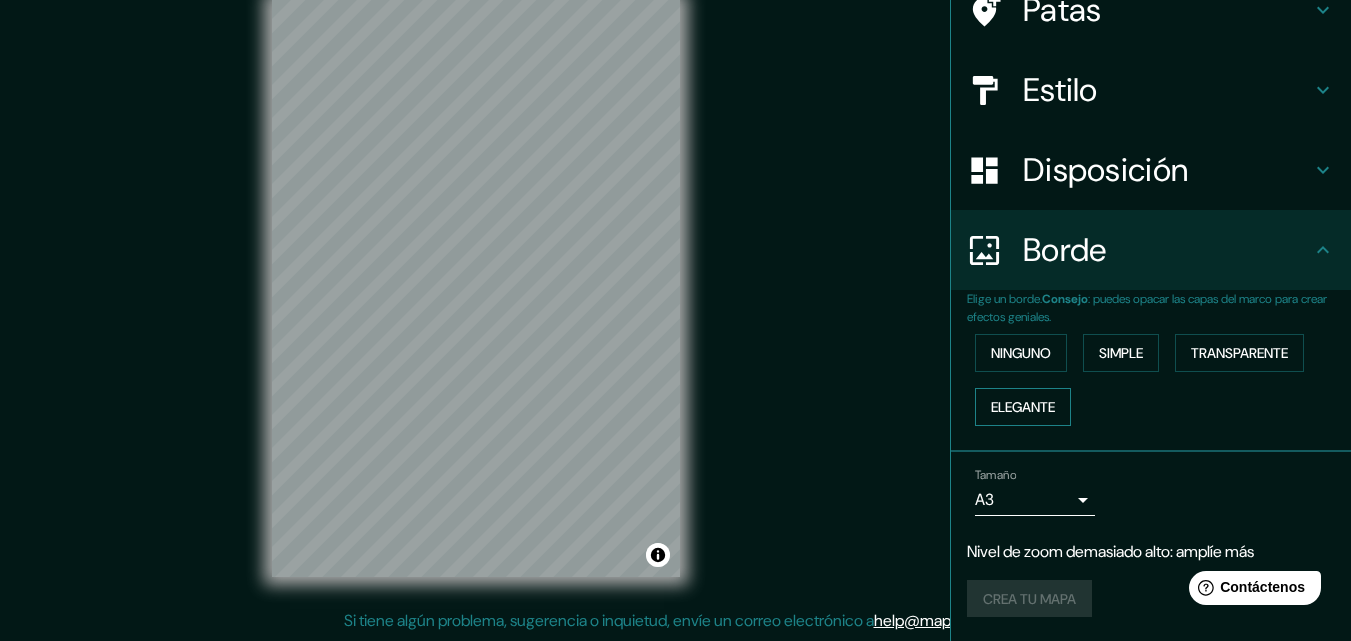 click on "Elegante" at bounding box center (1023, 407) 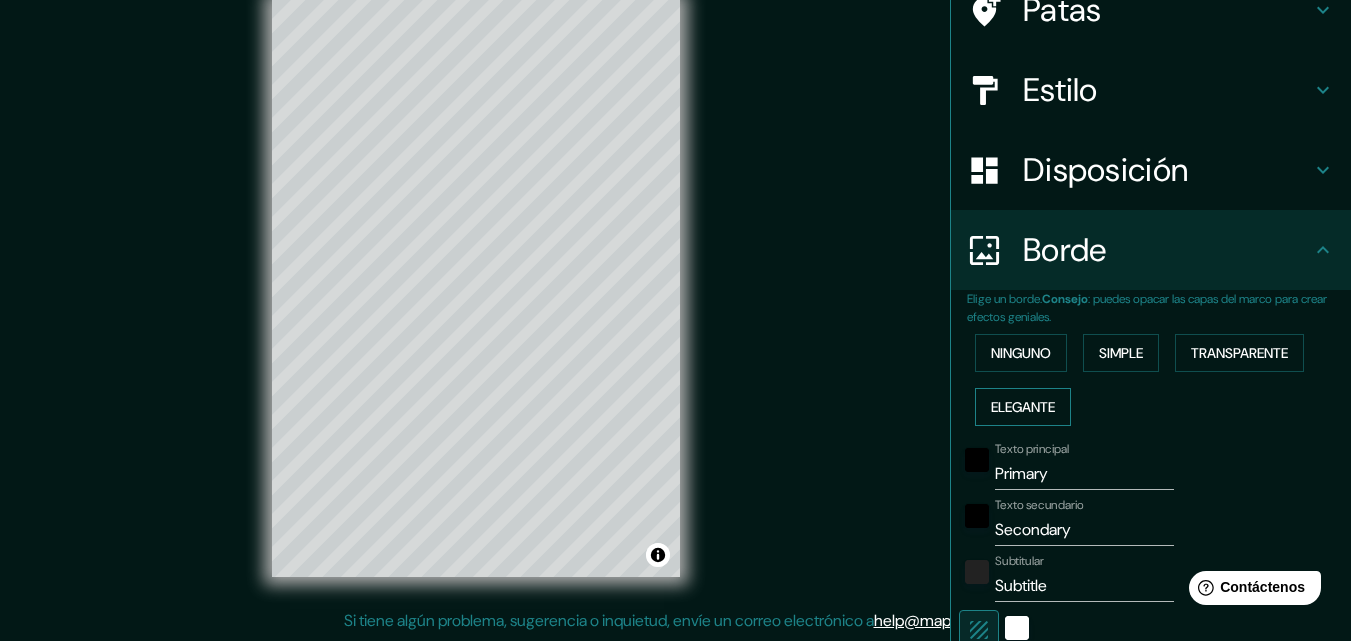 click on "Elegante" at bounding box center [1023, 407] 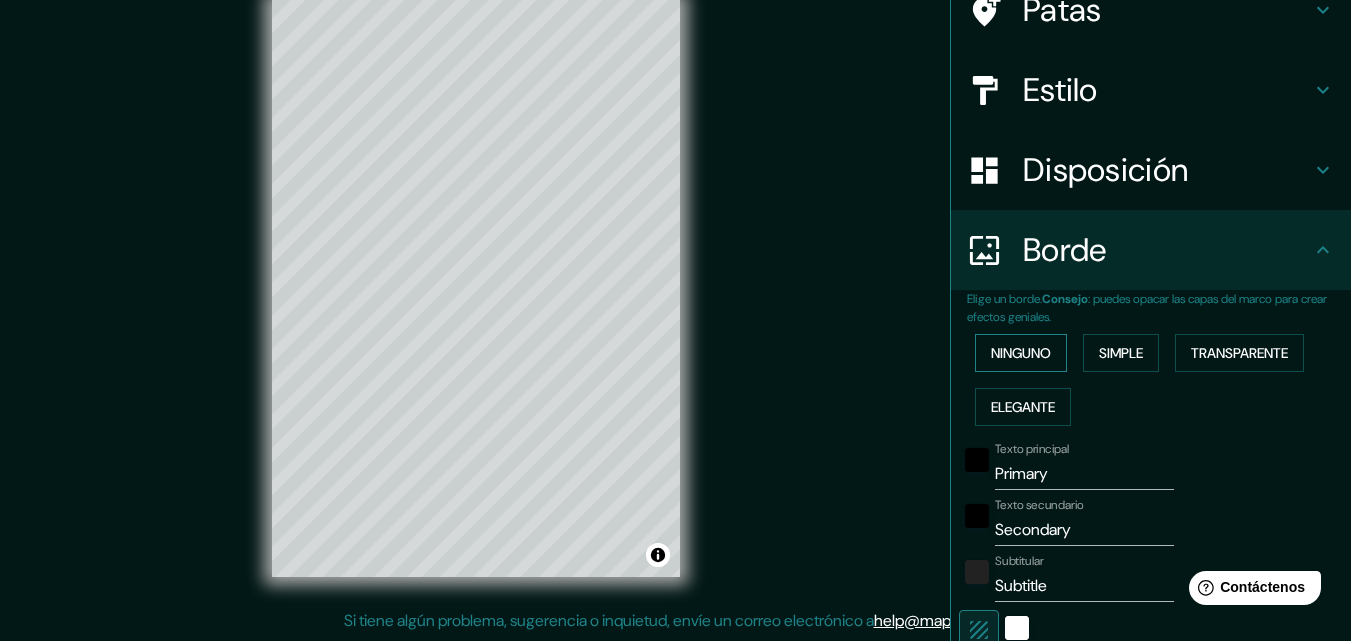 click on "Ninguno" at bounding box center [1021, 353] 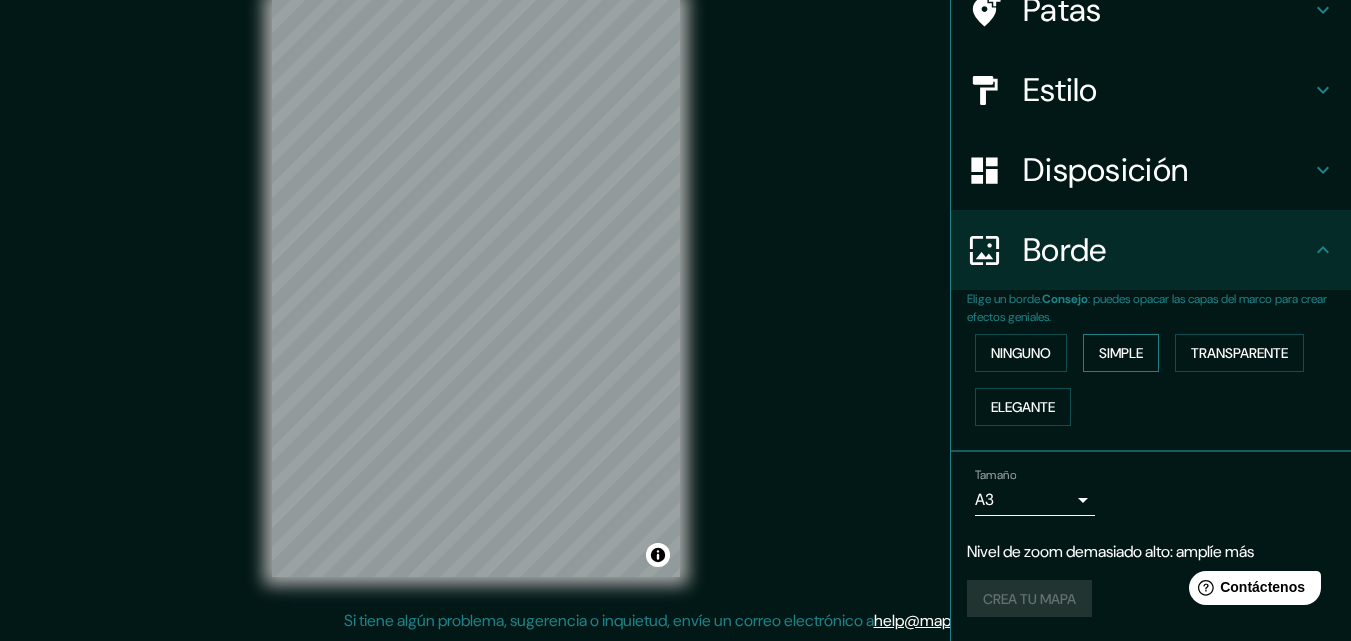 click on "Simple" at bounding box center [1121, 353] 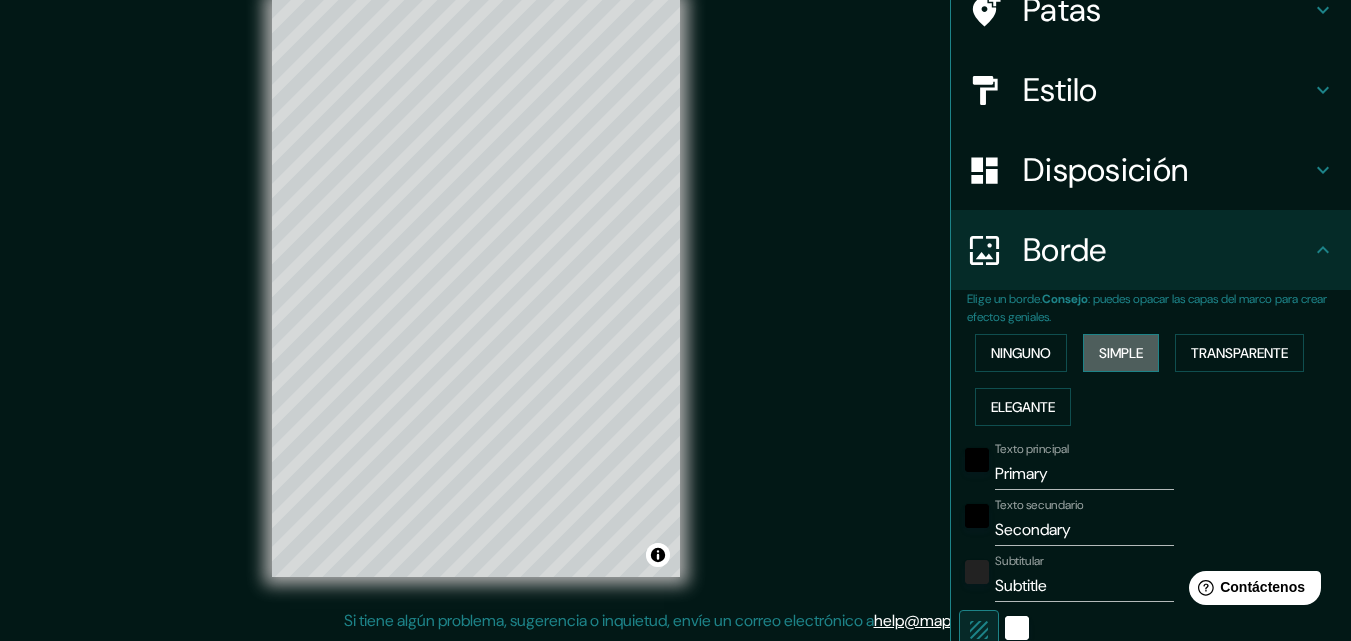click on "Simple" at bounding box center [1121, 353] 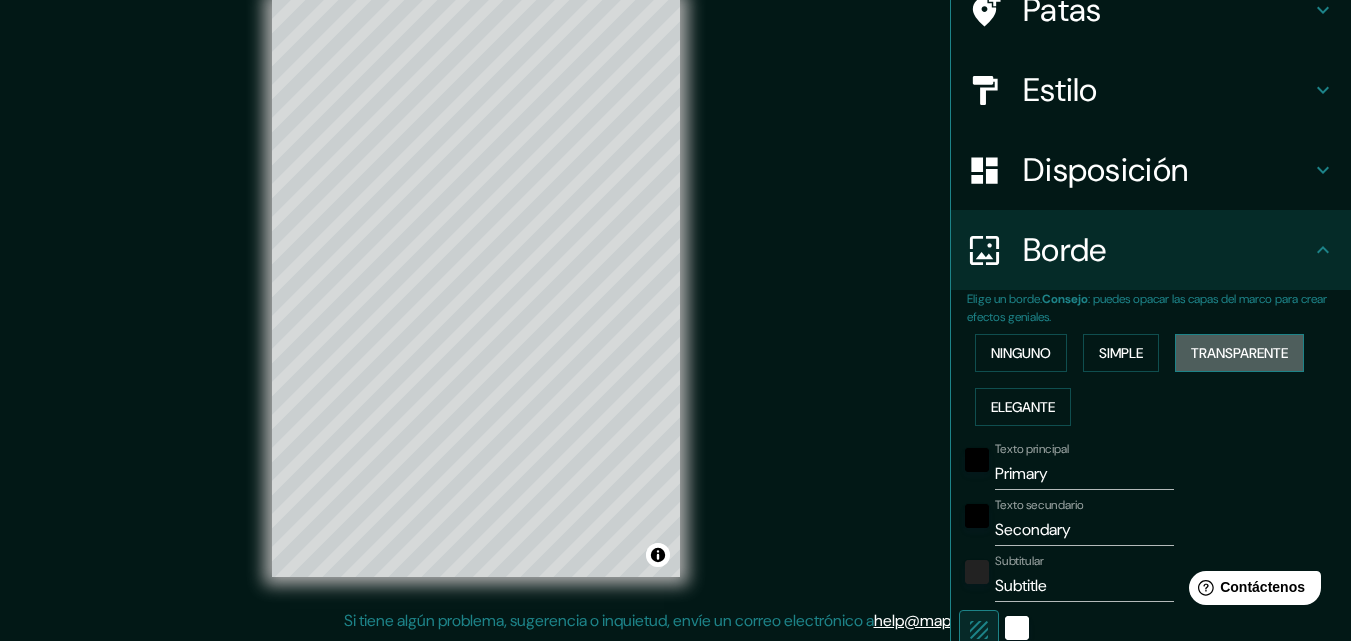 click on "Transparente" at bounding box center [1239, 353] 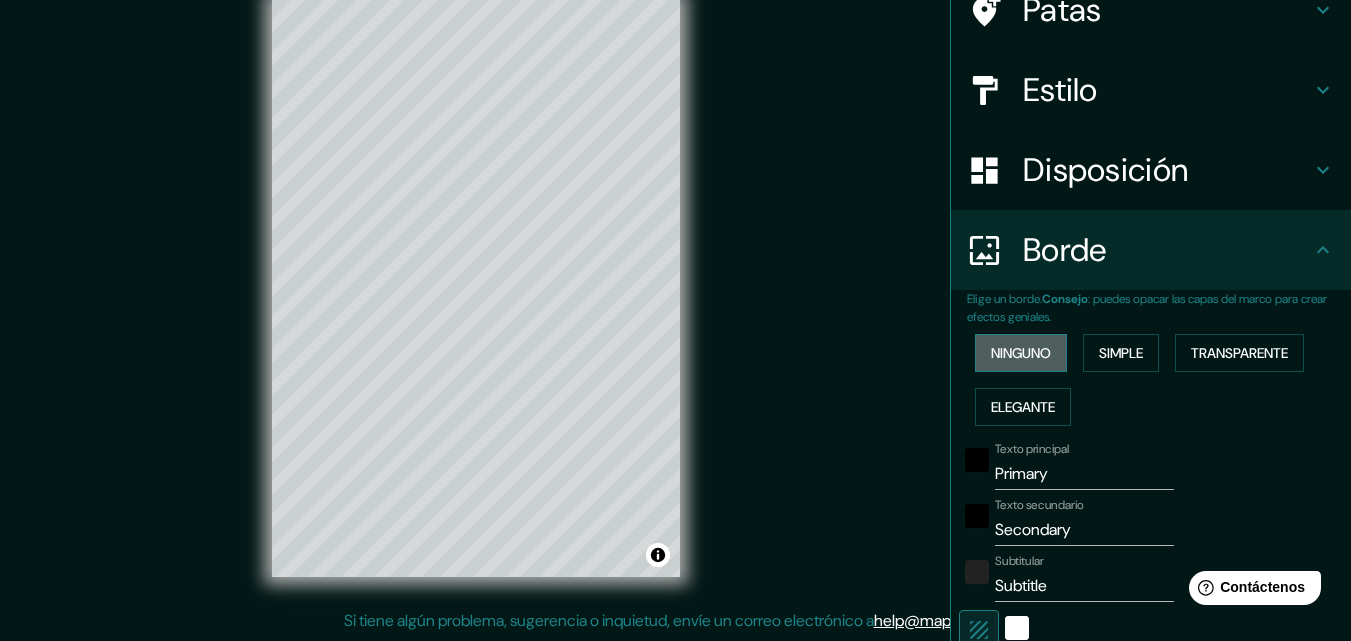 click on "Ninguno" at bounding box center [1021, 353] 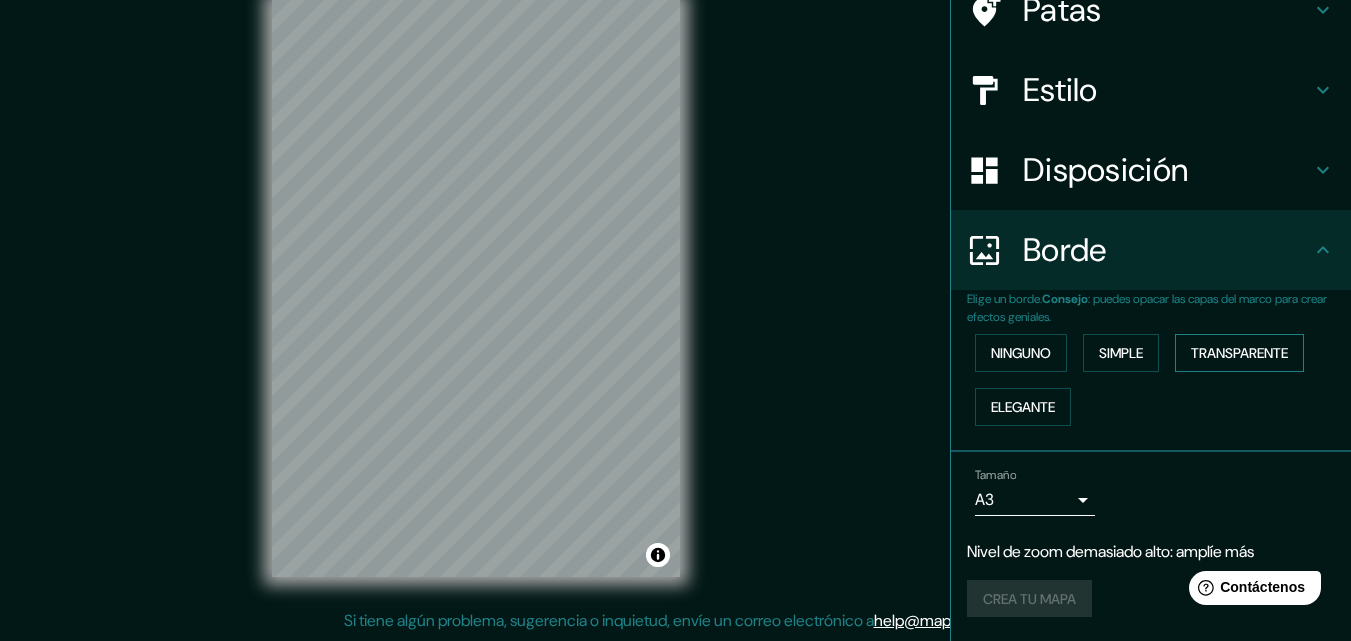 drag, startPoint x: 1257, startPoint y: 372, endPoint x: 1263, endPoint y: 357, distance: 16.155495 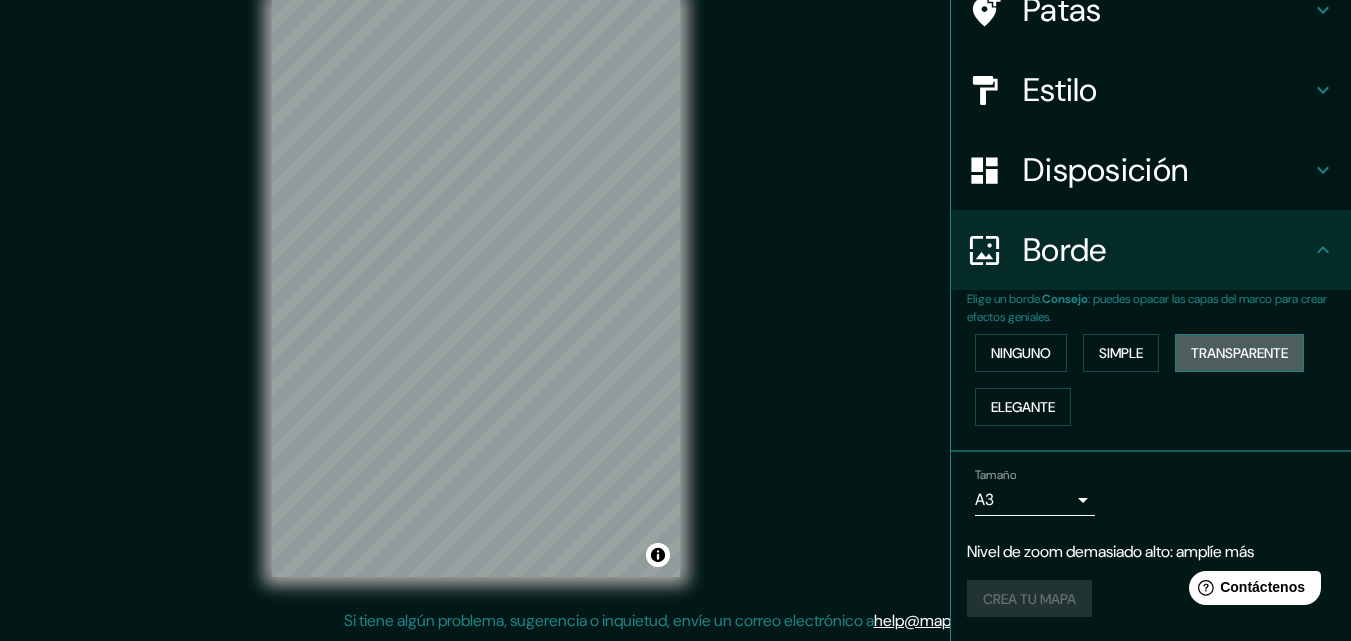 click on "Transparente" at bounding box center (1239, 353) 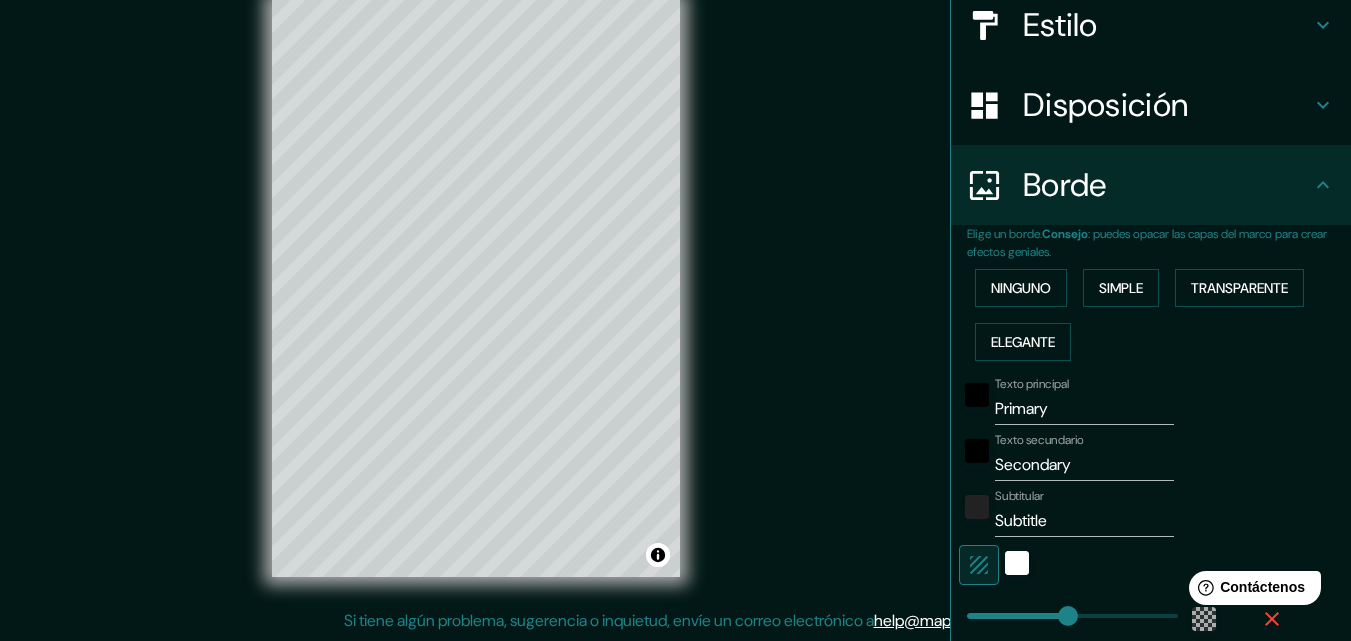 scroll, scrollTop: 276, scrollLeft: 0, axis: vertical 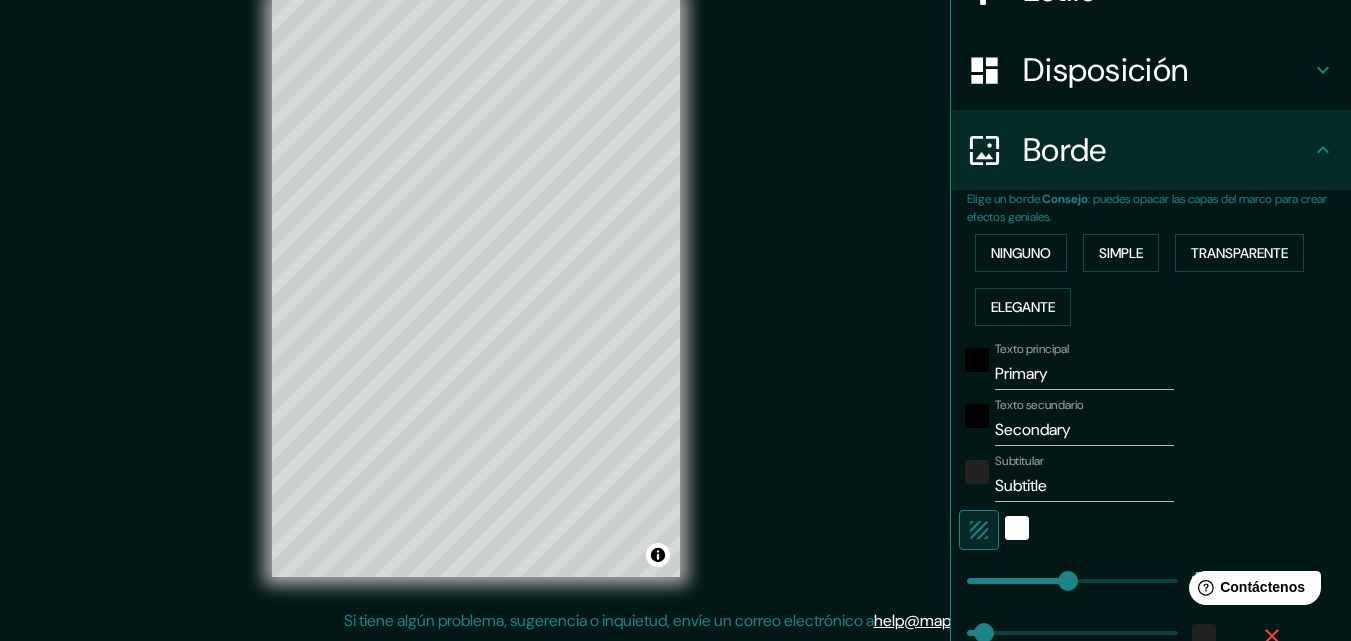 type on "33" 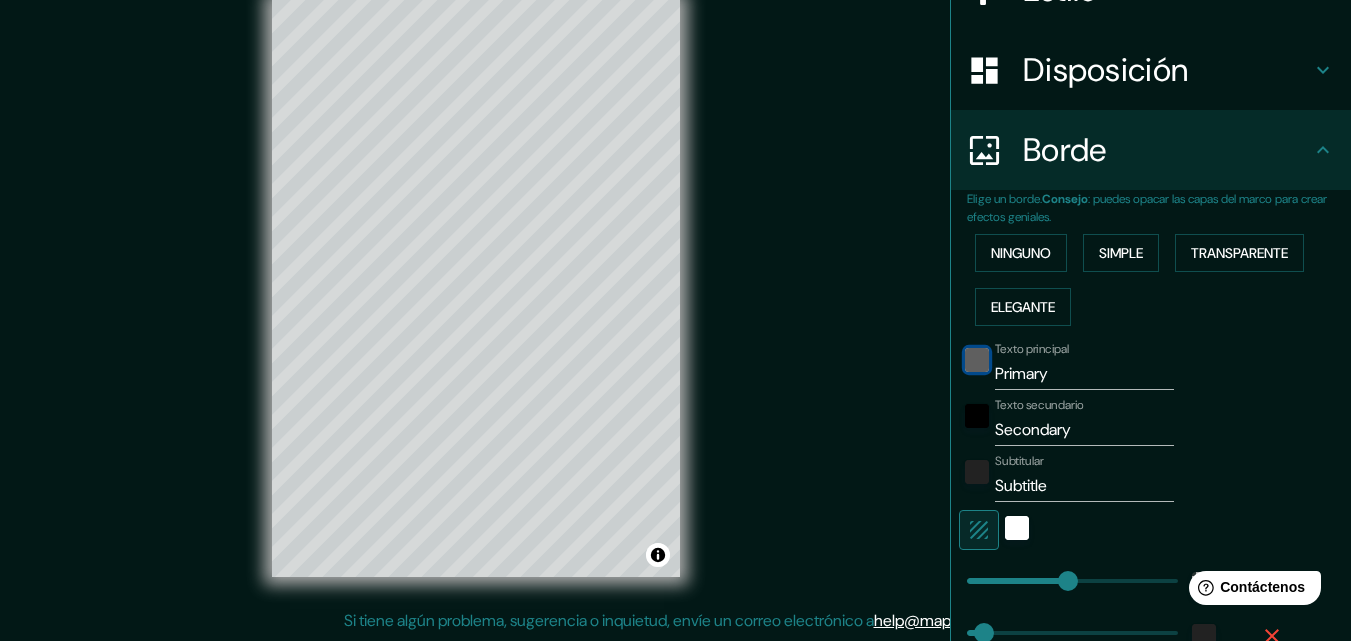 click at bounding box center [977, 360] 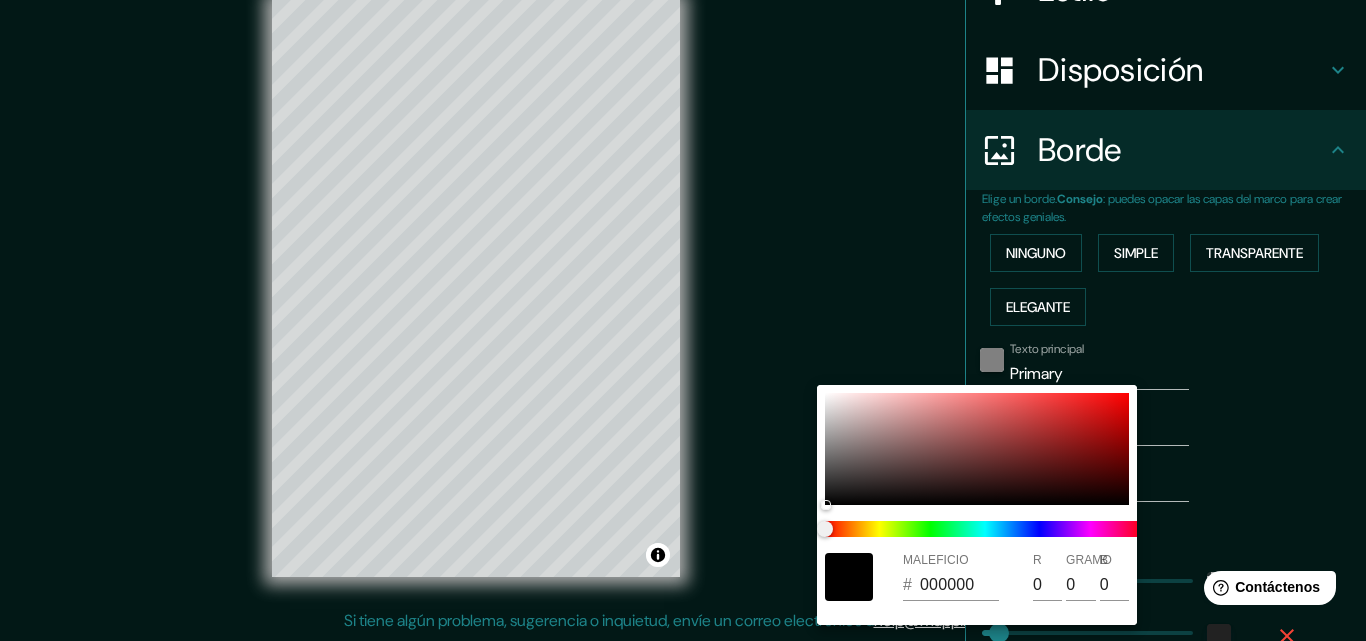 click at bounding box center [683, 320] 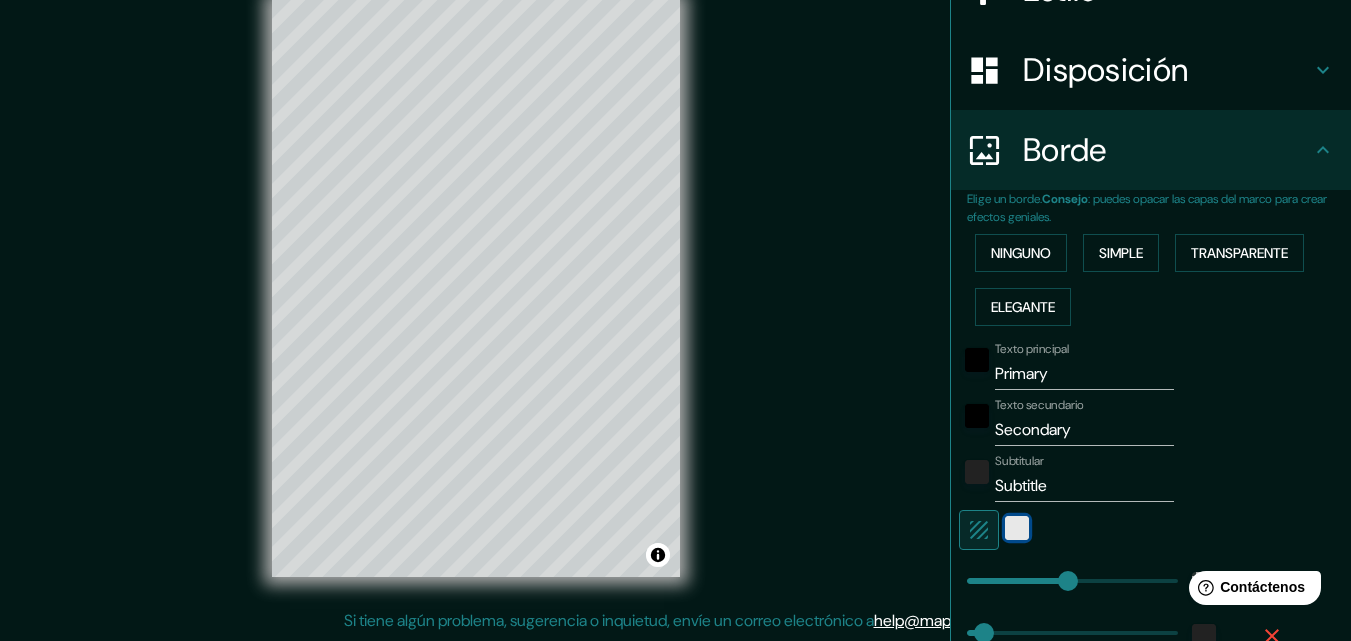 click at bounding box center [1017, 528] 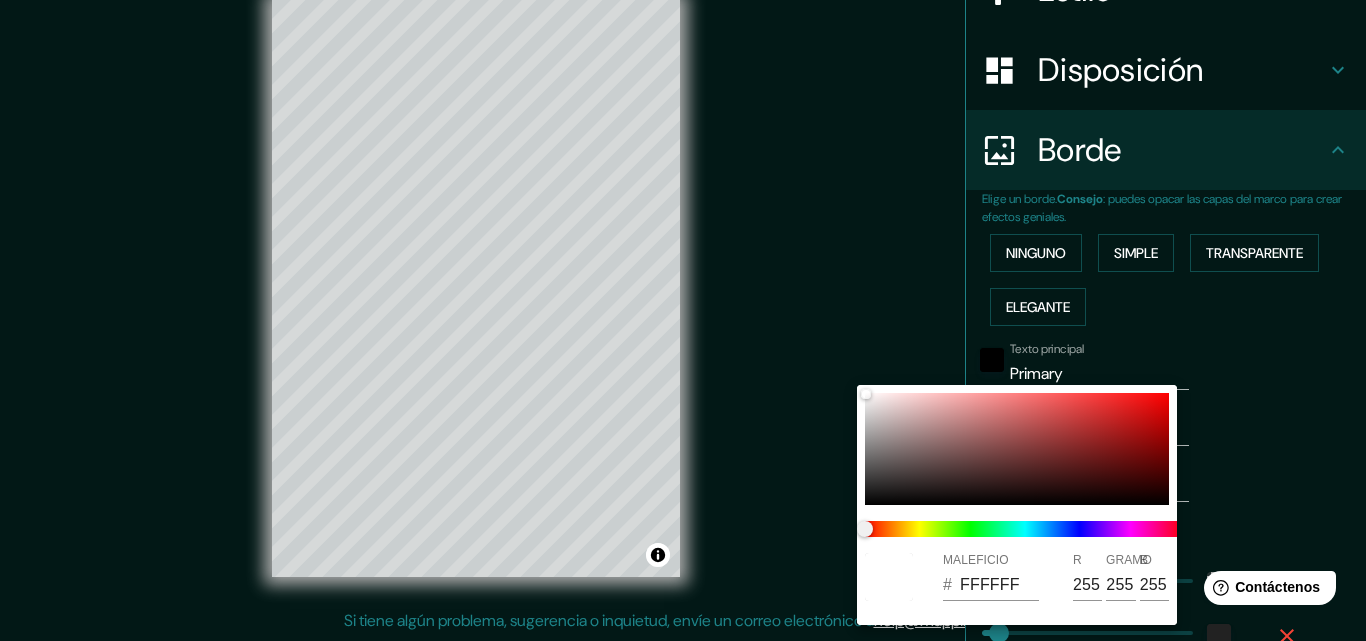 click at bounding box center (683, 320) 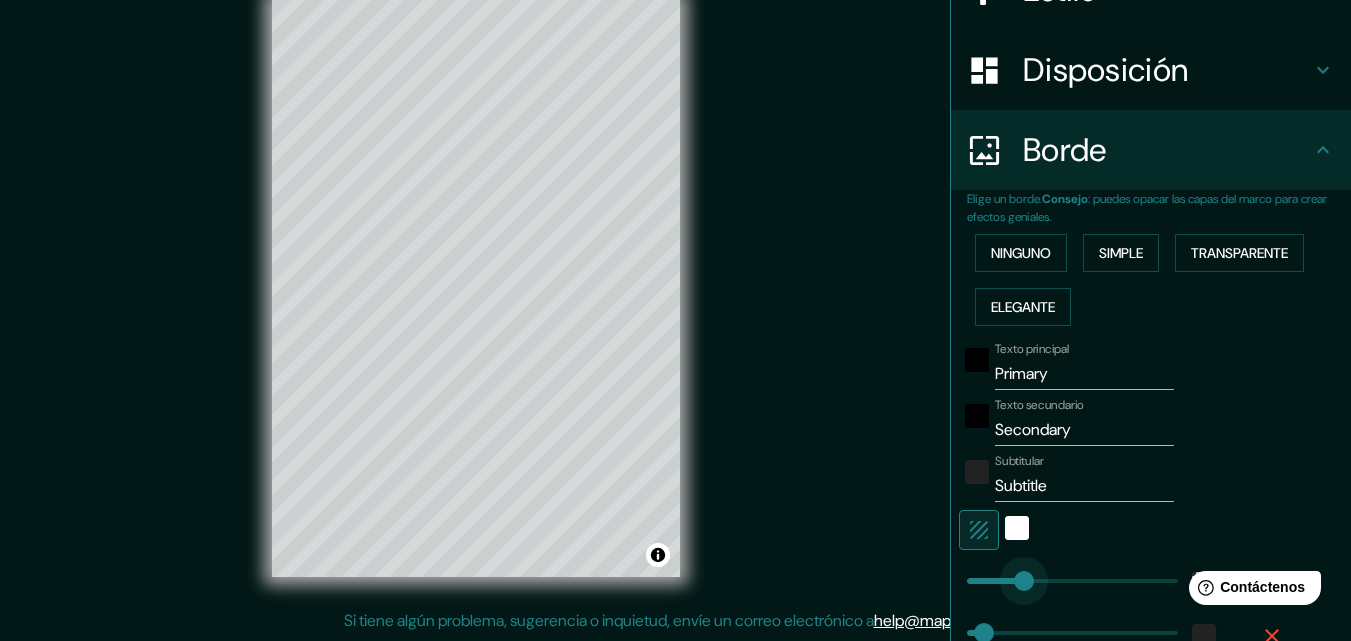 type on "0" 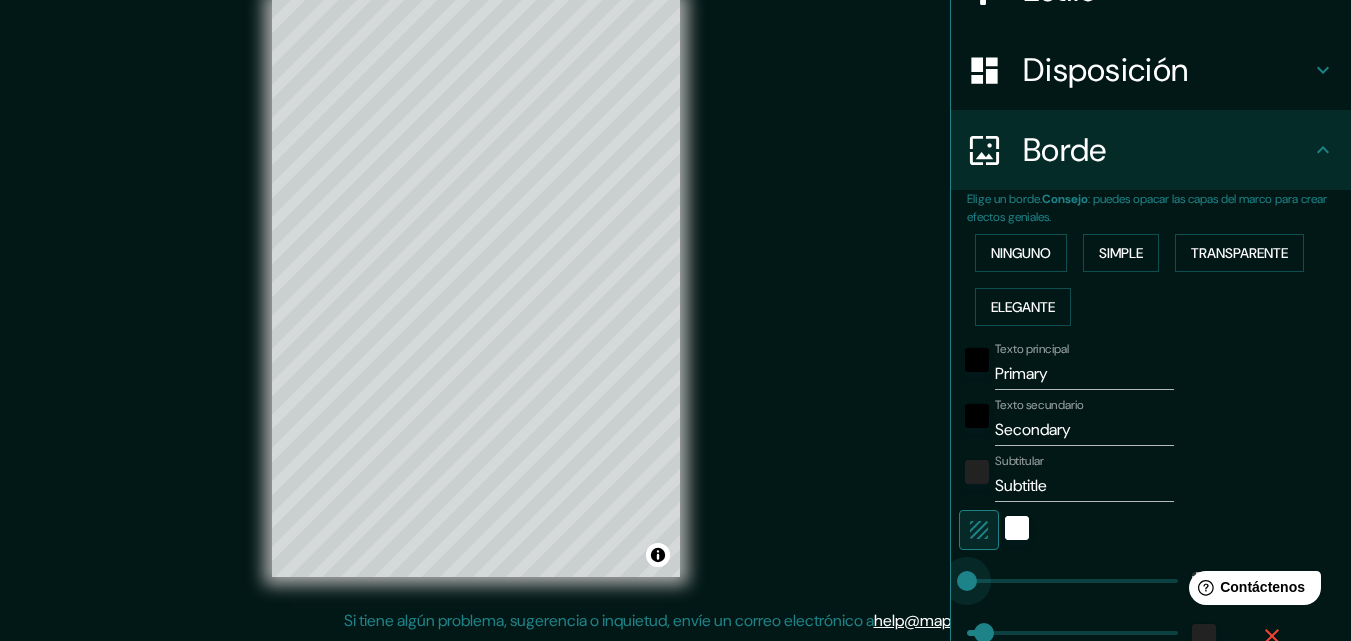 drag, startPoint x: 1047, startPoint y: 584, endPoint x: 909, endPoint y: 585, distance: 138.00362 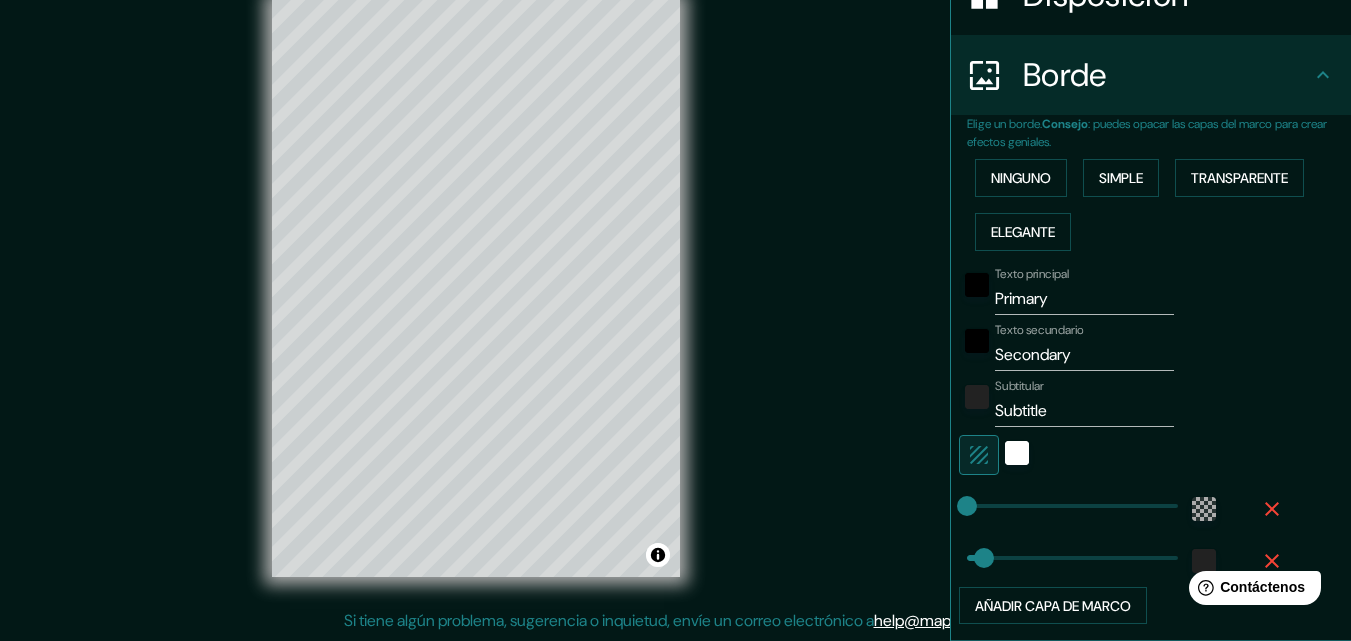 scroll, scrollTop: 476, scrollLeft: 0, axis: vertical 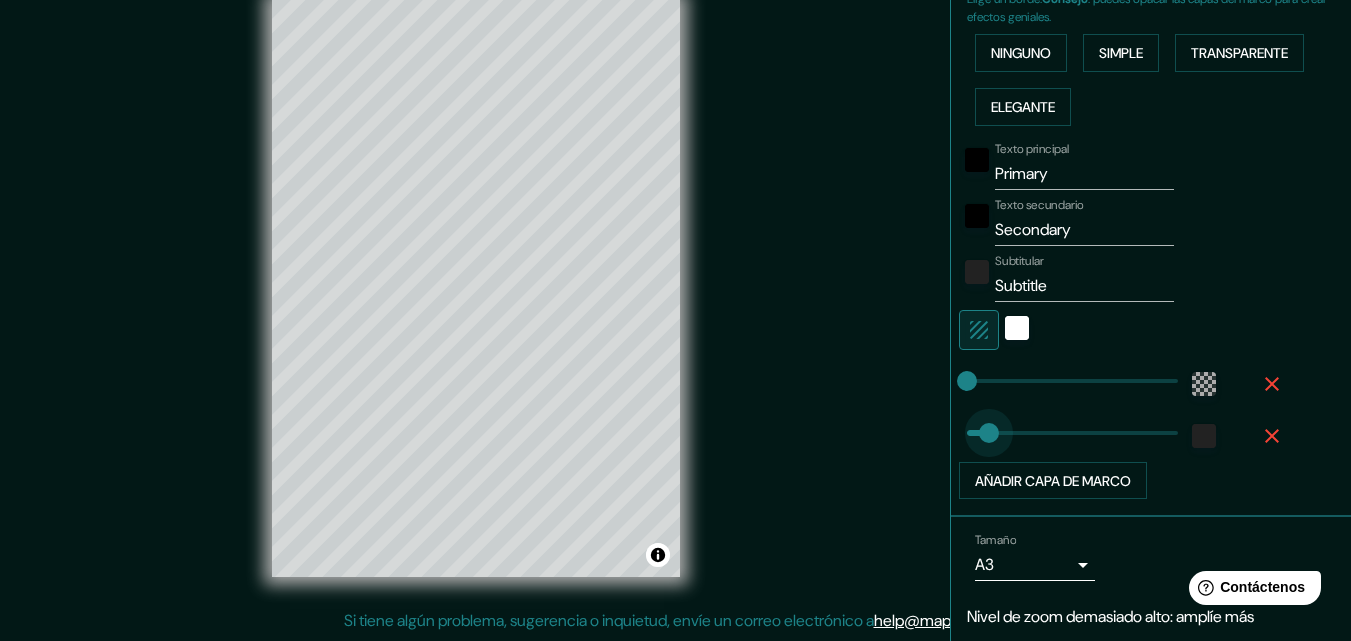 type on "0" 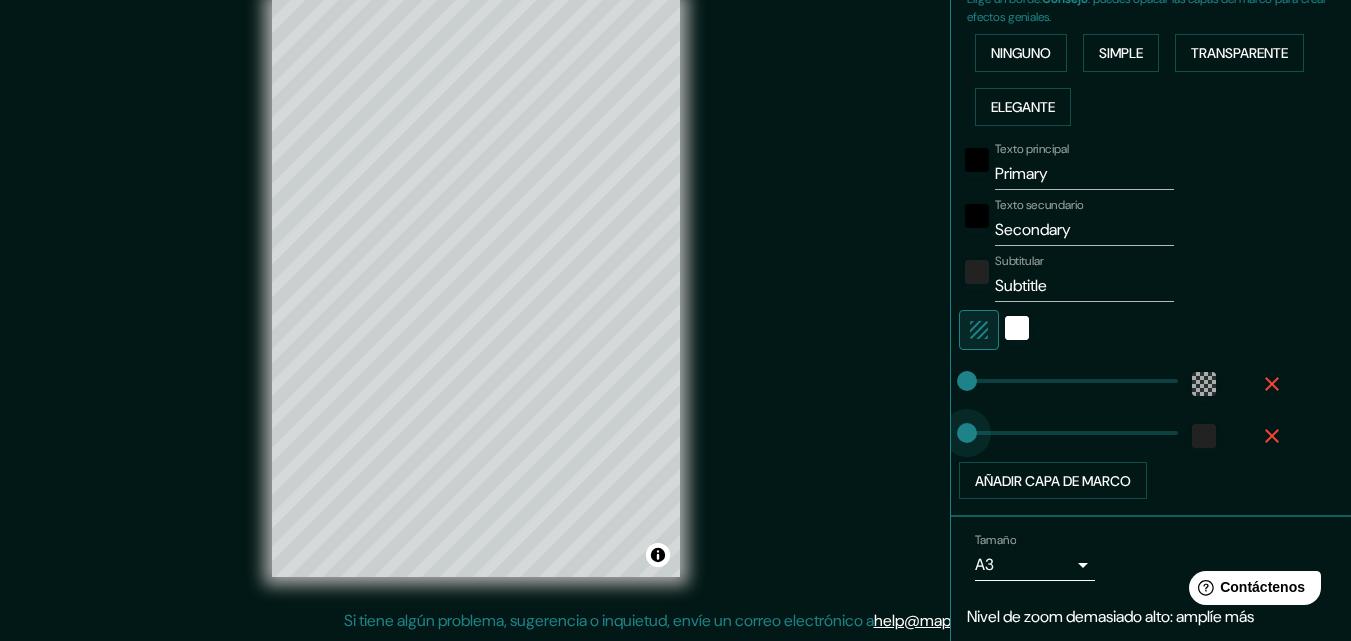 drag, startPoint x: 974, startPoint y: 427, endPoint x: 944, endPoint y: 428, distance: 30.016663 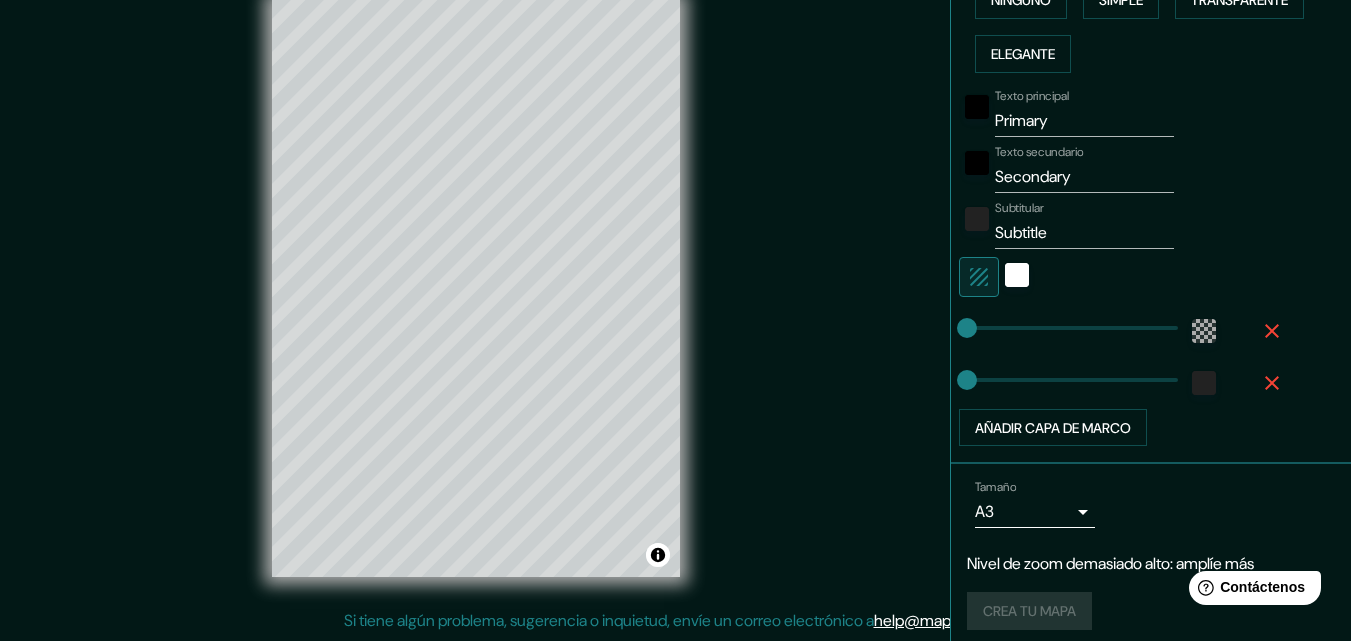 scroll, scrollTop: 542, scrollLeft: 0, axis: vertical 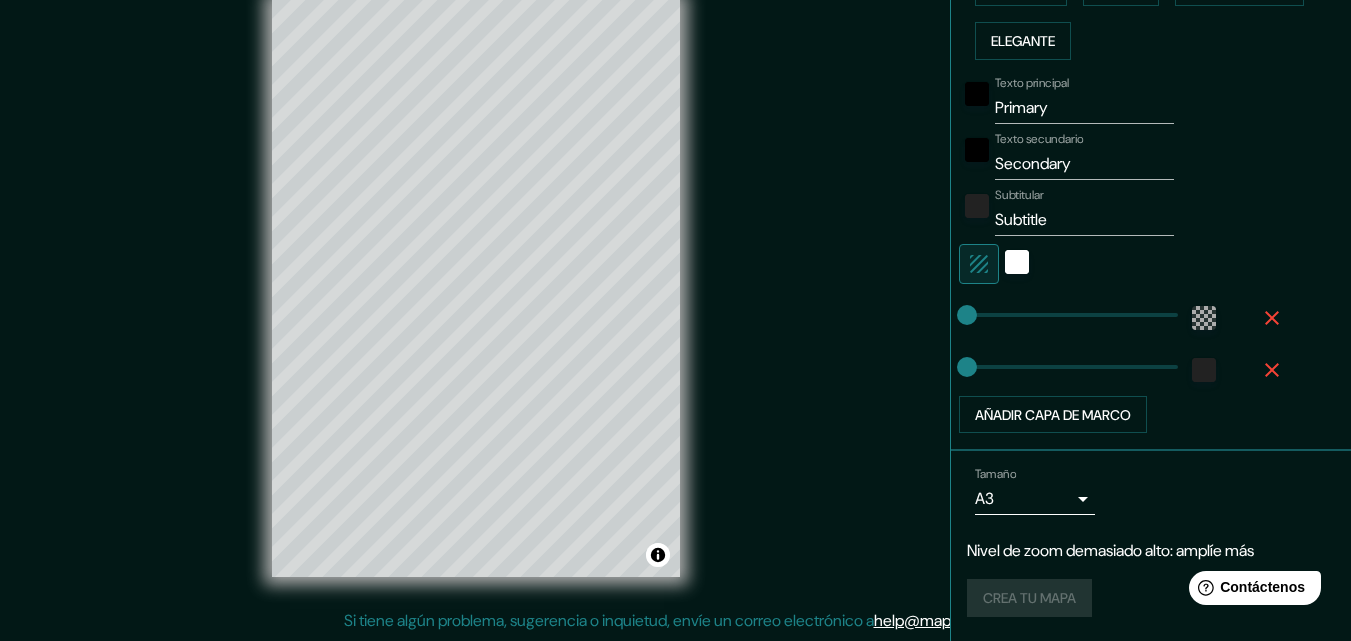 click 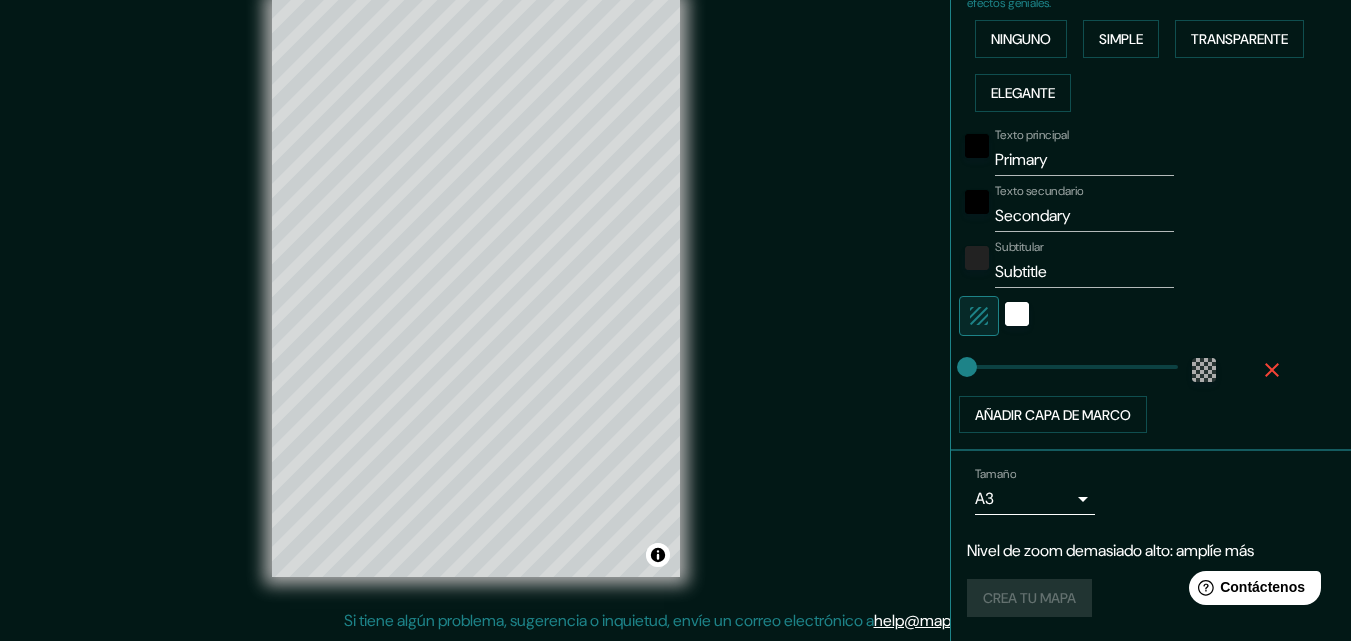 scroll, scrollTop: 490, scrollLeft: 0, axis: vertical 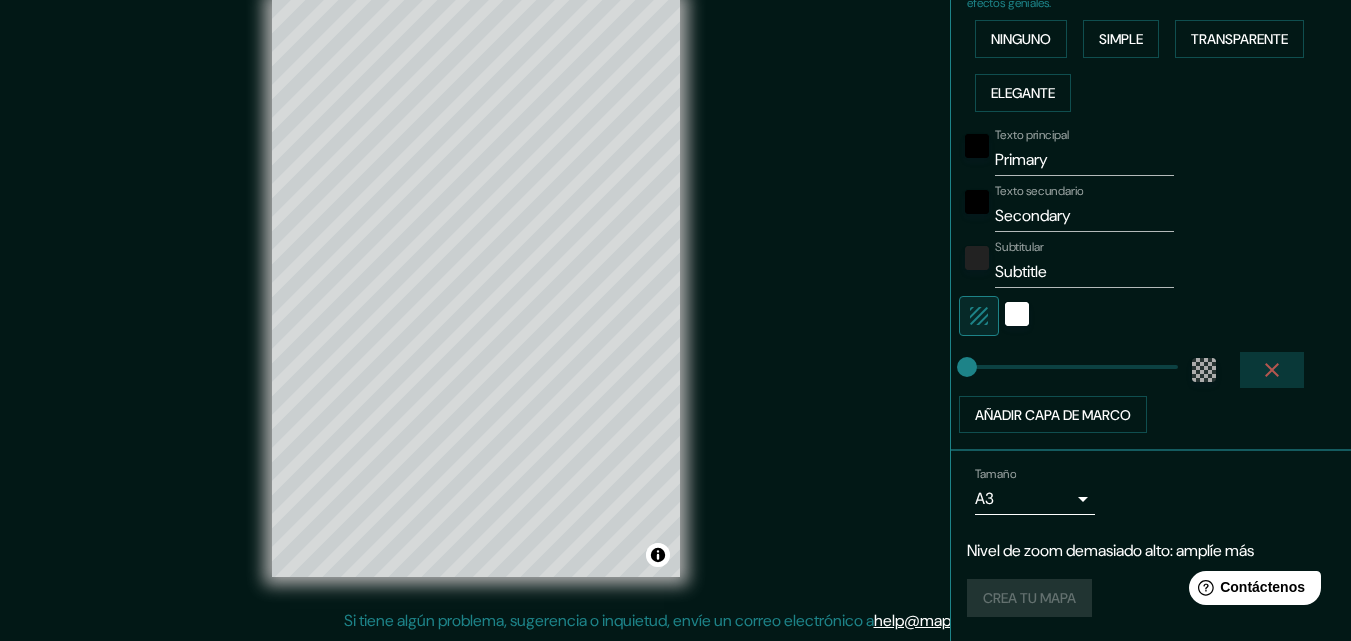 click 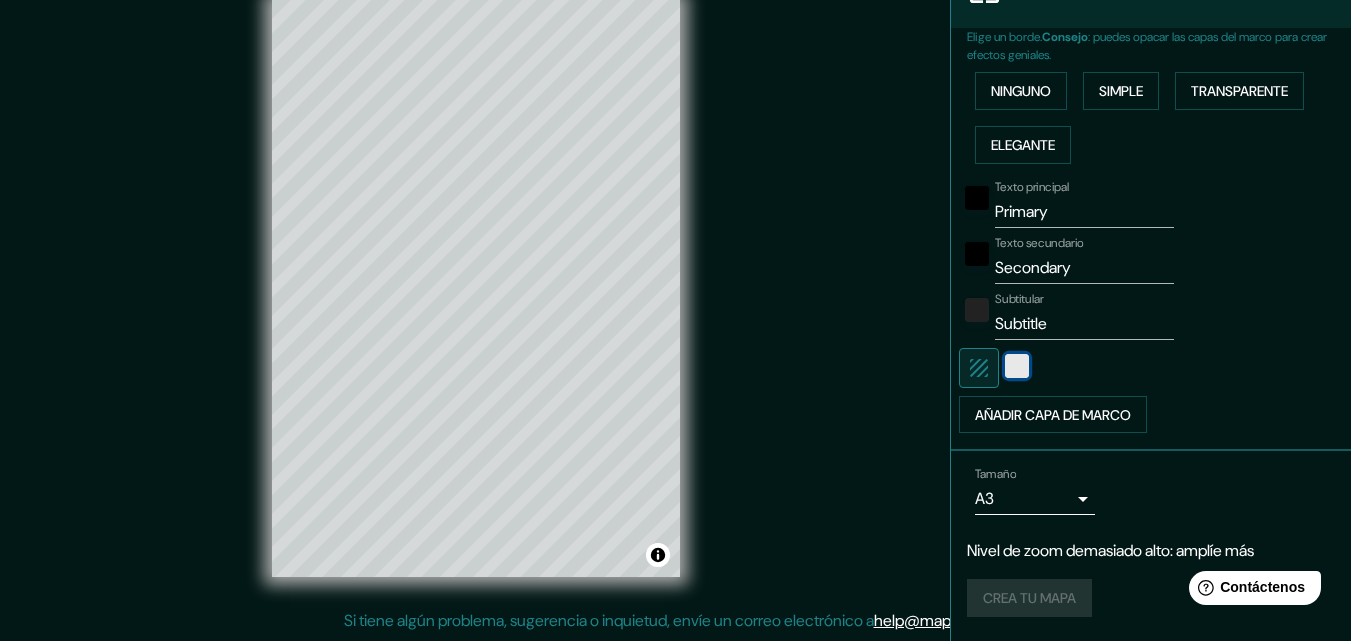 click at bounding box center (1017, 366) 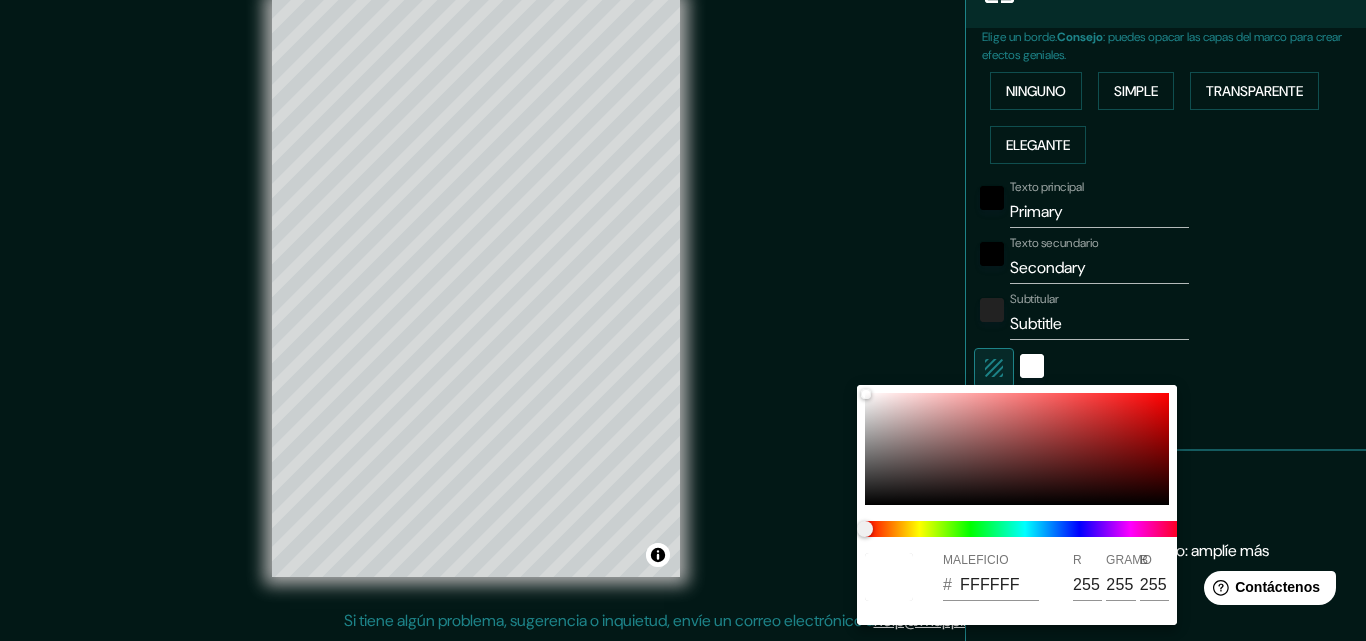 click at bounding box center (683, 320) 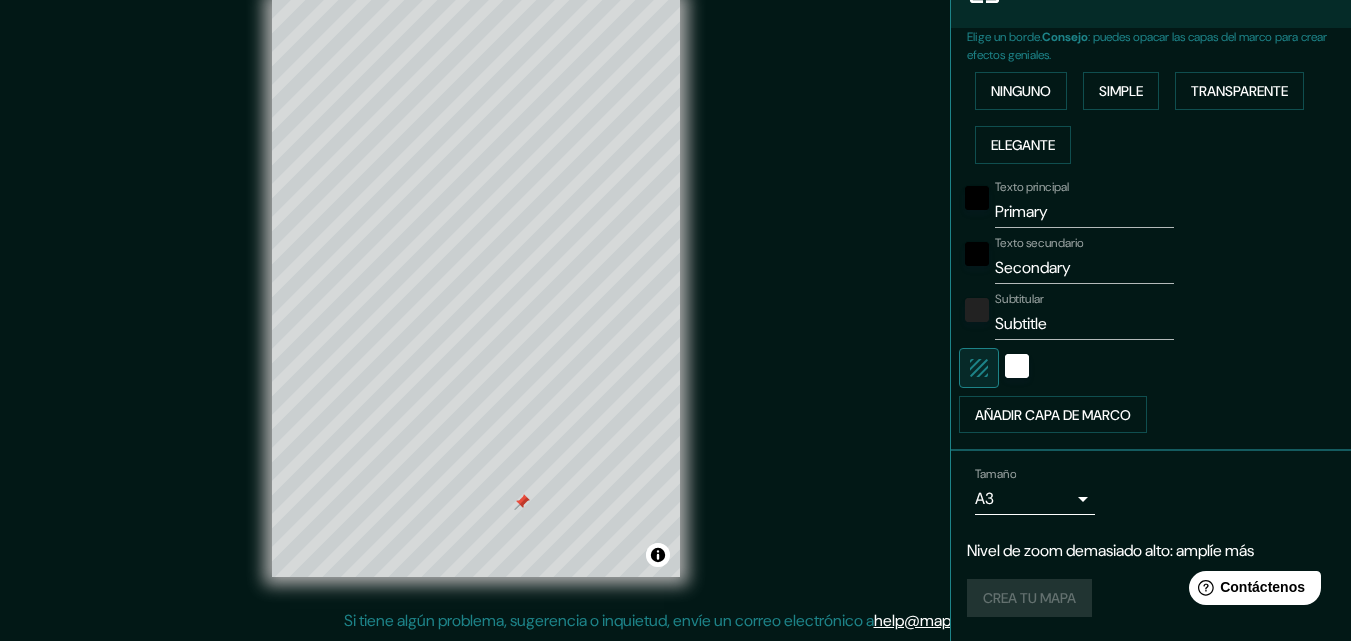 click on "Secondary" at bounding box center [1084, 268] 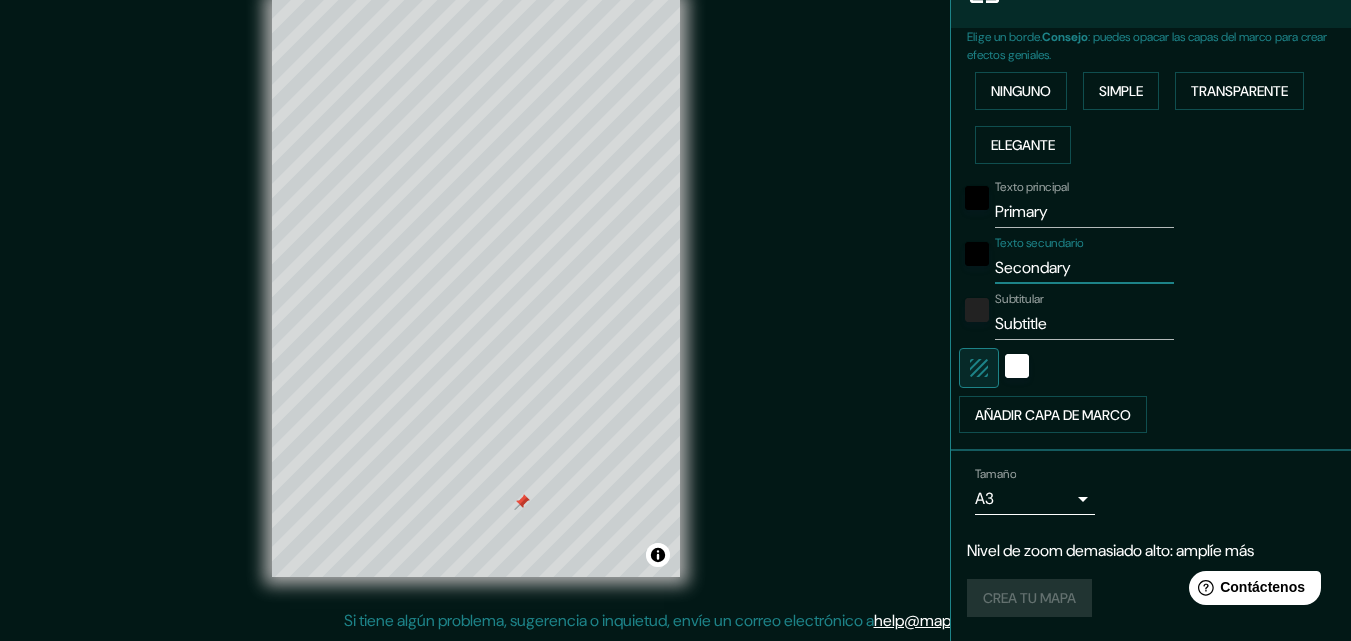 drag, startPoint x: 1071, startPoint y: 273, endPoint x: 923, endPoint y: 274, distance: 148.00337 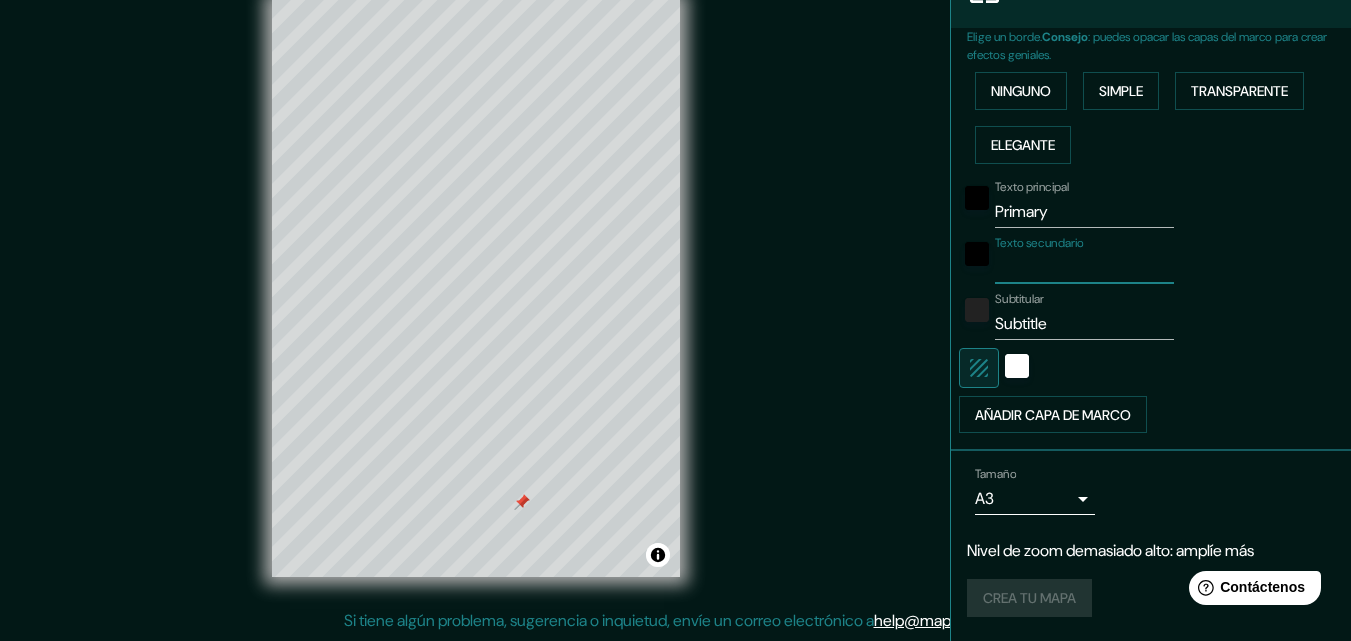 type 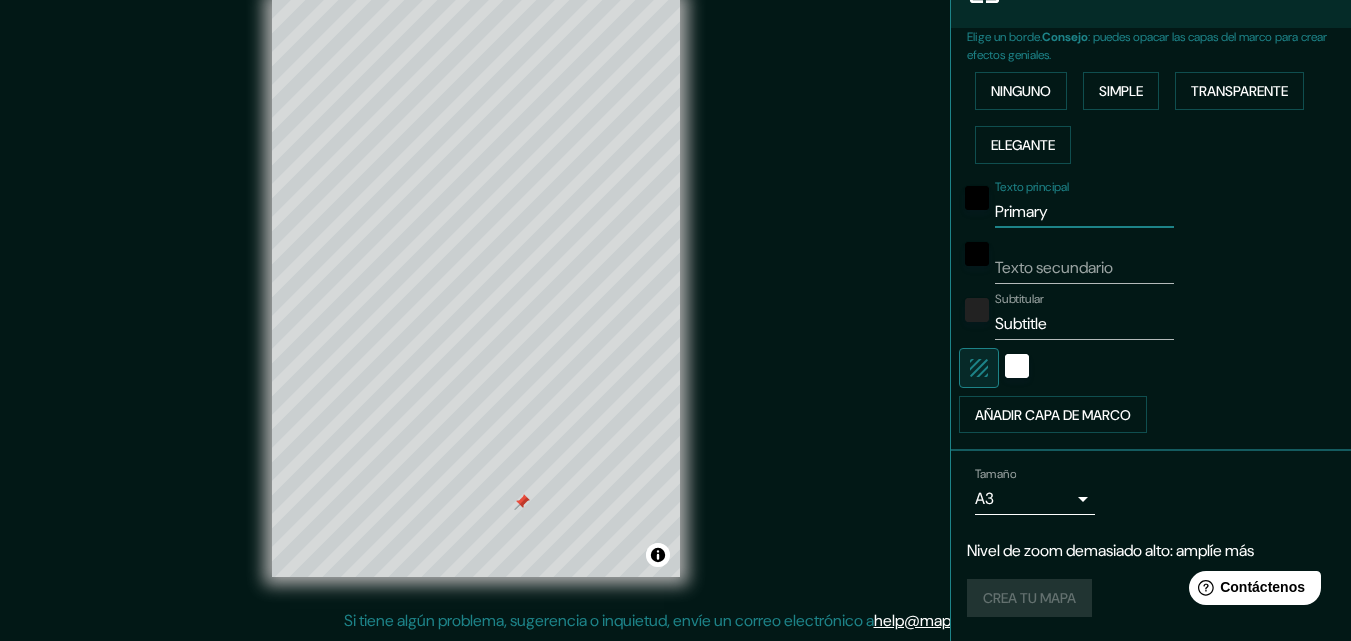 drag, startPoint x: 1072, startPoint y: 204, endPoint x: 1001, endPoint y: 203, distance: 71.00704 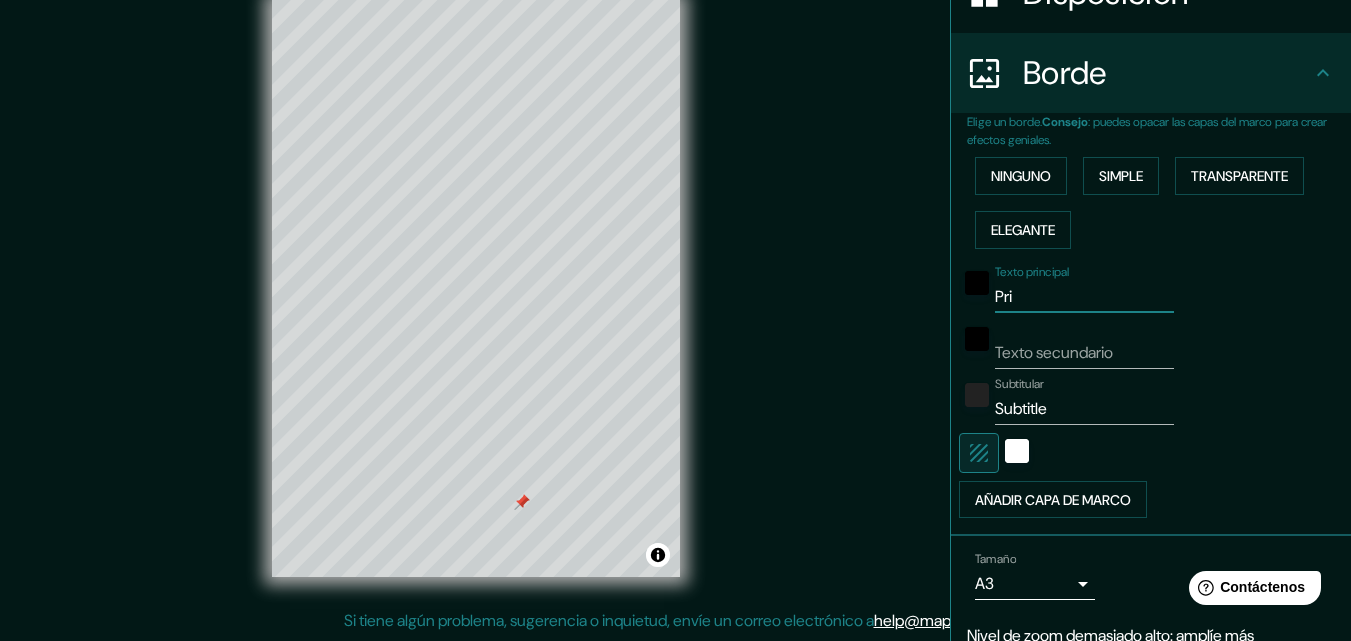 scroll, scrollTop: 238, scrollLeft: 0, axis: vertical 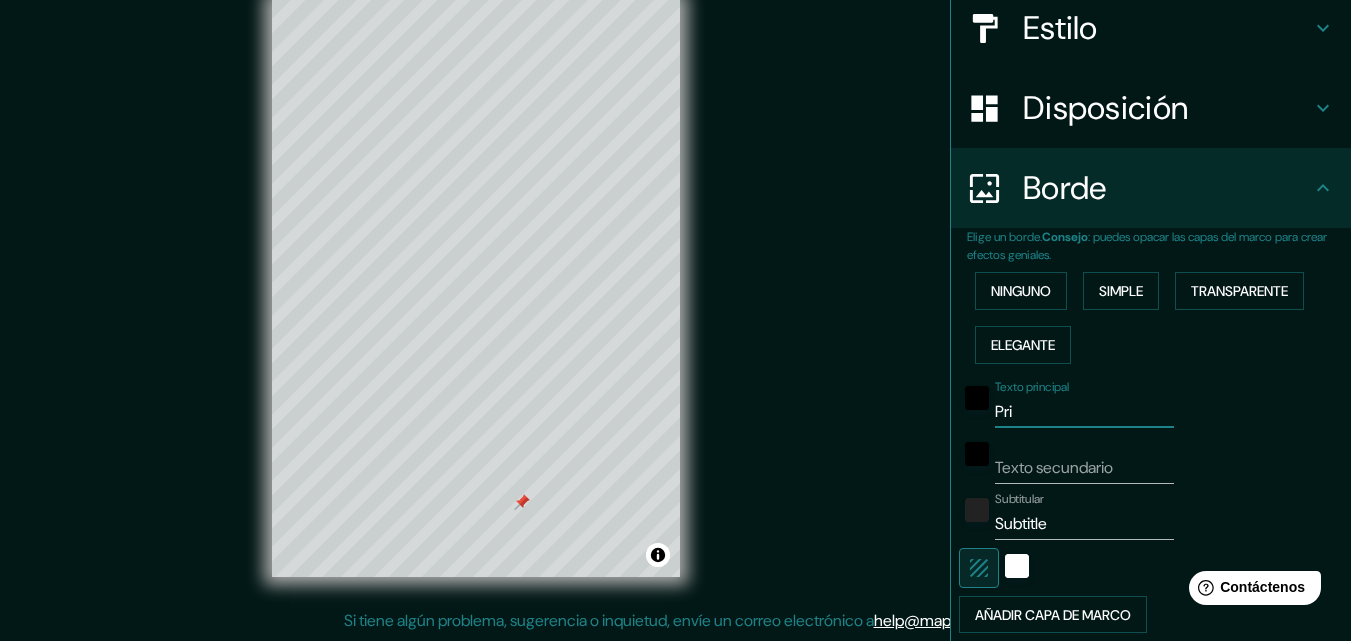 type on "Pri" 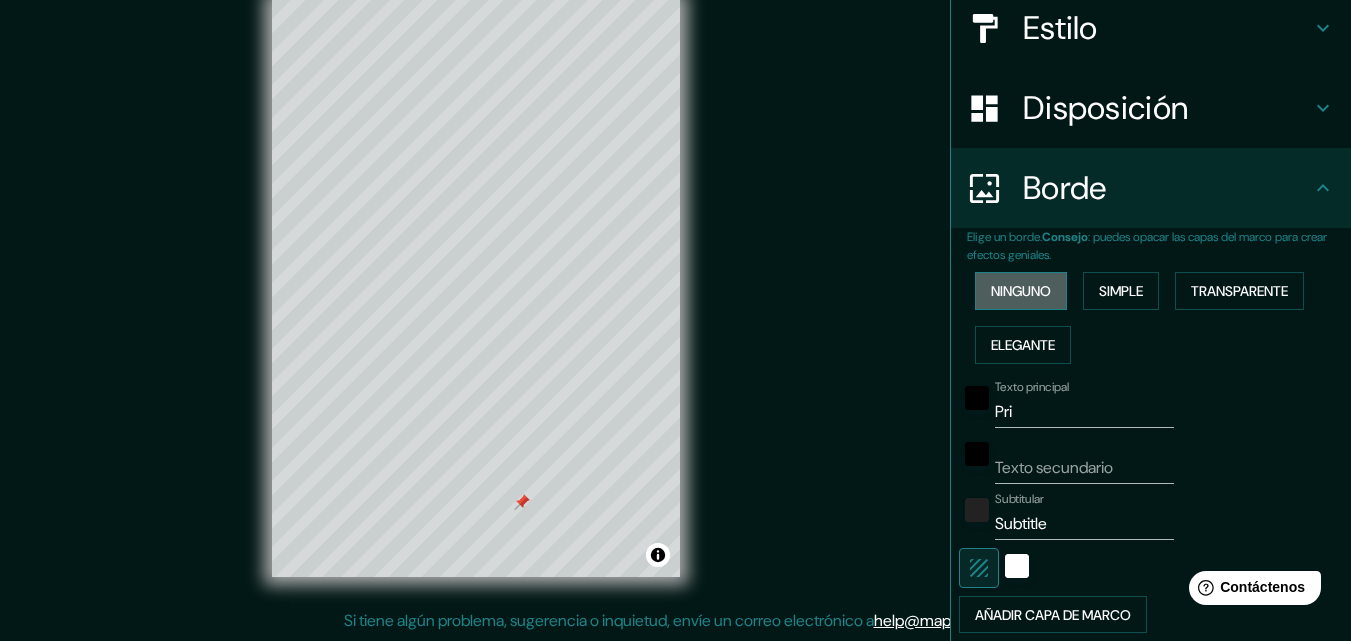 click on "Ninguno" at bounding box center (1021, 291) 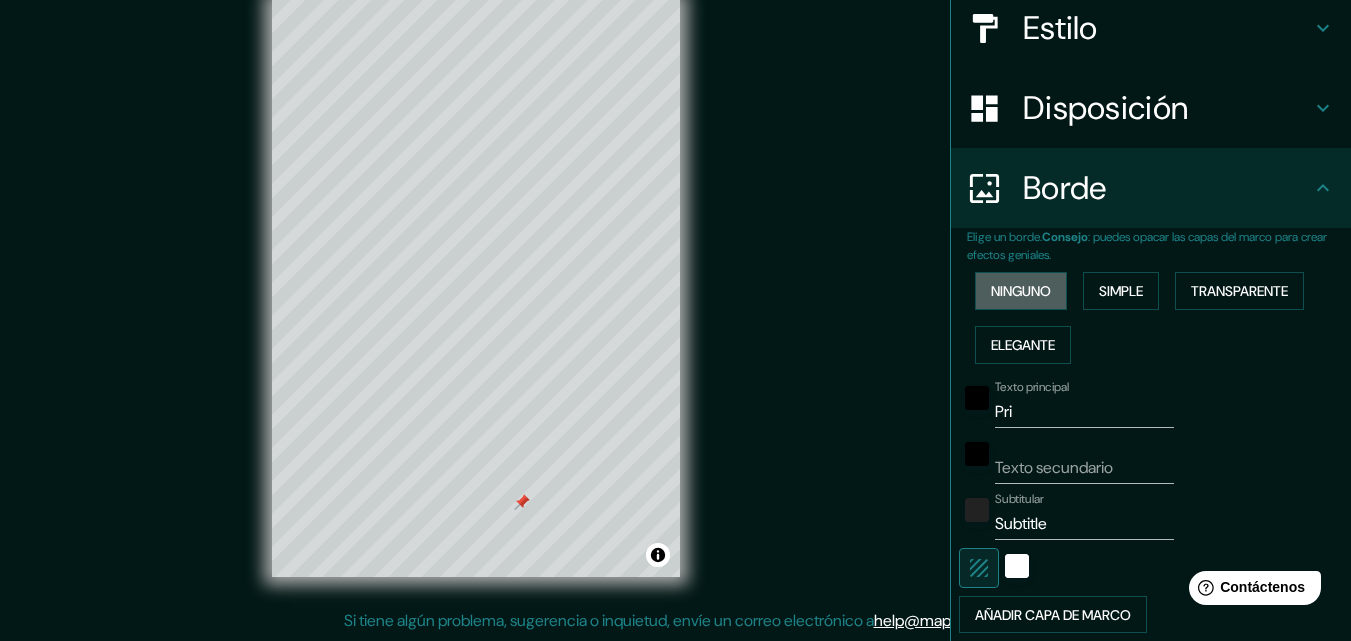scroll, scrollTop: 176, scrollLeft: 0, axis: vertical 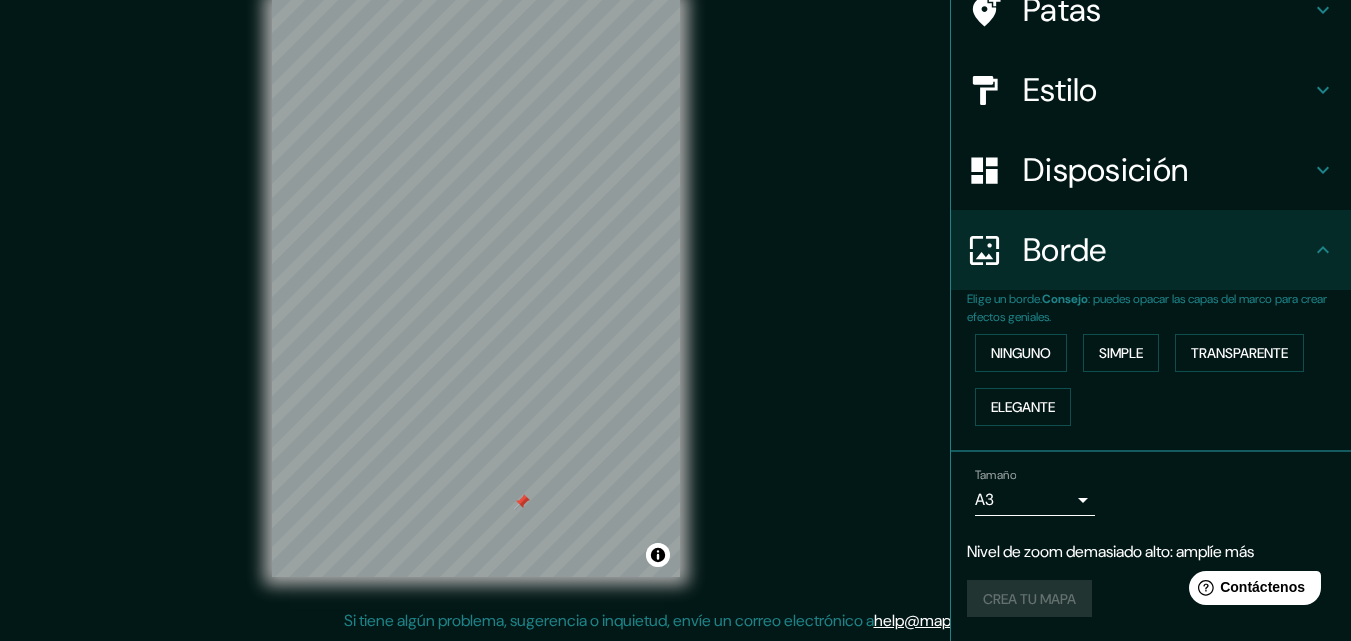 click at bounding box center [522, 502] 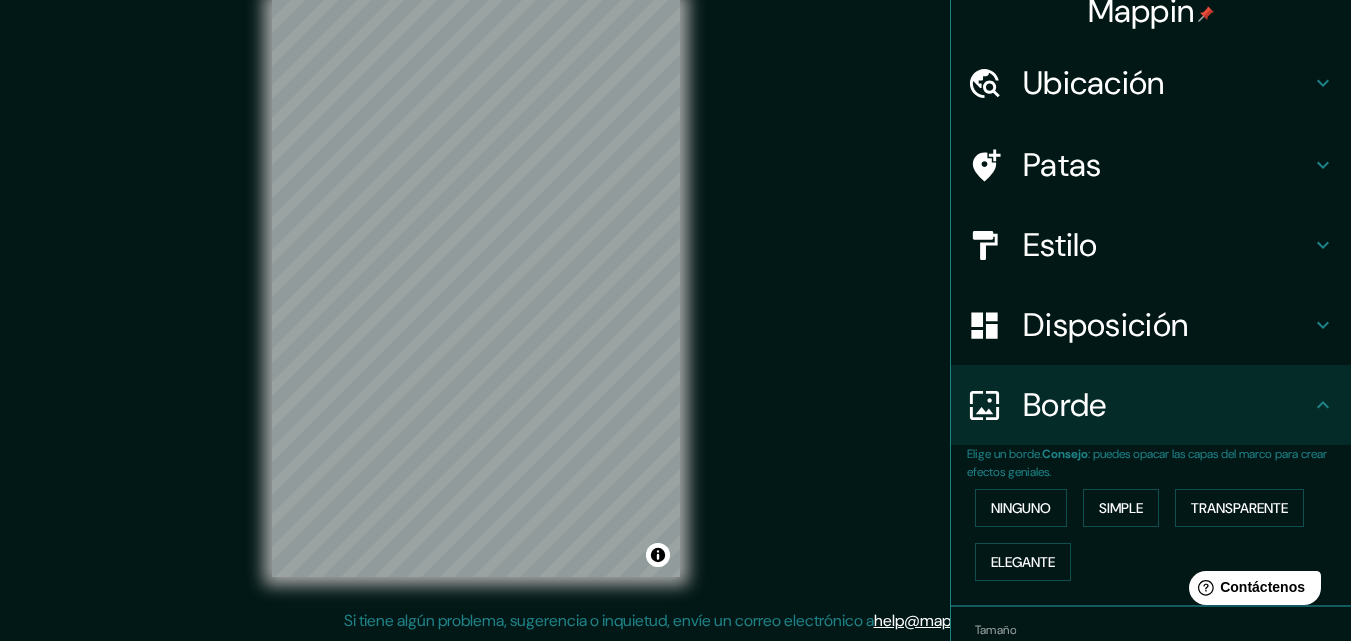scroll, scrollTop: 0, scrollLeft: 0, axis: both 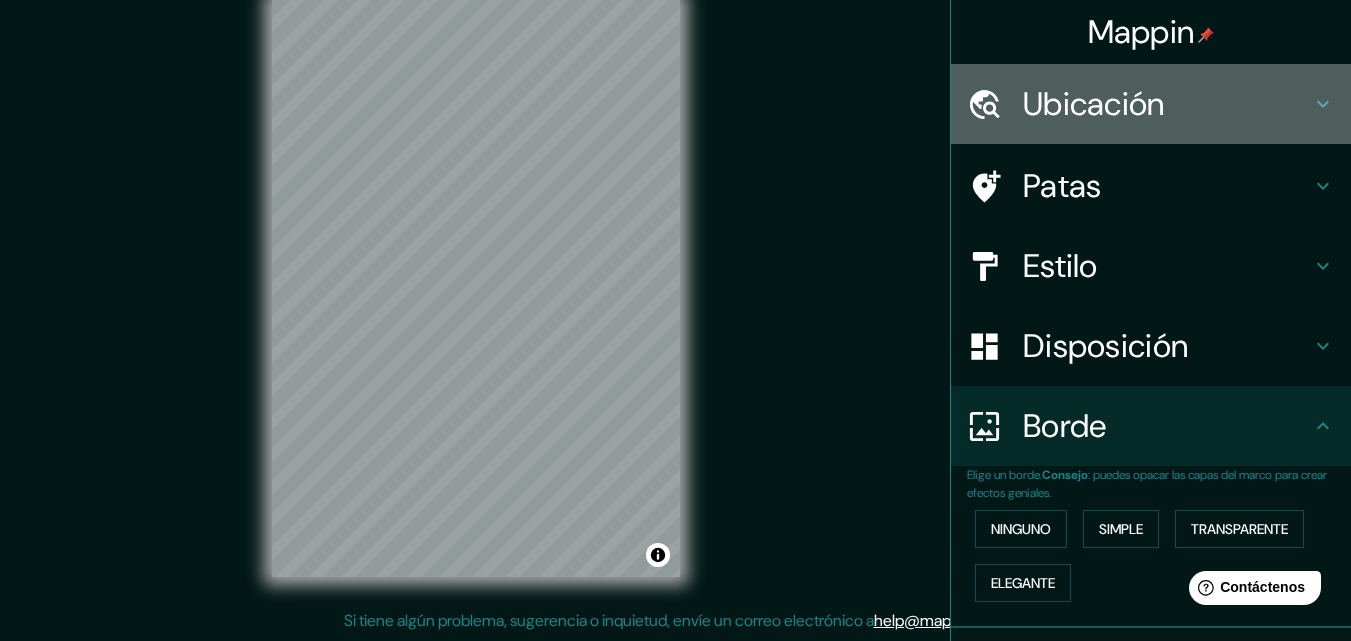 click on "Ubicación" at bounding box center [1094, 104] 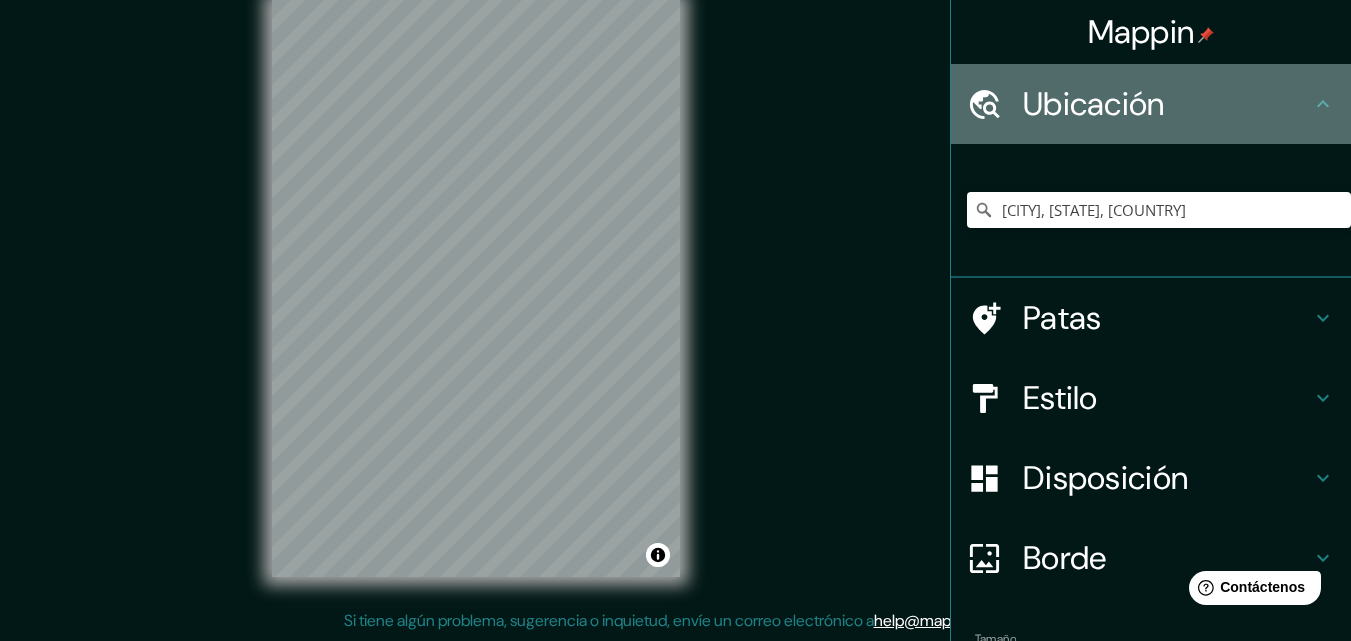 click on "Ubicación" at bounding box center (1094, 104) 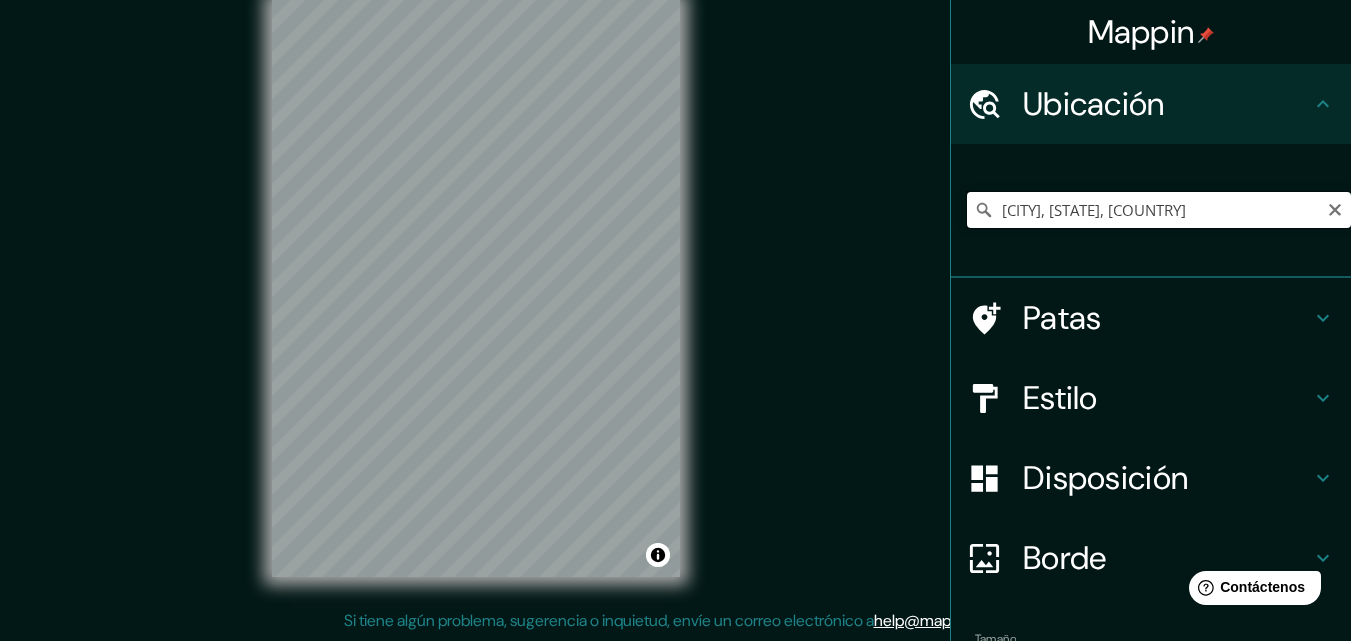click on "[CITY], [STATE], [COUNTRY]" at bounding box center (1159, 210) 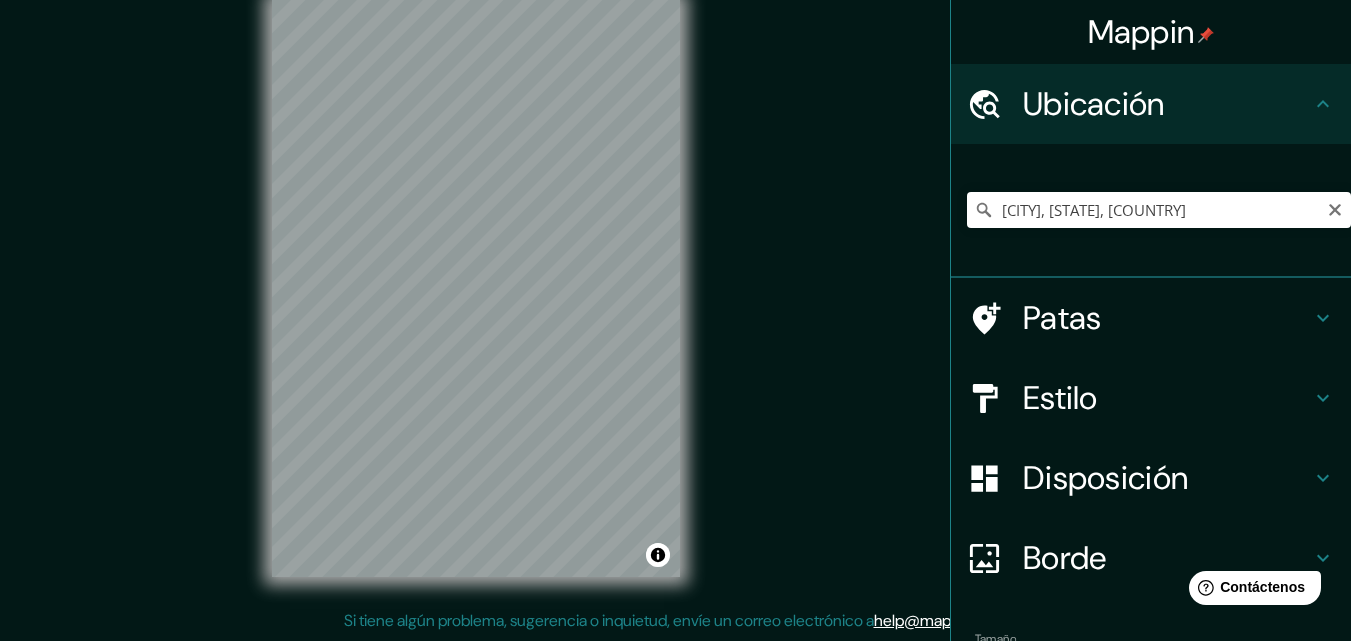click on "Patas" at bounding box center (1062, 318) 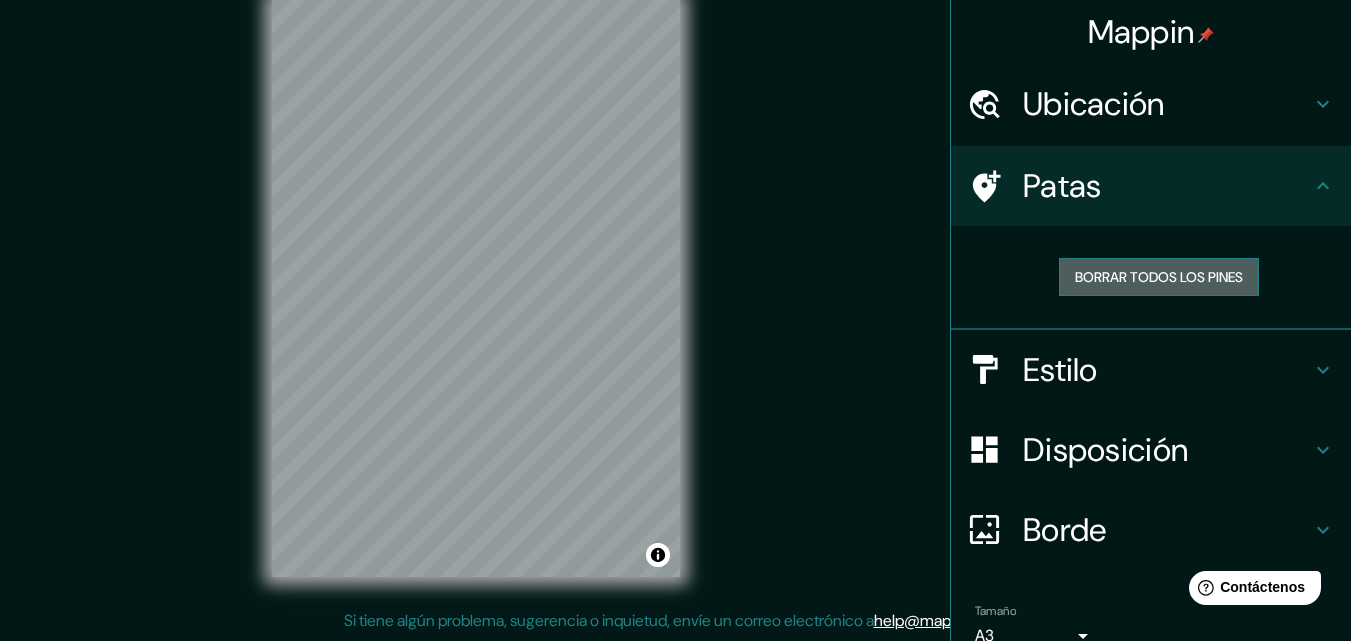 click on "Borrar todos los pines" at bounding box center (1159, 277) 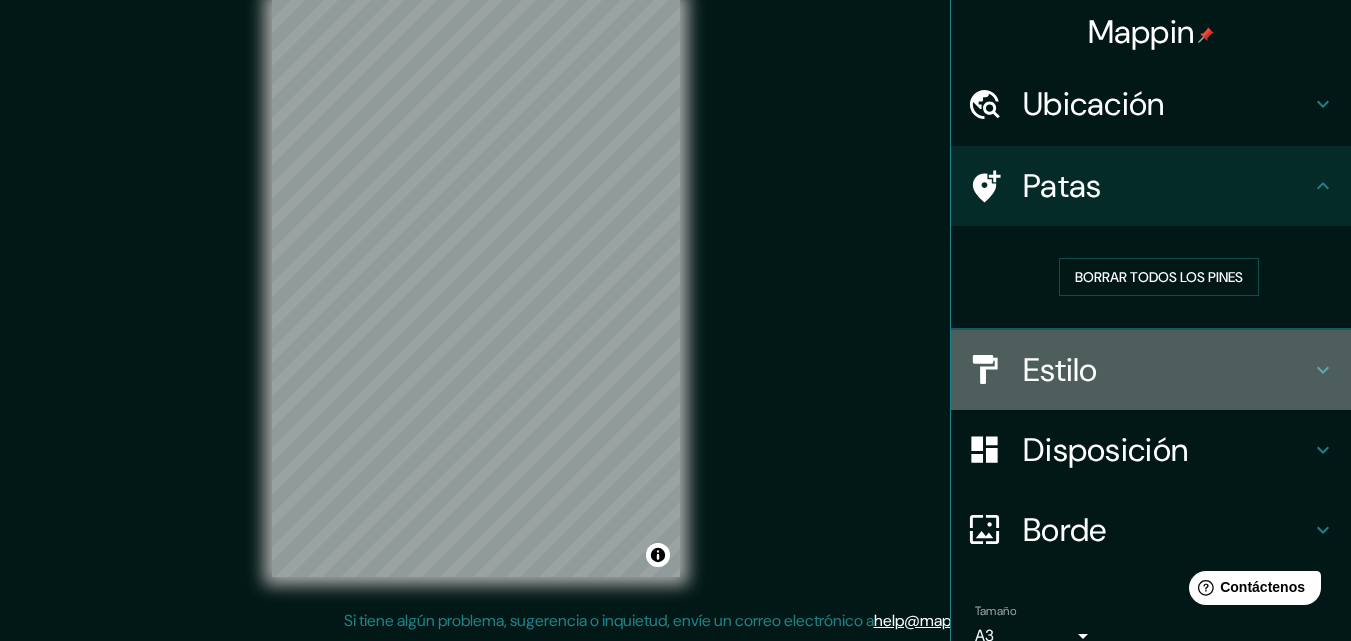 click on "Estilo" at bounding box center [1167, 370] 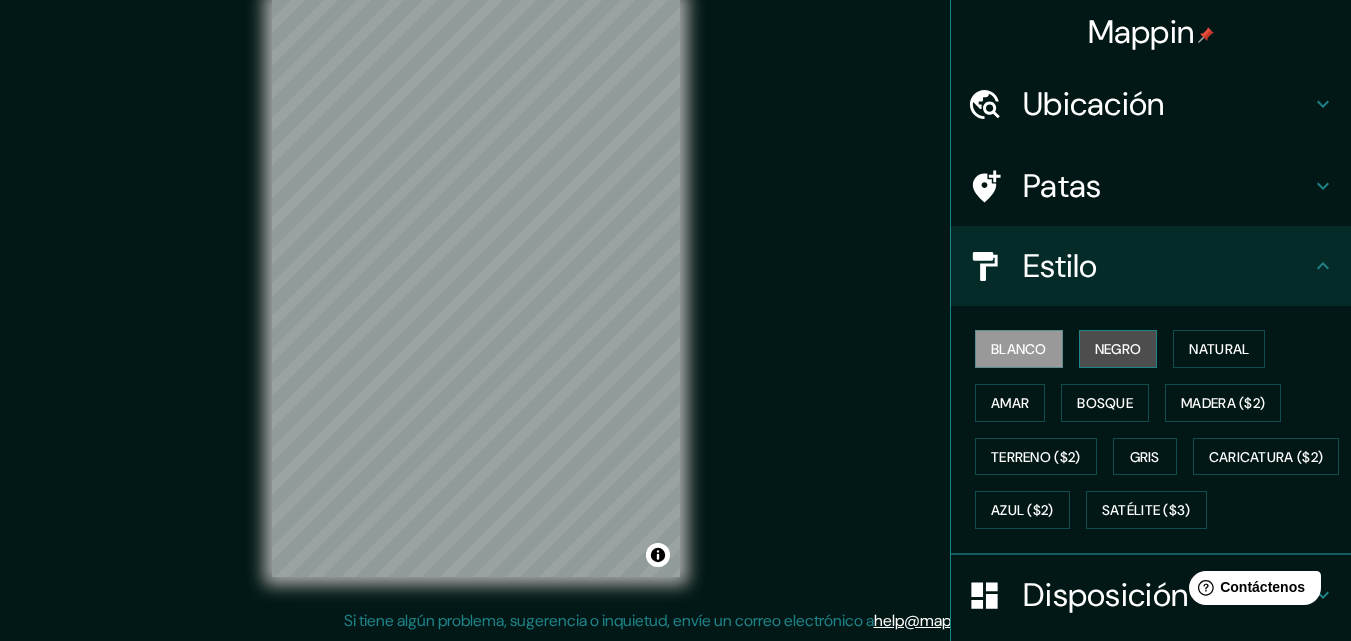click on "Negro" at bounding box center [1118, 349] 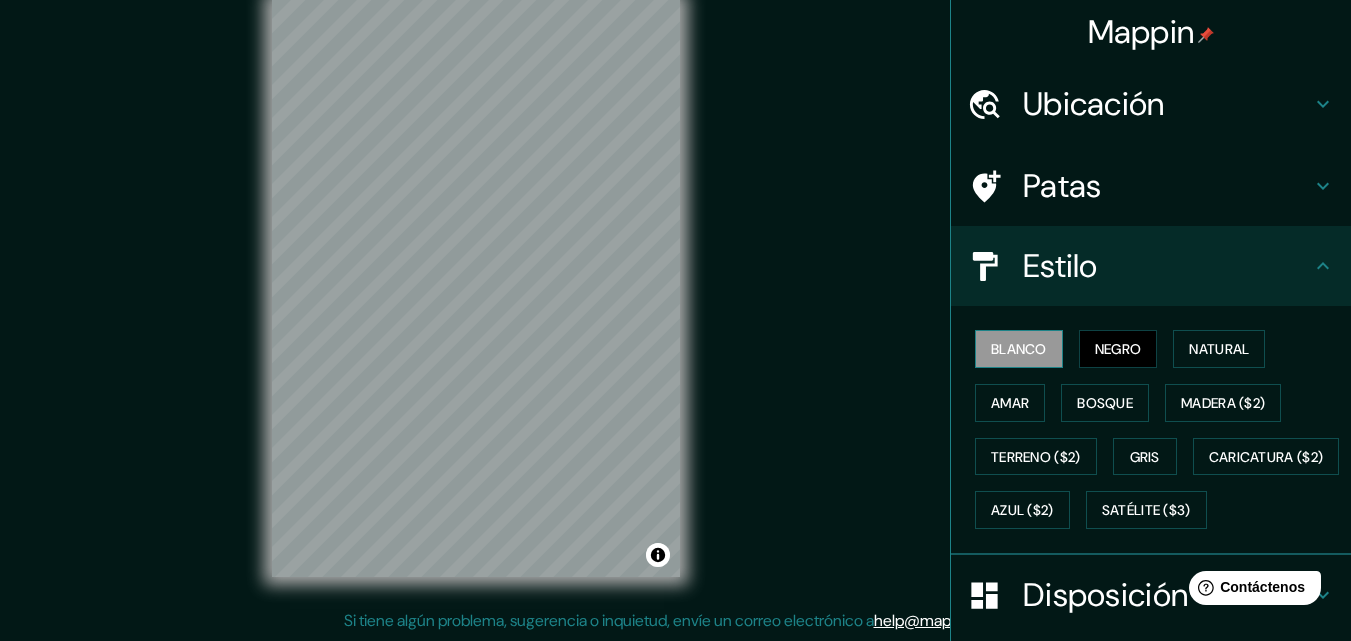 click on "Blanco" at bounding box center [1019, 349] 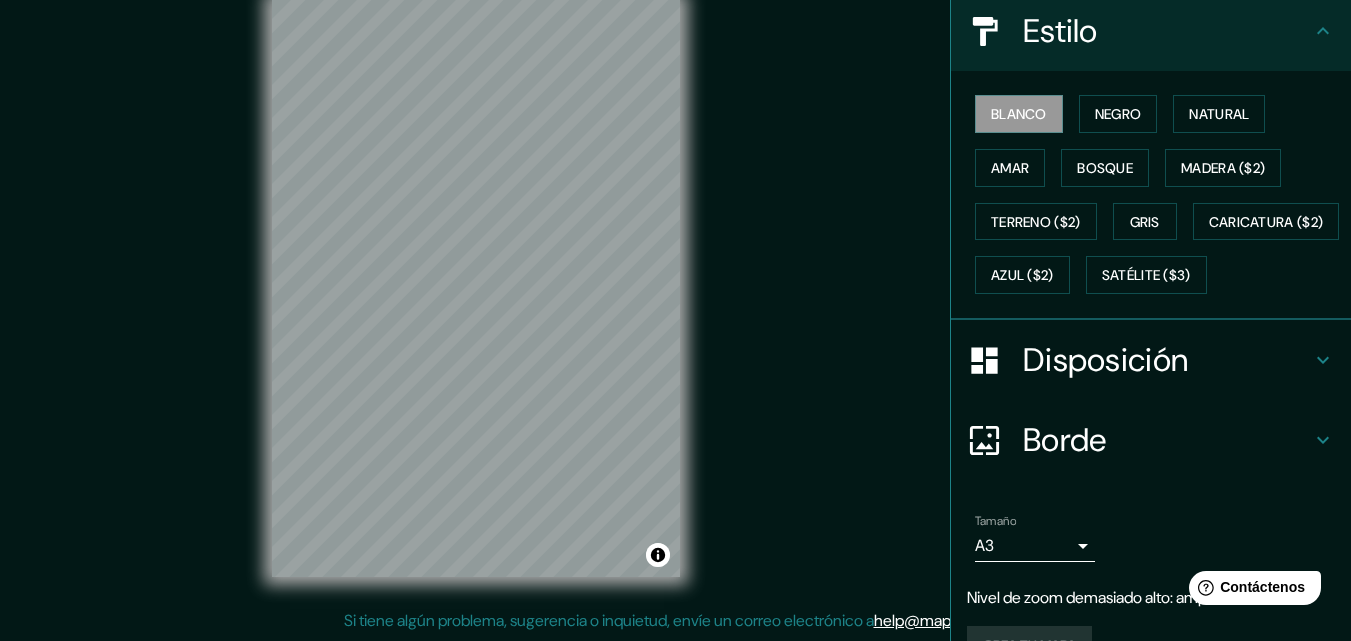click on "Disposición" at bounding box center (1105, 360) 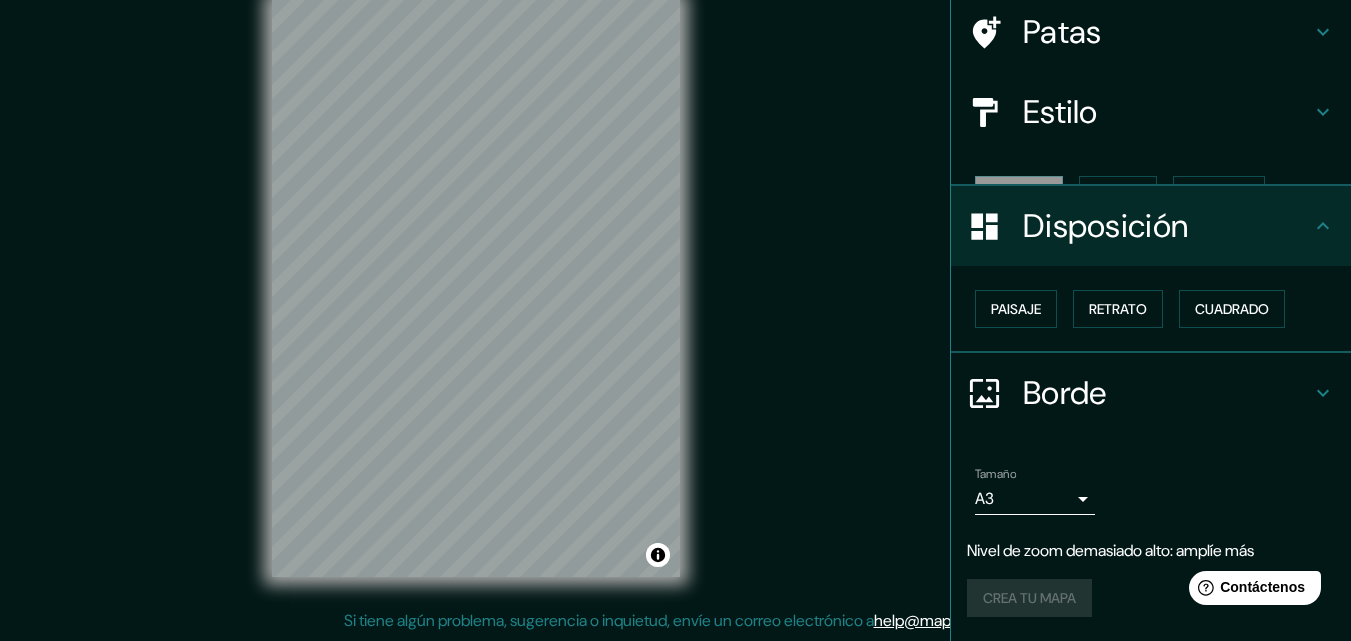 scroll, scrollTop: 120, scrollLeft: 0, axis: vertical 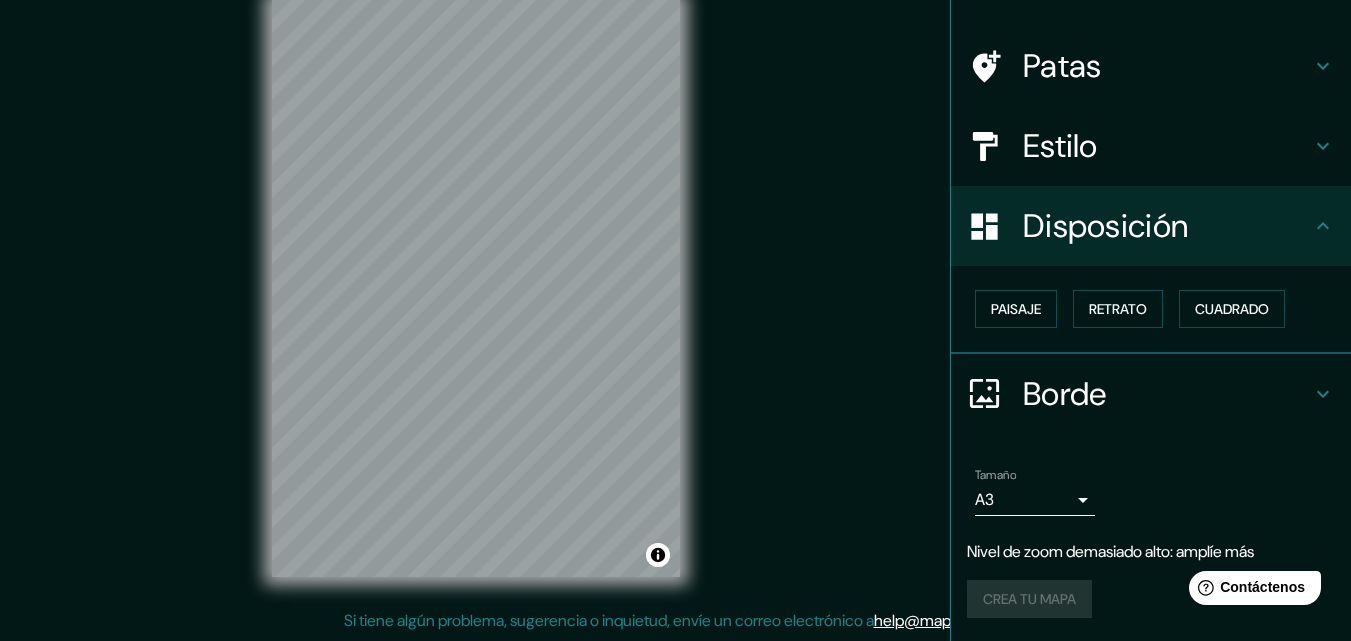 click on "Disposición" at bounding box center [1105, 226] 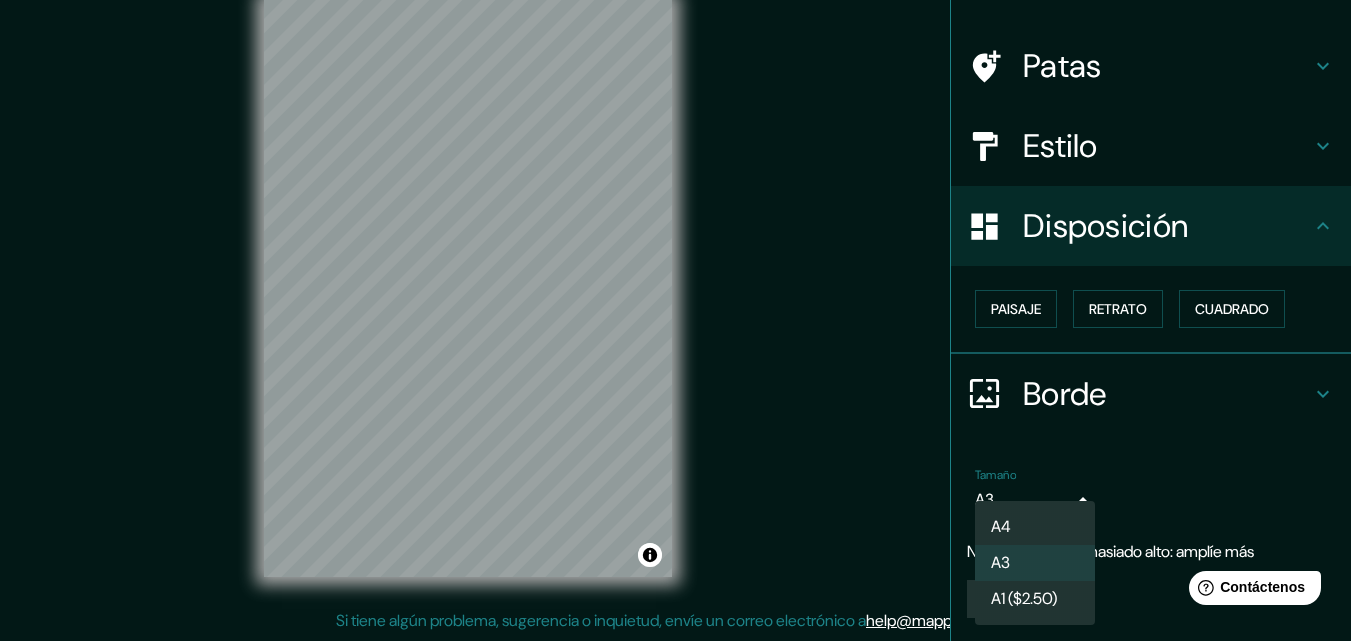 click on "Mappin Ubicación [CITY], [STATE], [COUNTRY] Patas Estilo Disposición Paisaje Retrato Cuadrado Borde Elige un borde.  Consejo  : puedes opacar las capas del marco para crear efectos geniales. Ninguno Simple Transparente Elegante Tamaño A3 a4 Nivel de zoom demasiado alto: amplíe más Crea tu mapa © Mapbox   © OpenStreetMap   Improve this map Si tiene algún problema, sugerencia o inquietud, envíe un correo electrónico a  help@example.com  .   . Texto original Valora esta traducción Tu opinión servirá para ayudar a mejorar el Traductor de Google A4 A3 A1 ($2.50)" at bounding box center (675, 288) 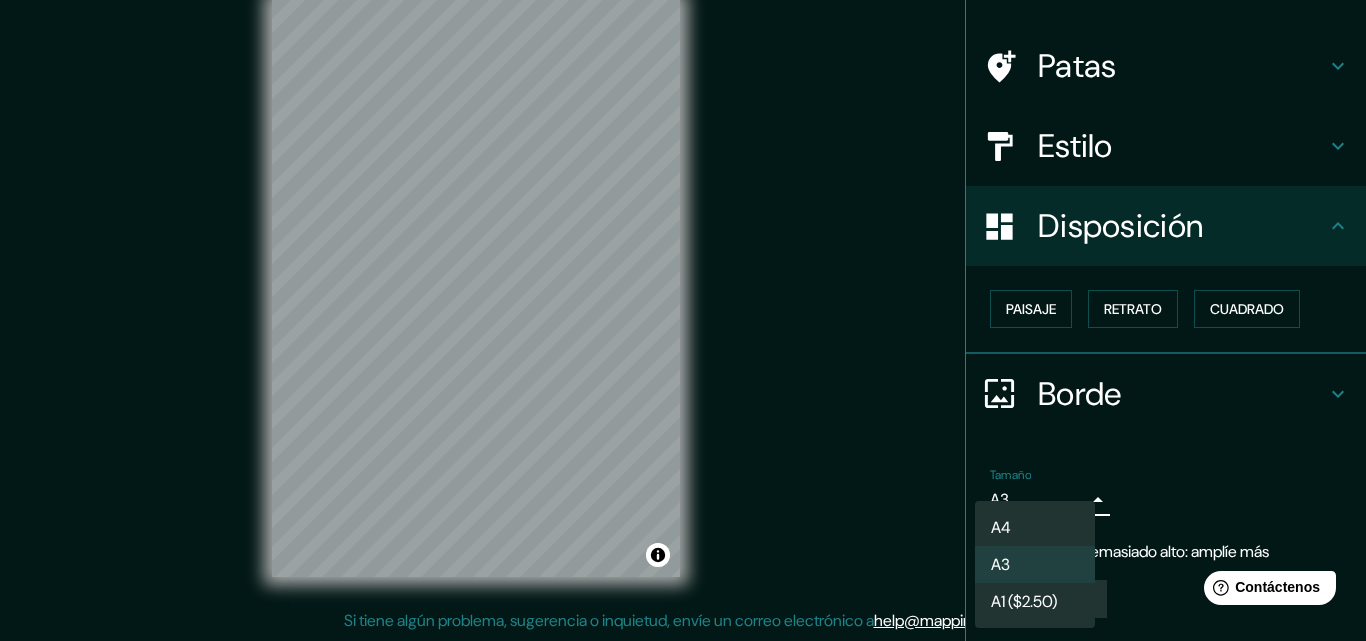 click on "A4" at bounding box center (1035, 527) 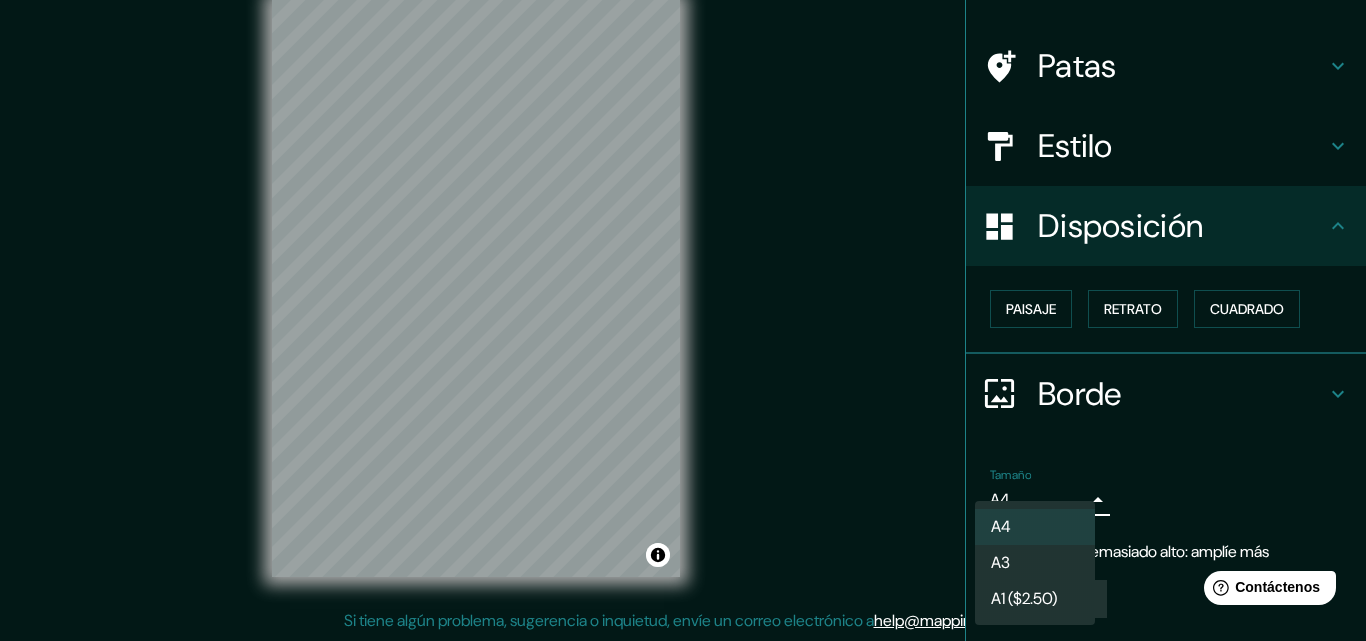 click on "Mappin Ubicación [CITY], [STATE], [COUNTRY] Patas Estilo Disposición Paisaje Retrato Cuadrado Borde Elige un borde.  Consejo  : puedes opacar las capas del marco para crear efectos geniales. Ninguno Simple Transparente Elegante Tamaño A4 single Nivel de zoom demasiado alto: amplíe más Crea tu mapa © Mapbox   © OpenStreetMap   Improve this map Si tiene algún problema, sugerencia o inquietud, envíe un correo electrónico a  help@example.com  .   . . Texto original Valora esta traducción Tu opinión servirá para ayudar a mejorar el Traductor de Google A4 A3 A1 ($2.50)" at bounding box center [683, 288] 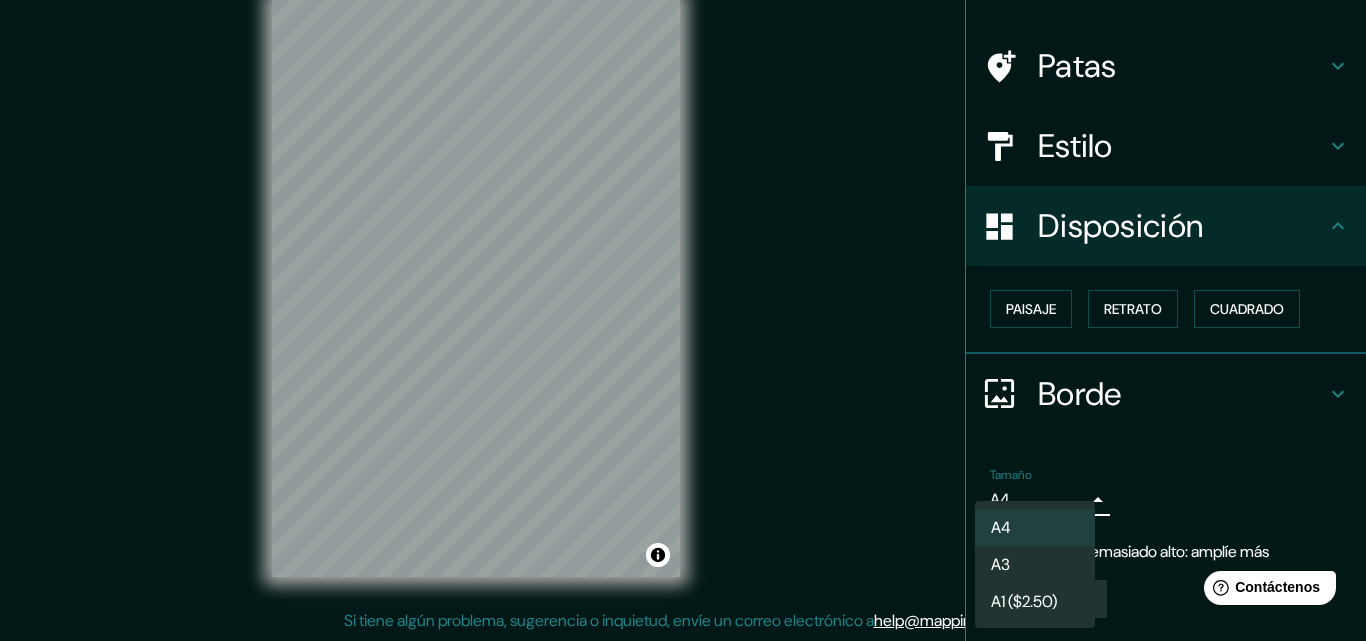 click on "A3" at bounding box center [1035, 564] 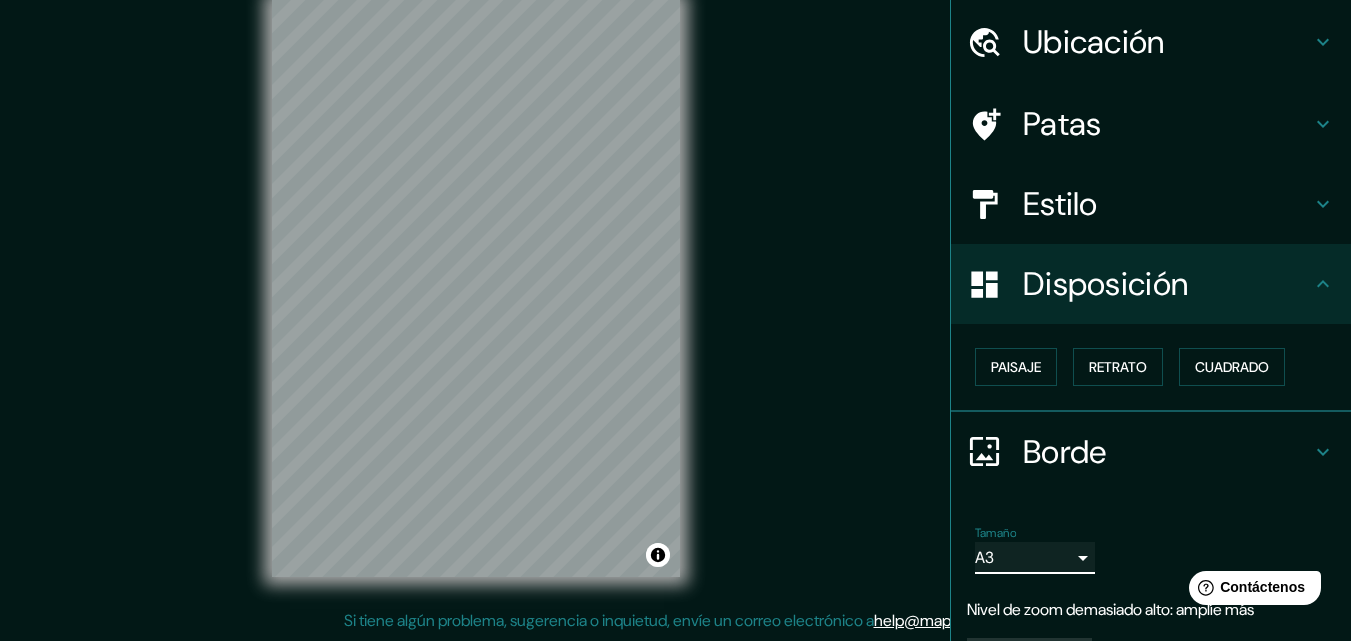 scroll, scrollTop: 0, scrollLeft: 0, axis: both 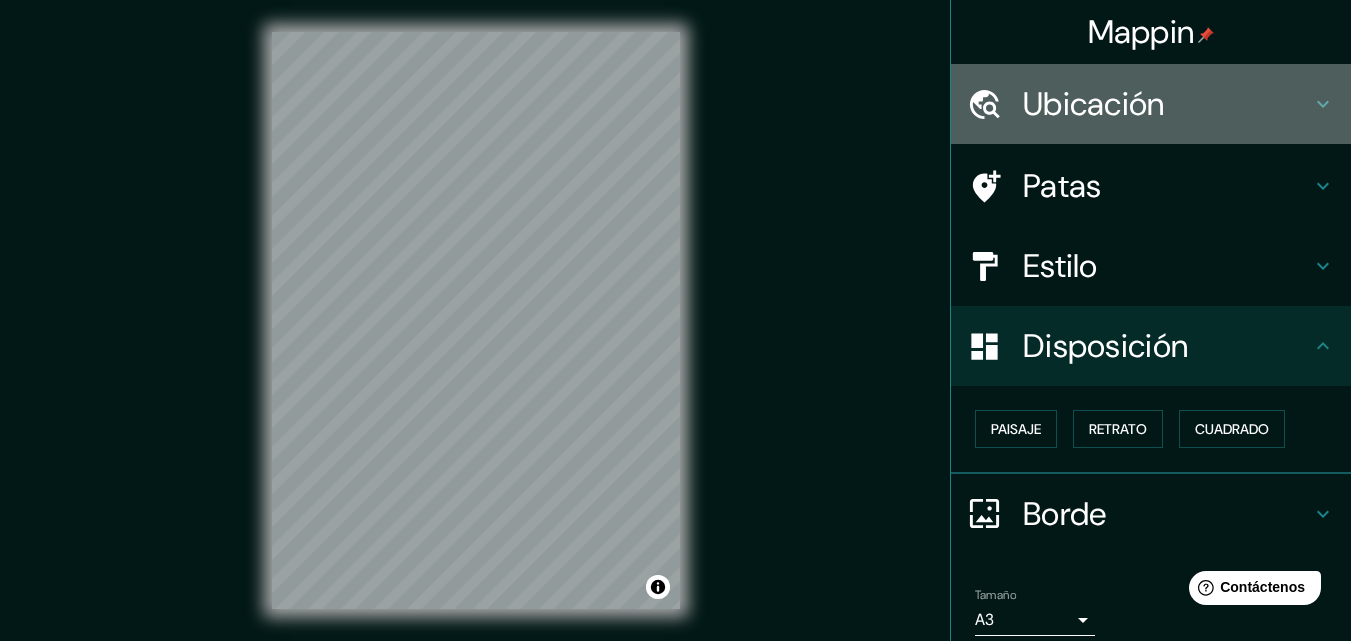 click on "Ubicación" at bounding box center [1151, 104] 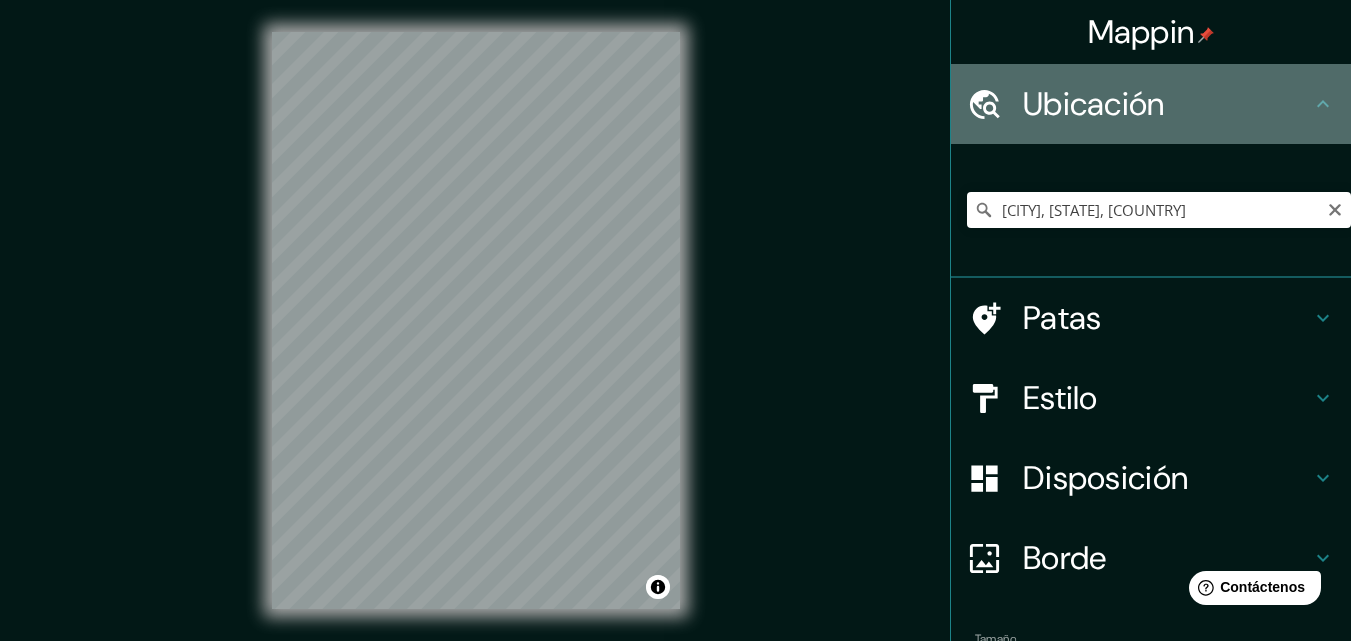 click on "Ubicación" at bounding box center [1167, 104] 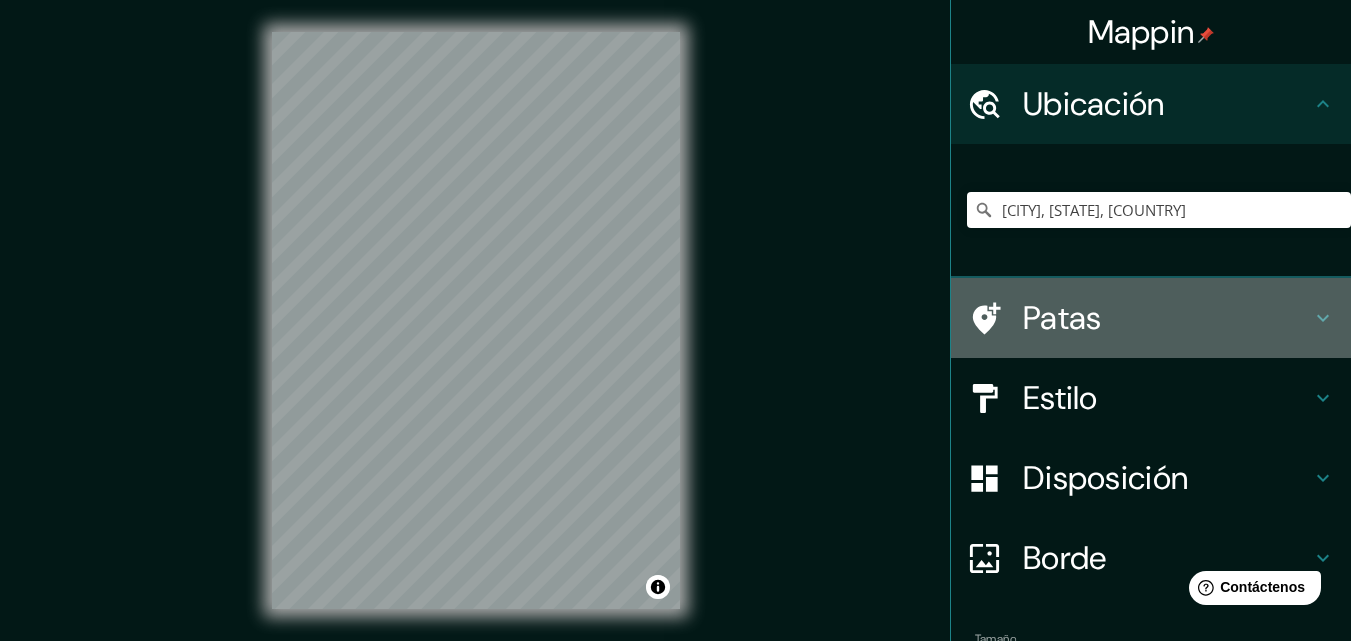 click on "Patas" at bounding box center (1167, 318) 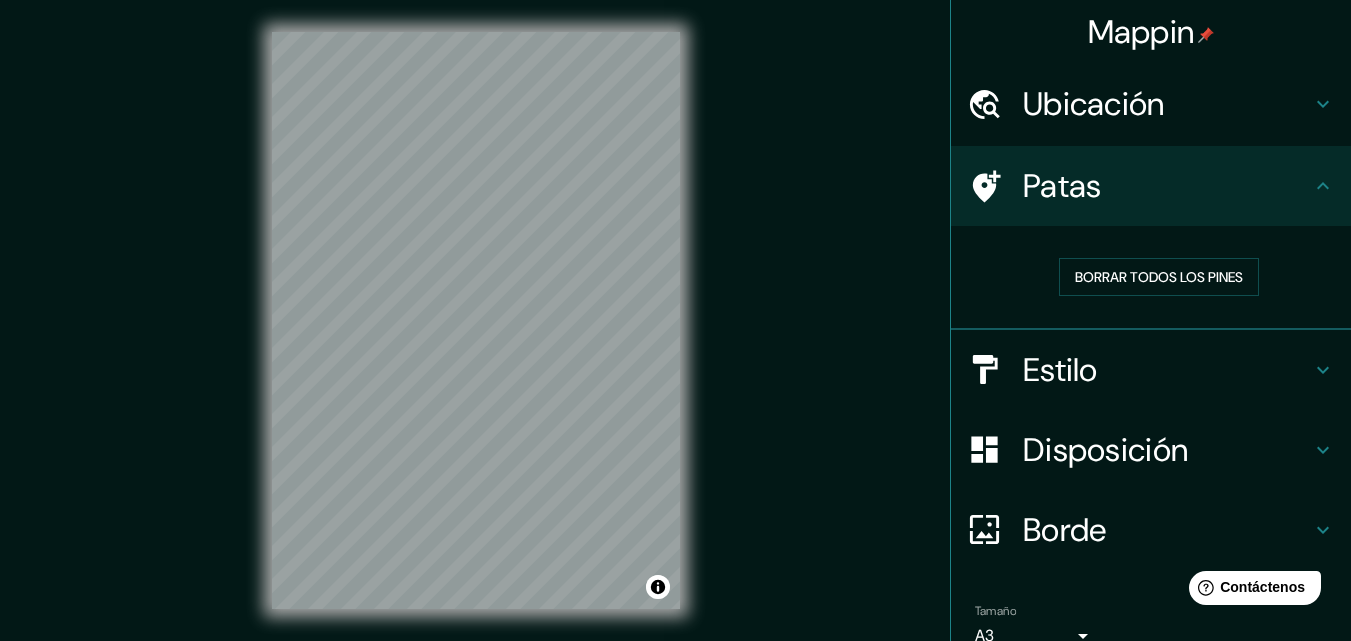 click on "Estilo" at bounding box center (1167, 370) 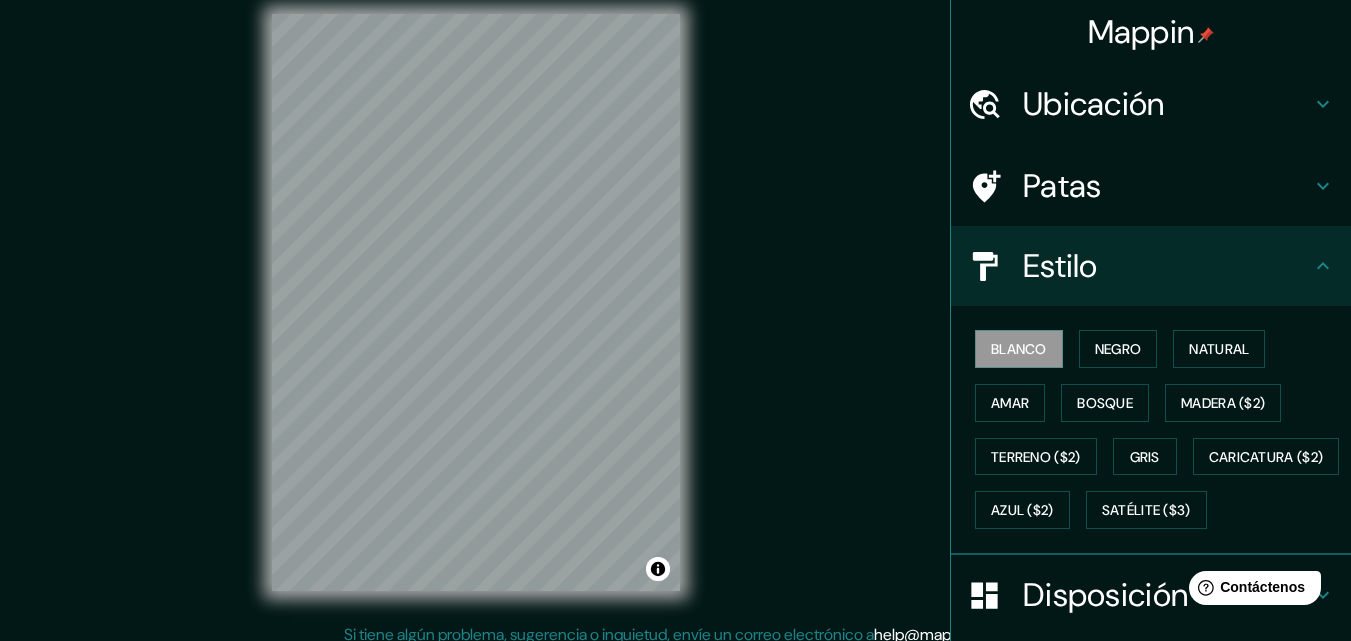 scroll, scrollTop: 29, scrollLeft: 0, axis: vertical 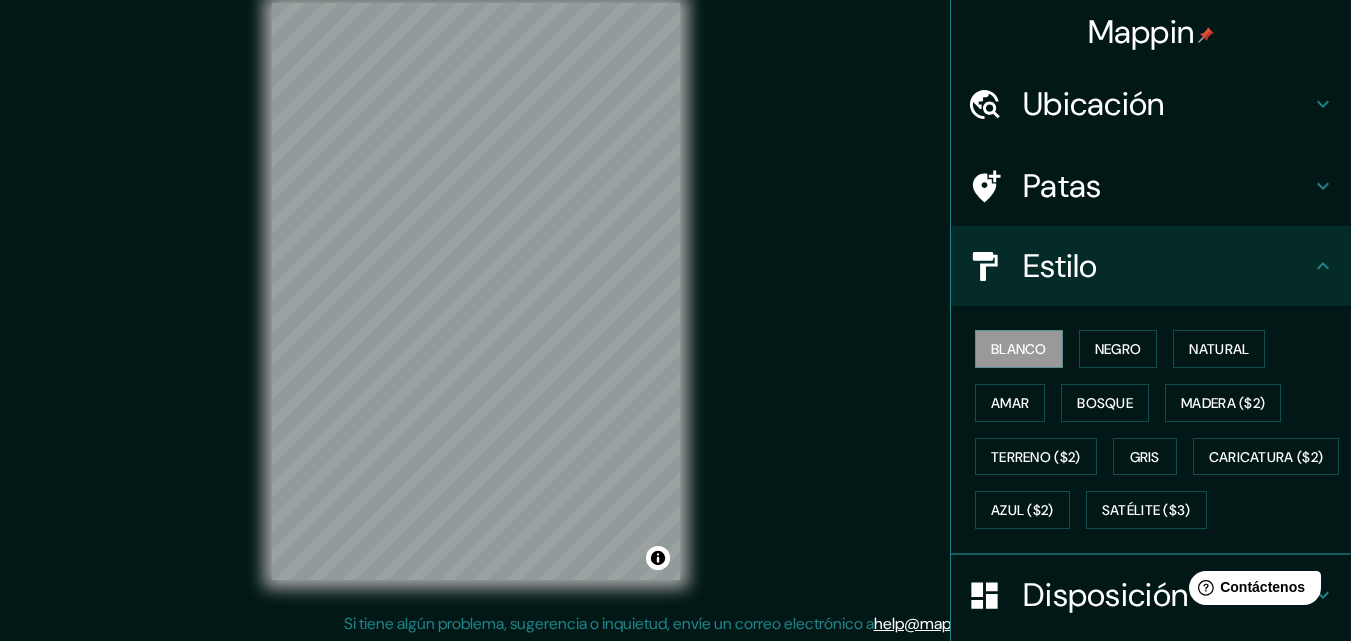 click on "Mappin Ubicación [CITY], [STATE], [COUNTRY] Patas Estilo Blanco Negro Natural Amar Bosque Madera ($2) Terreno ($2) Gris Caricatura ($2) Azul ($2) Satélite ($3) Disposición Borde Elige un borde.  Consejo  : puedes opacar las capas del marco para crear efectos geniales. Ninguno Simple Transparente Elegante Tamaño A3 a4 Crea tu mapa © Mapbox   © OpenStreetMap   Improve this map Si tiene algún problema, sugerencia o inquietud, envíe un correo electrónico a  help@example.com  .   . ." at bounding box center (675, 307) 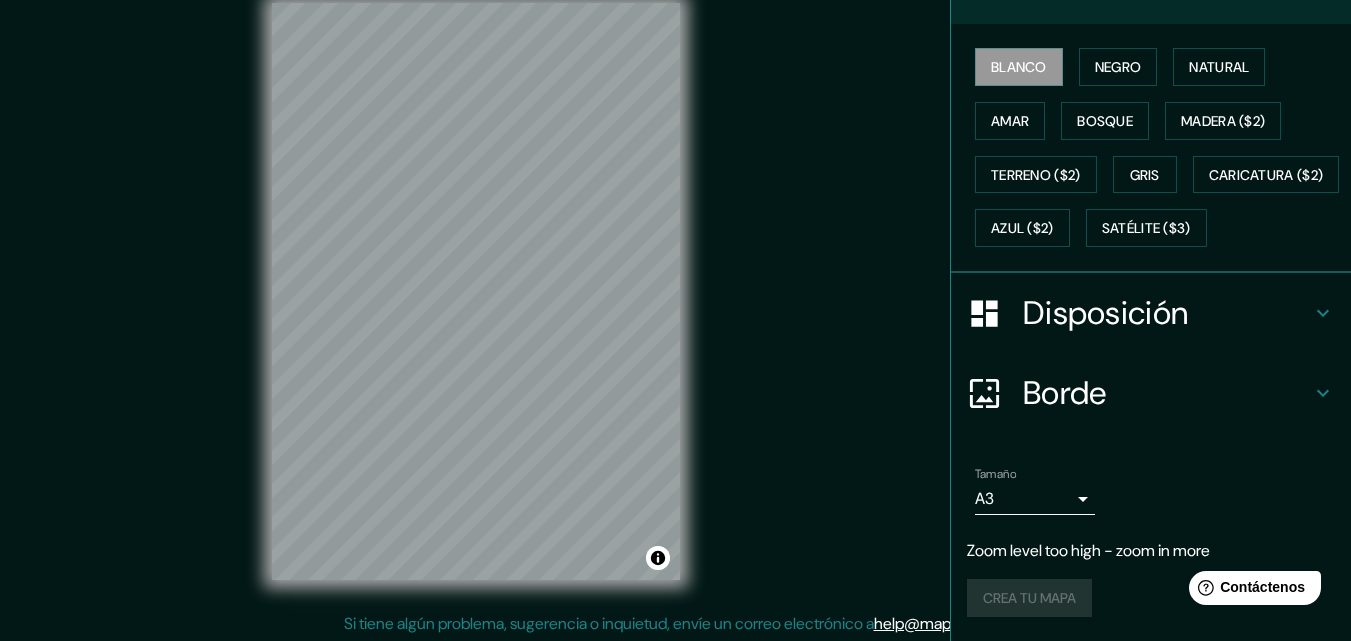scroll, scrollTop: 335, scrollLeft: 0, axis: vertical 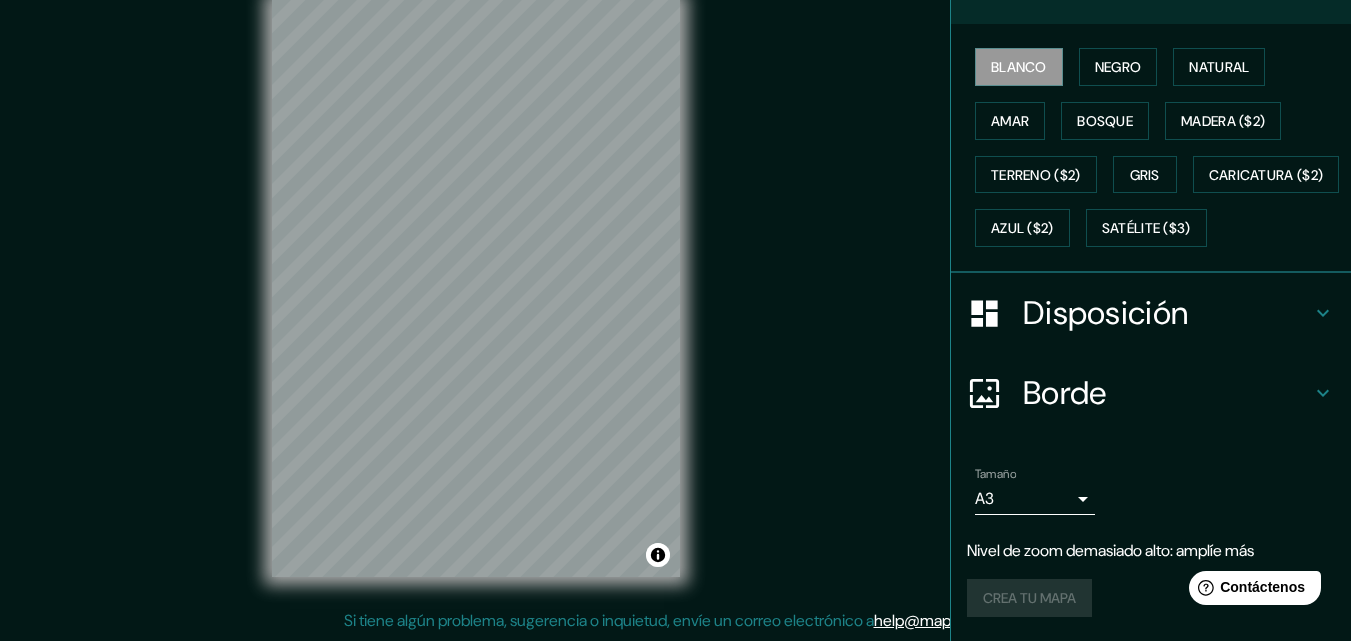 click on "Borde" at bounding box center (1167, 393) 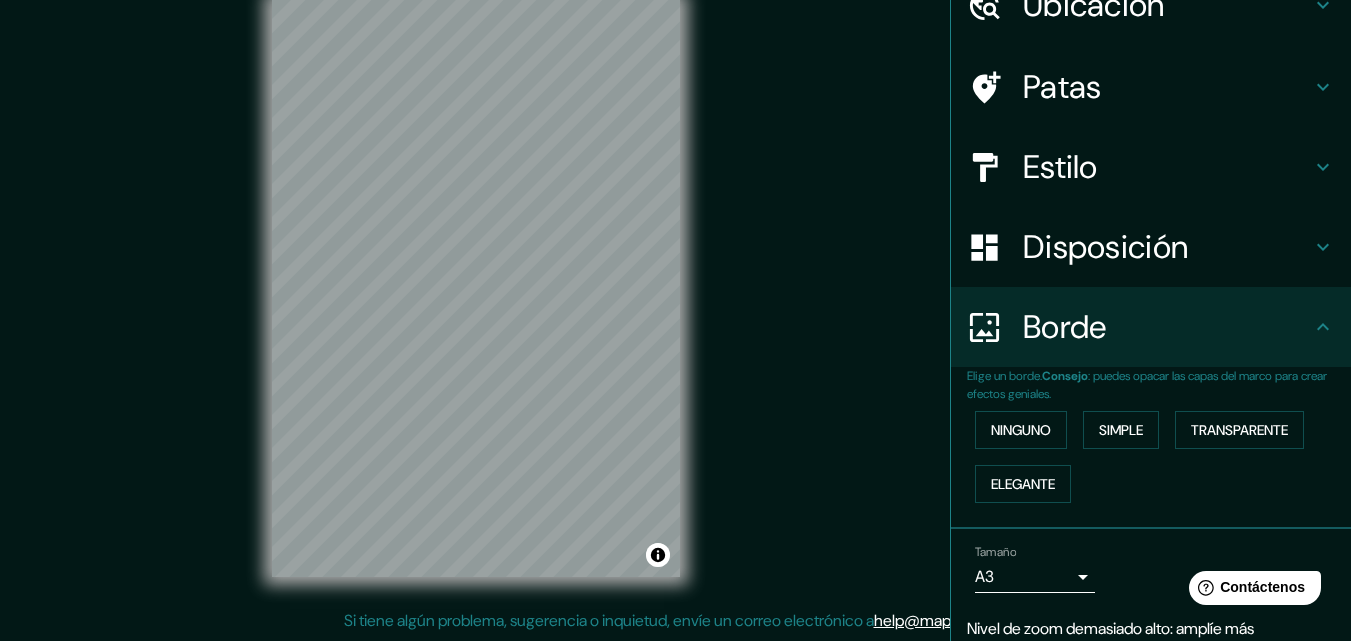 scroll, scrollTop: 0, scrollLeft: 0, axis: both 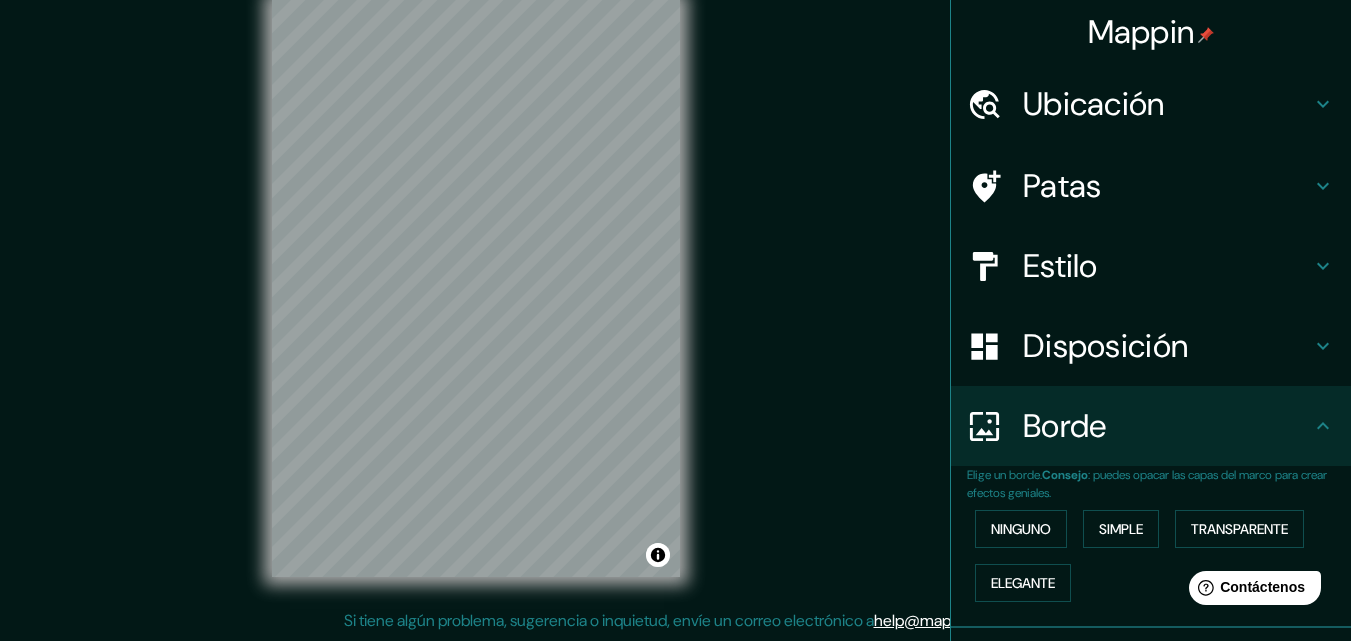 click on "Borde" at bounding box center [1167, 426] 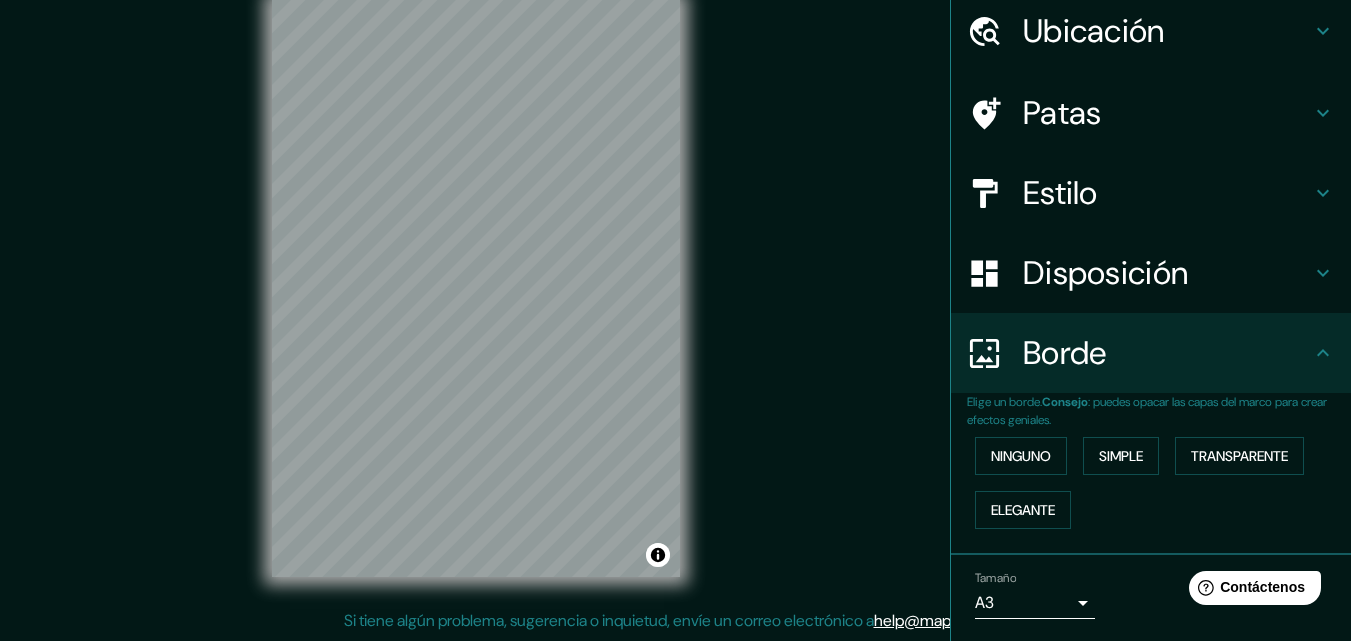 scroll, scrollTop: 176, scrollLeft: 0, axis: vertical 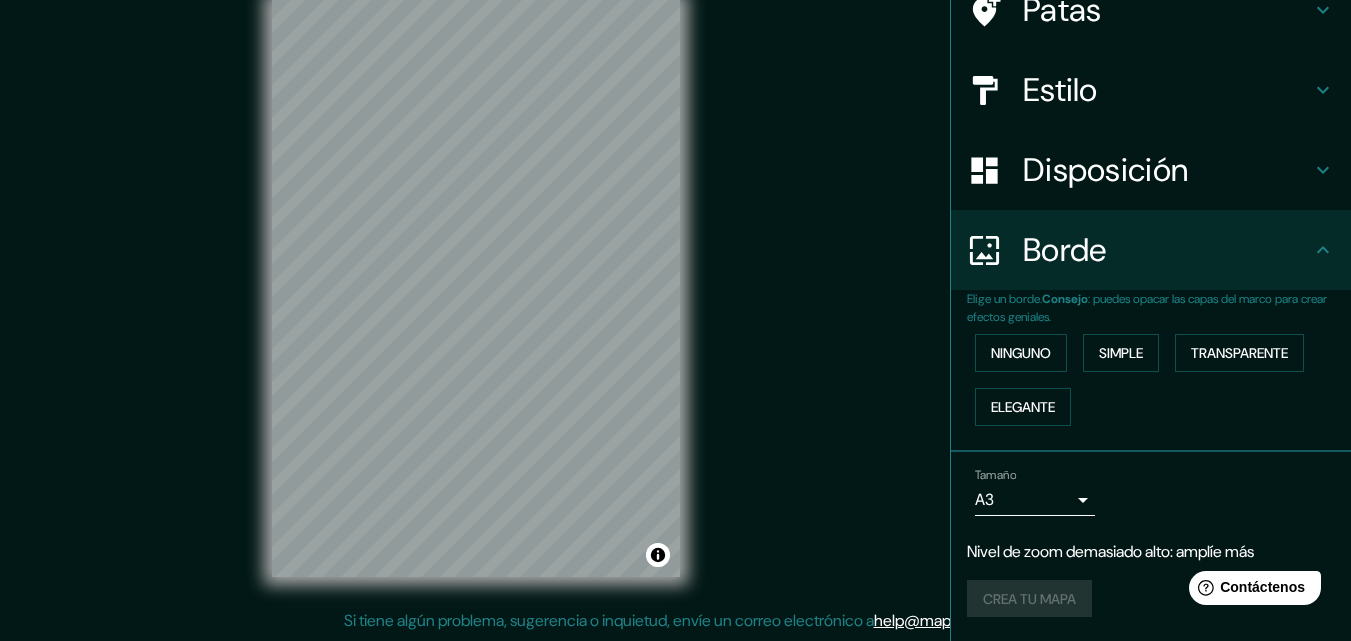 click on "Crea tu mapa" at bounding box center [1151, 599] 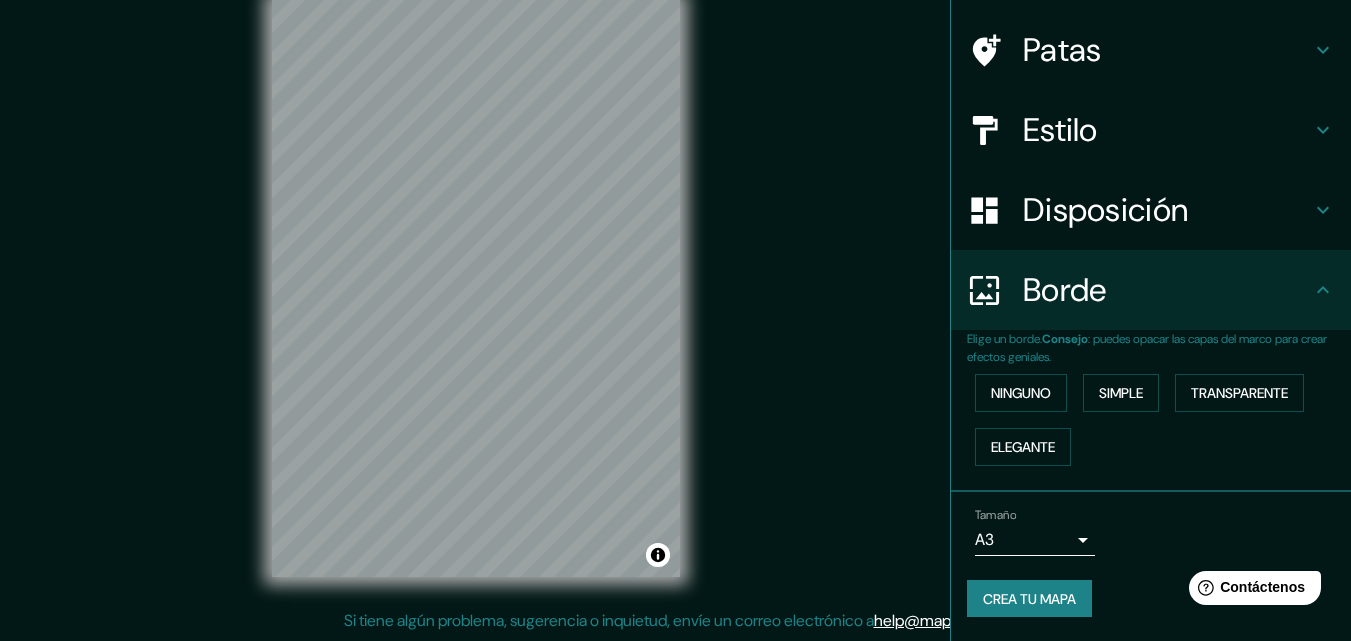 scroll, scrollTop: 136, scrollLeft: 0, axis: vertical 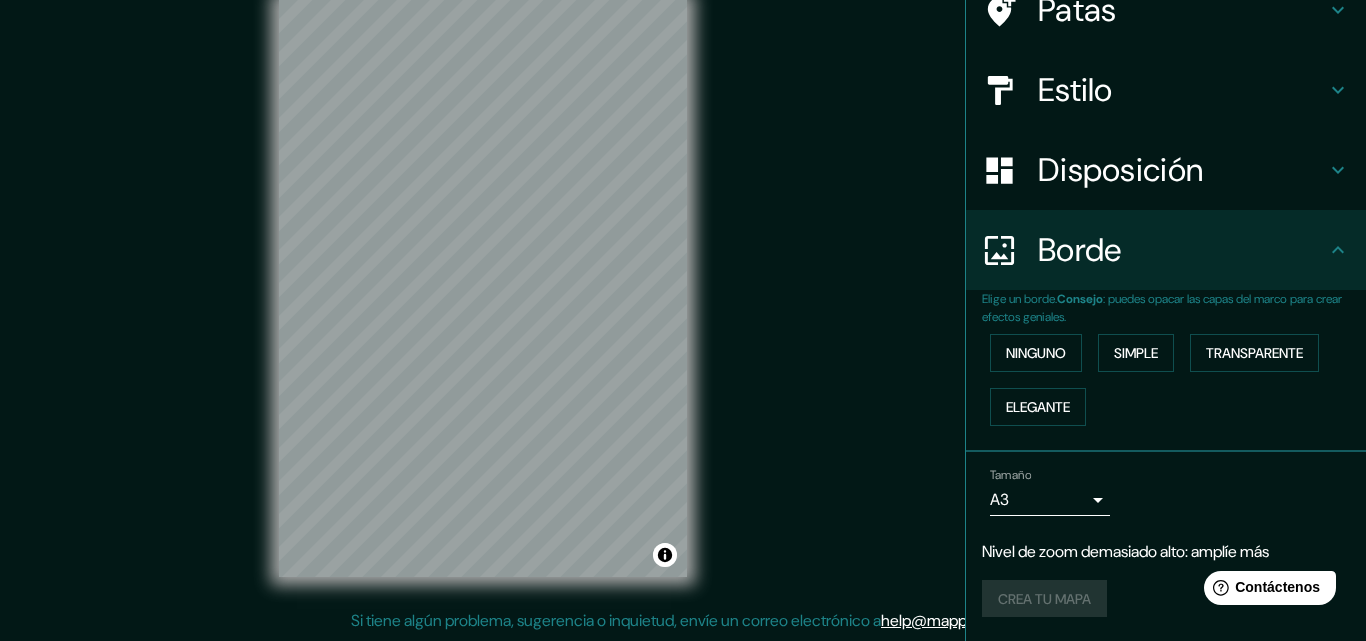 click on "Mappin Ubicación [CITY], [STATE], [COUNTRY] Patas Estilo Disposición Borde Elige un borde.  Consejo  : puedes opacar las capas del marco para crear efectos geniales. Ninguno Simple Transparente Elegante Tamaño A3 a4 Nivel de zoom demasiado alto: amplíe más Crea tu mapa © Mapbox   © OpenStreetMap   Improve this map Si tiene algún problema, sugerencia o inquietud, envíe un correo electrónico a  help@example.com  .   . . Texto original Valora esta traducción Tu opinión servirá para ayudar a mejorar el Traductor de Google" at bounding box center (683, 288) 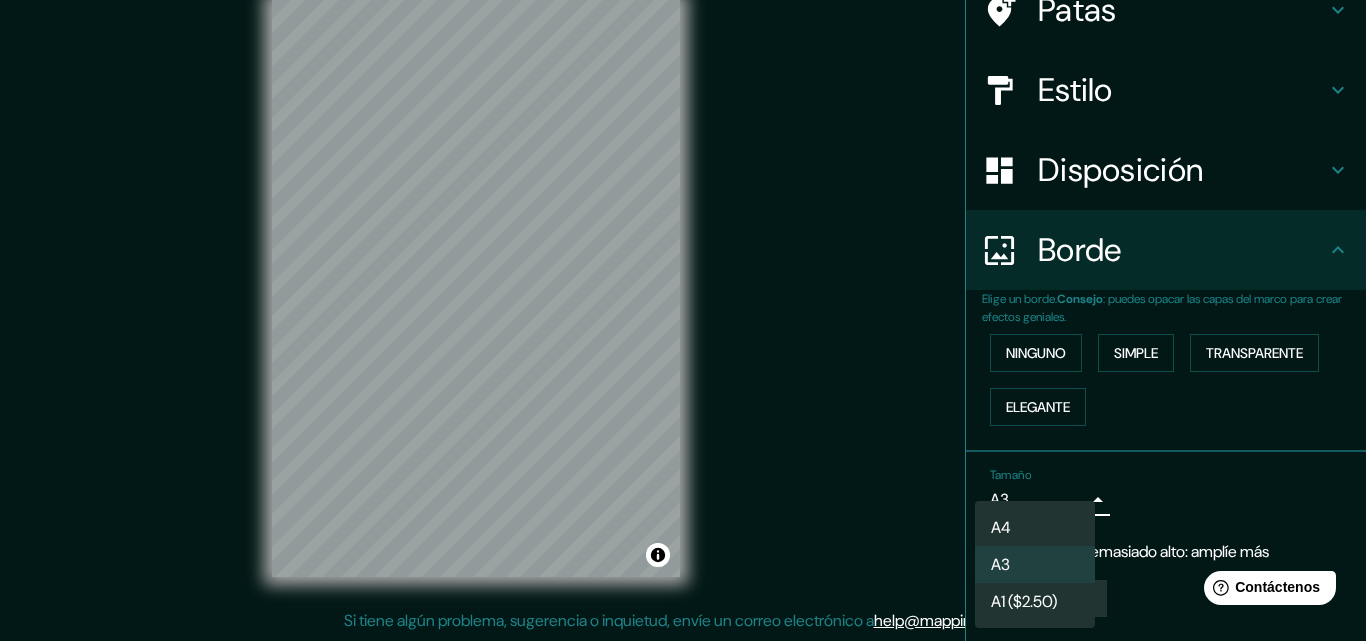 click on "A4" at bounding box center [1035, 527] 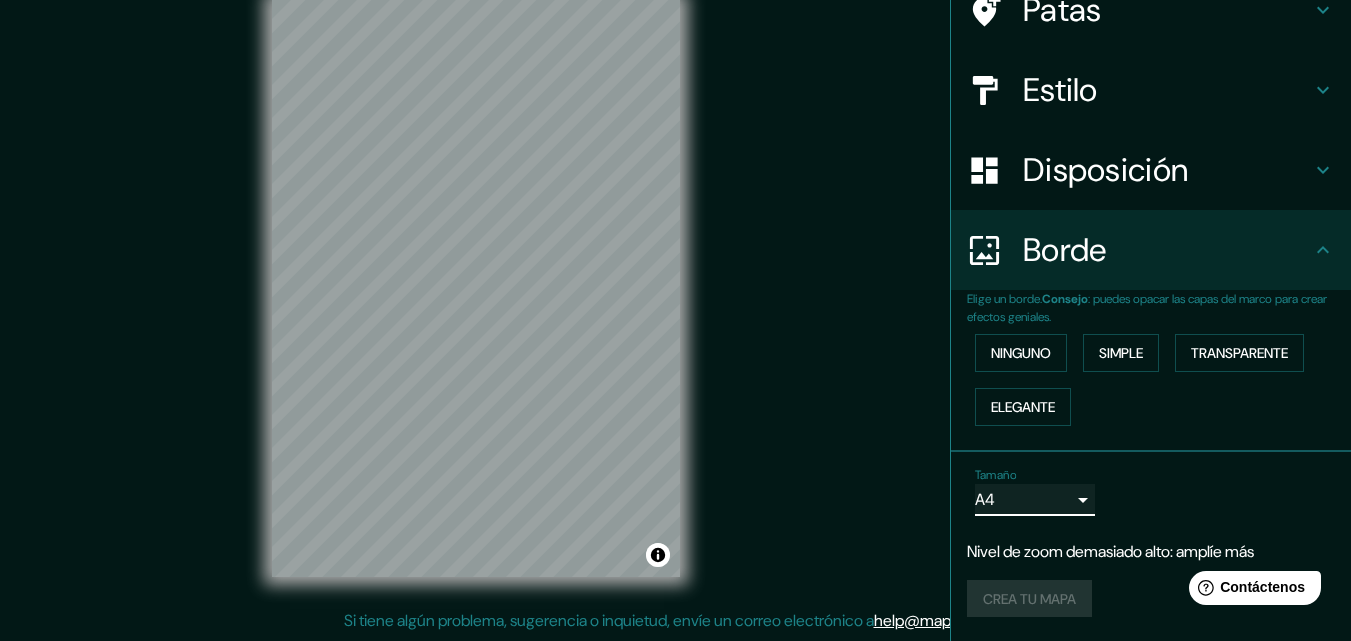 scroll, scrollTop: 136, scrollLeft: 0, axis: vertical 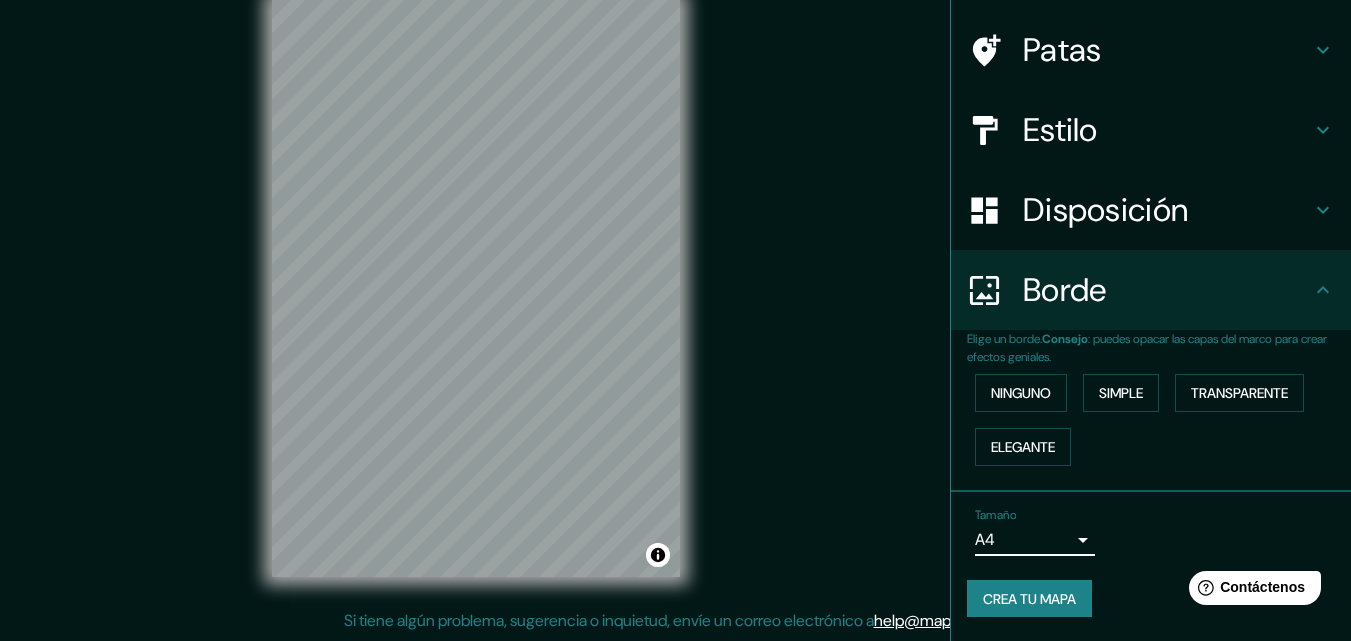 click on "Mappin Ubicación [CITY], [STATE], [COUNTRY] Patas Estilo Disposición Borde Elige un borde.  Consejo  : puedes opacar las capas del marco para crear efectos geniales. Ninguno Simple Transparente Elegante Tamaño A4 single Crea tu mapa © Mapbox   © OpenStreetMap   Improve this map Si tiene algún problema, sugerencia o inquietud, envíe un correo electrónico a  help@example.com  .   . . Texto original Valora esta traducción Tu opinión servirá para ayudar a mejorar el Traductor de Google" at bounding box center (675, 288) 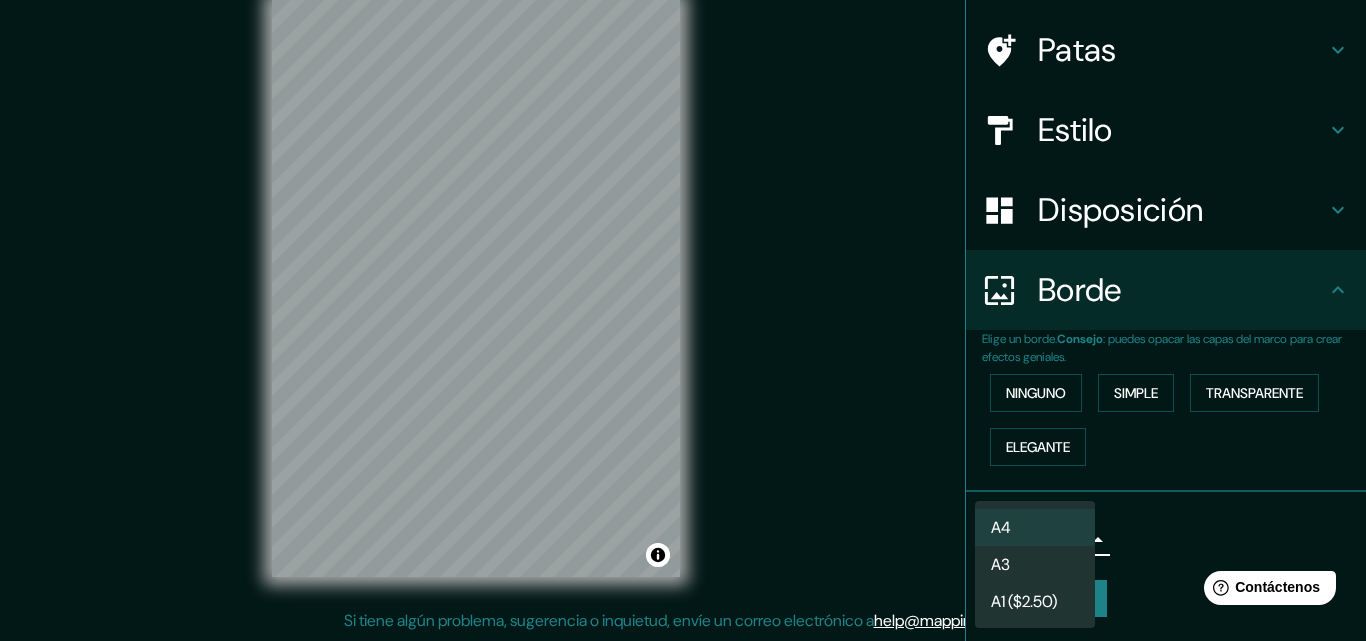 click on "A3" at bounding box center [1000, 564] 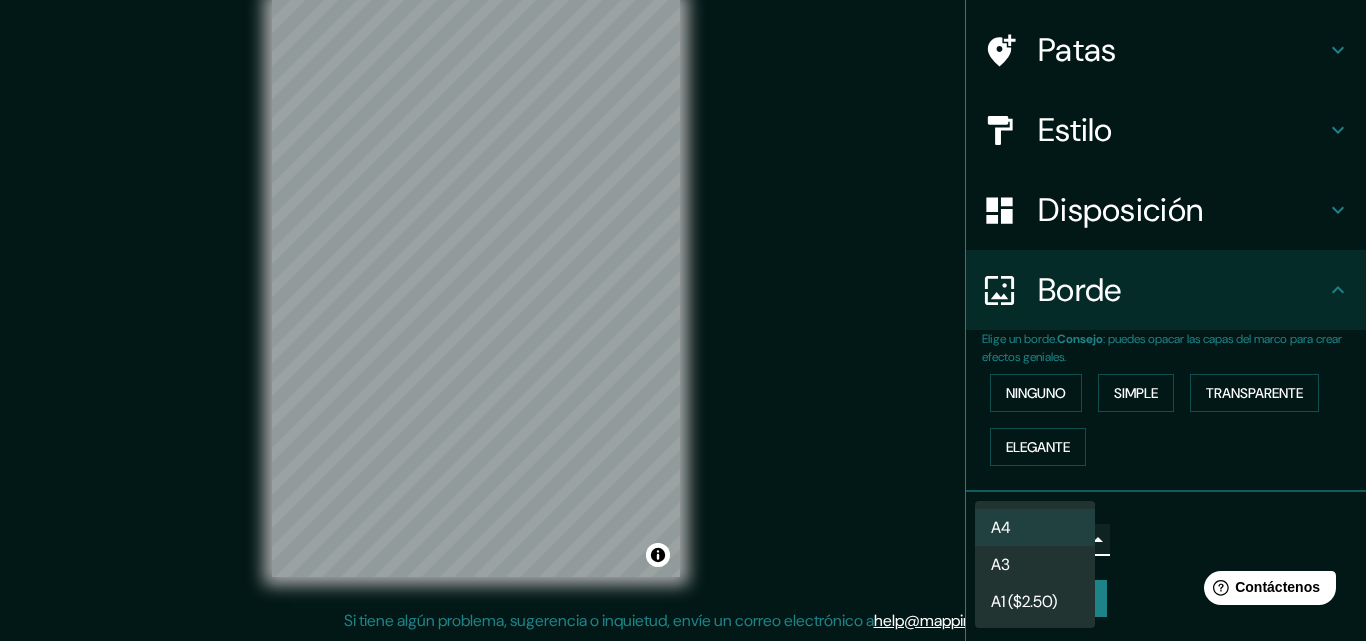 type on "a4" 